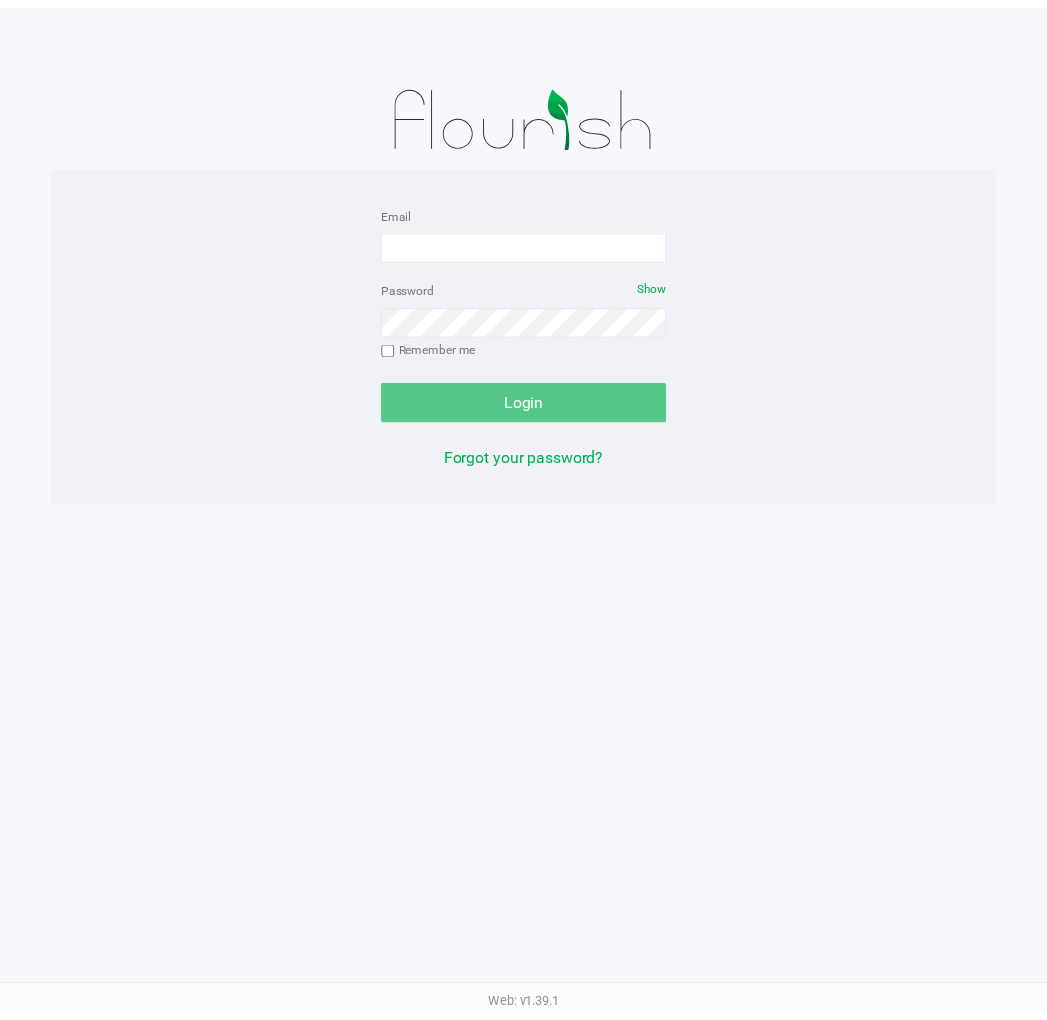scroll, scrollTop: 0, scrollLeft: 0, axis: both 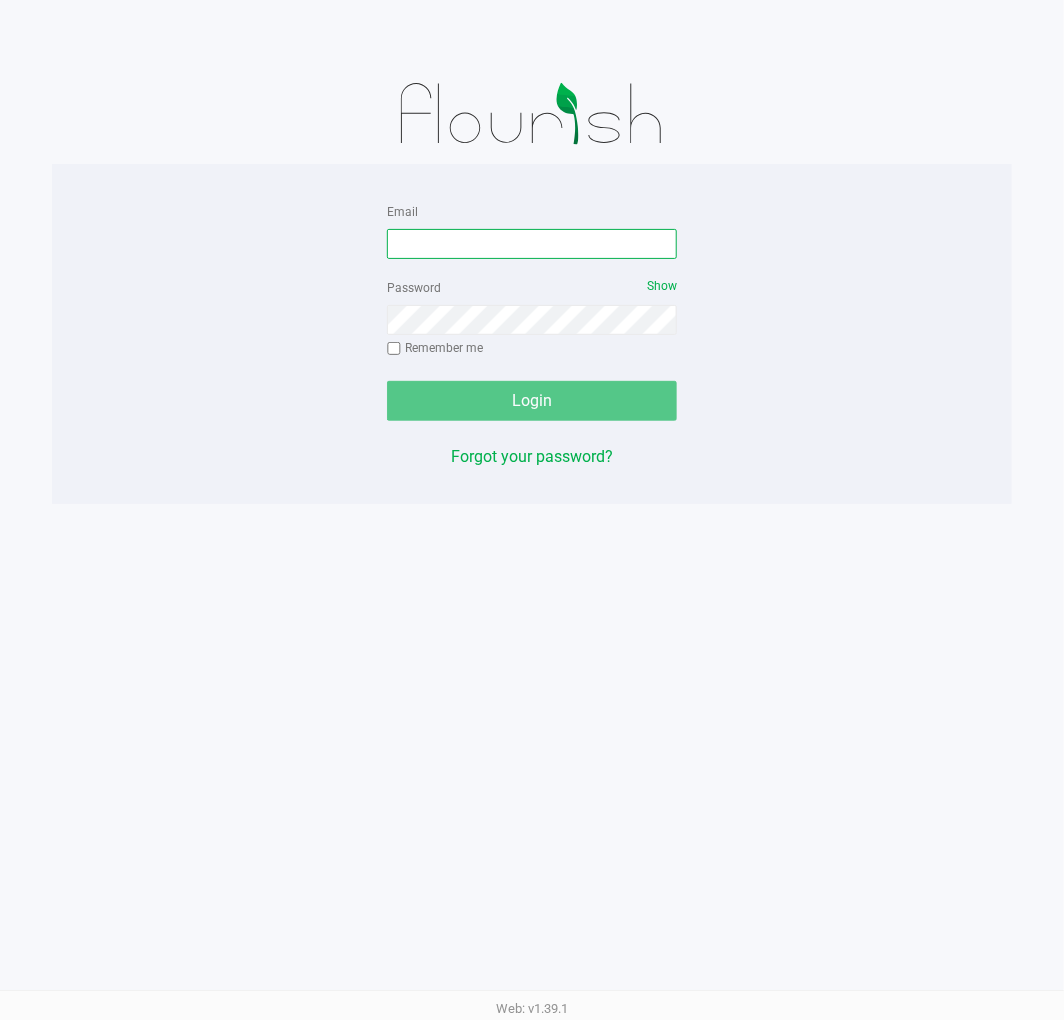 click on "Email" at bounding box center (532, 244) 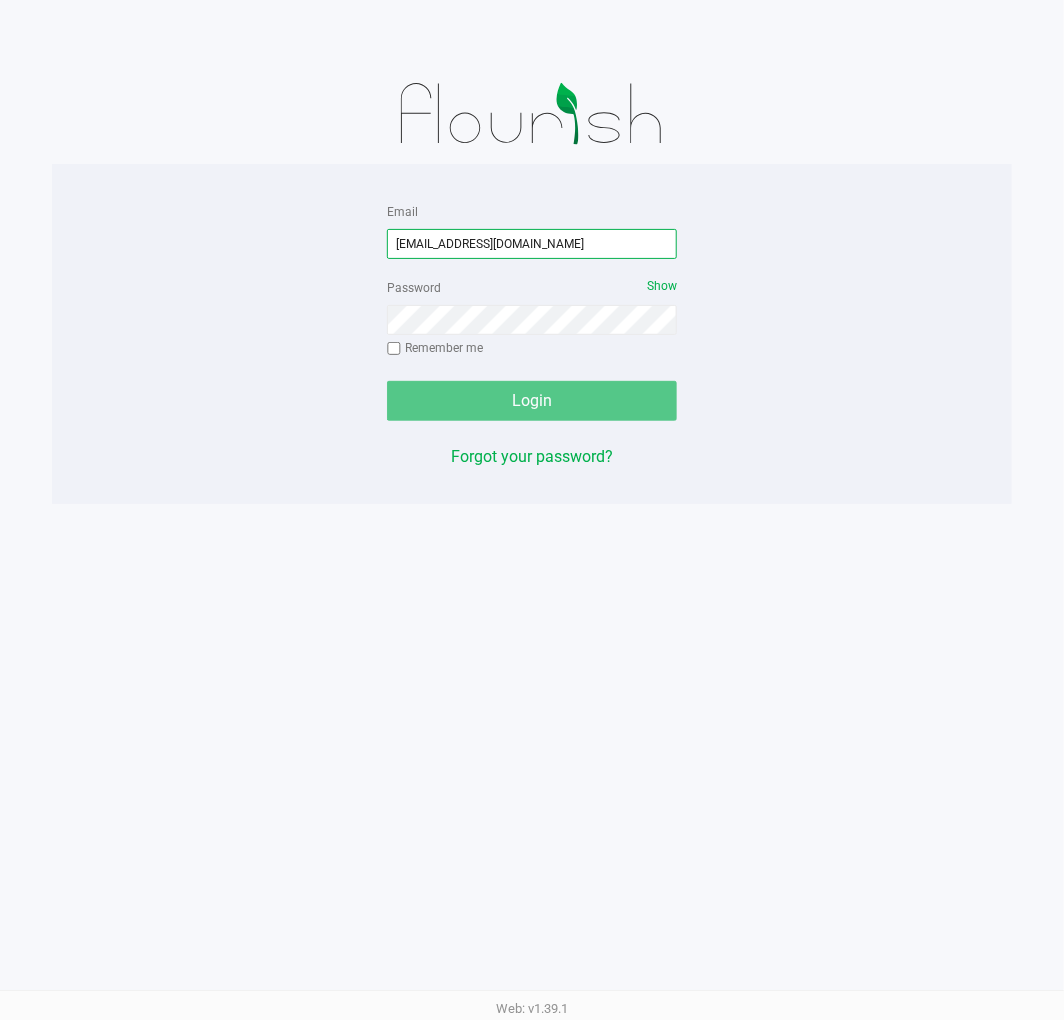 type on "[EMAIL_ADDRESS][DOMAIN_NAME]" 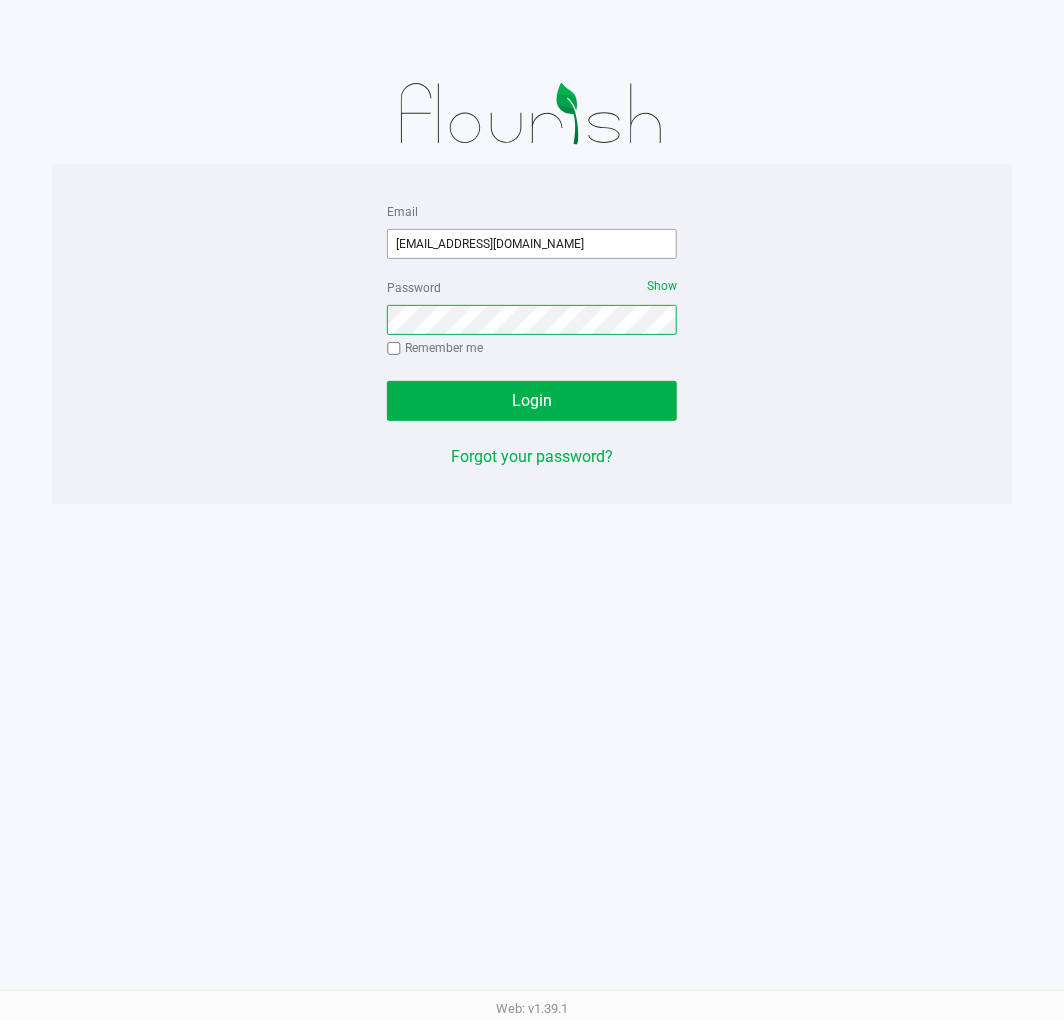 click on "Login" 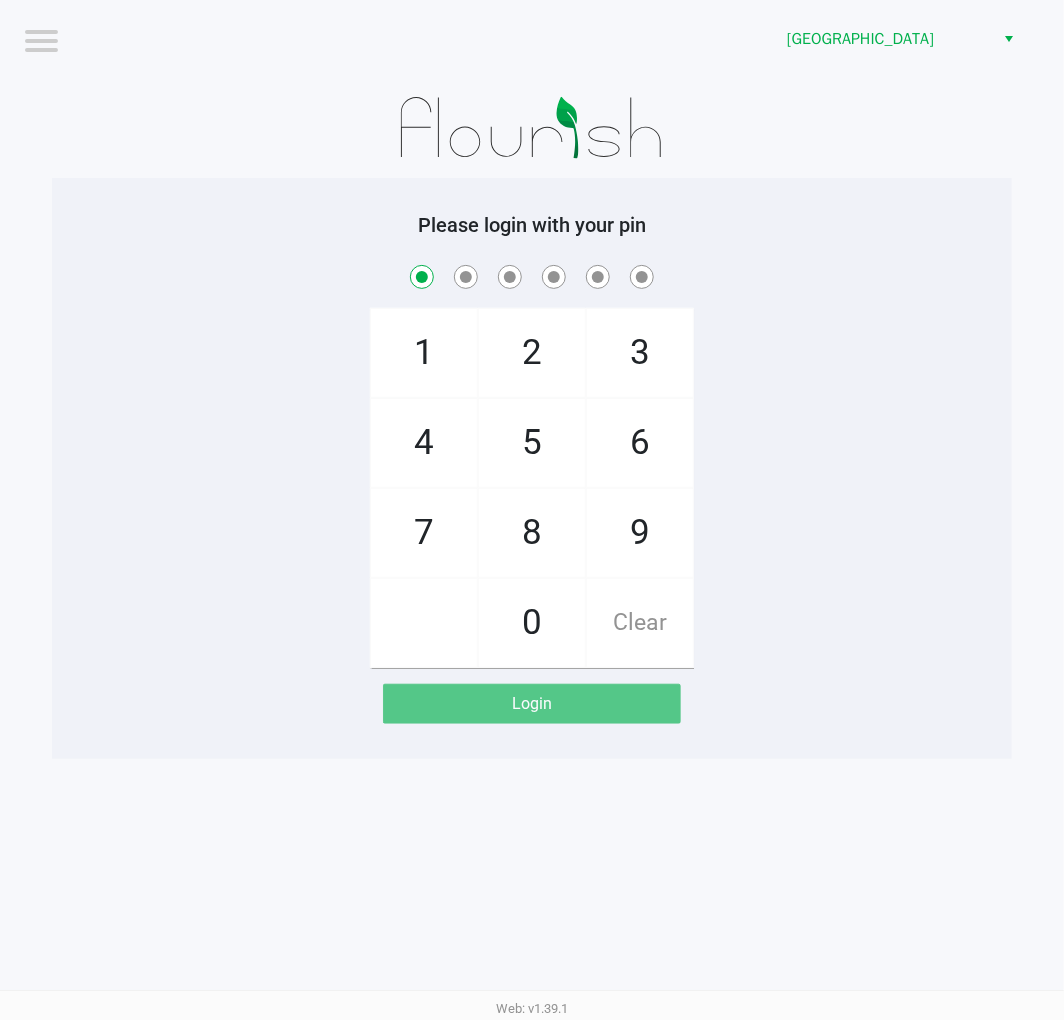 checkbox on "true" 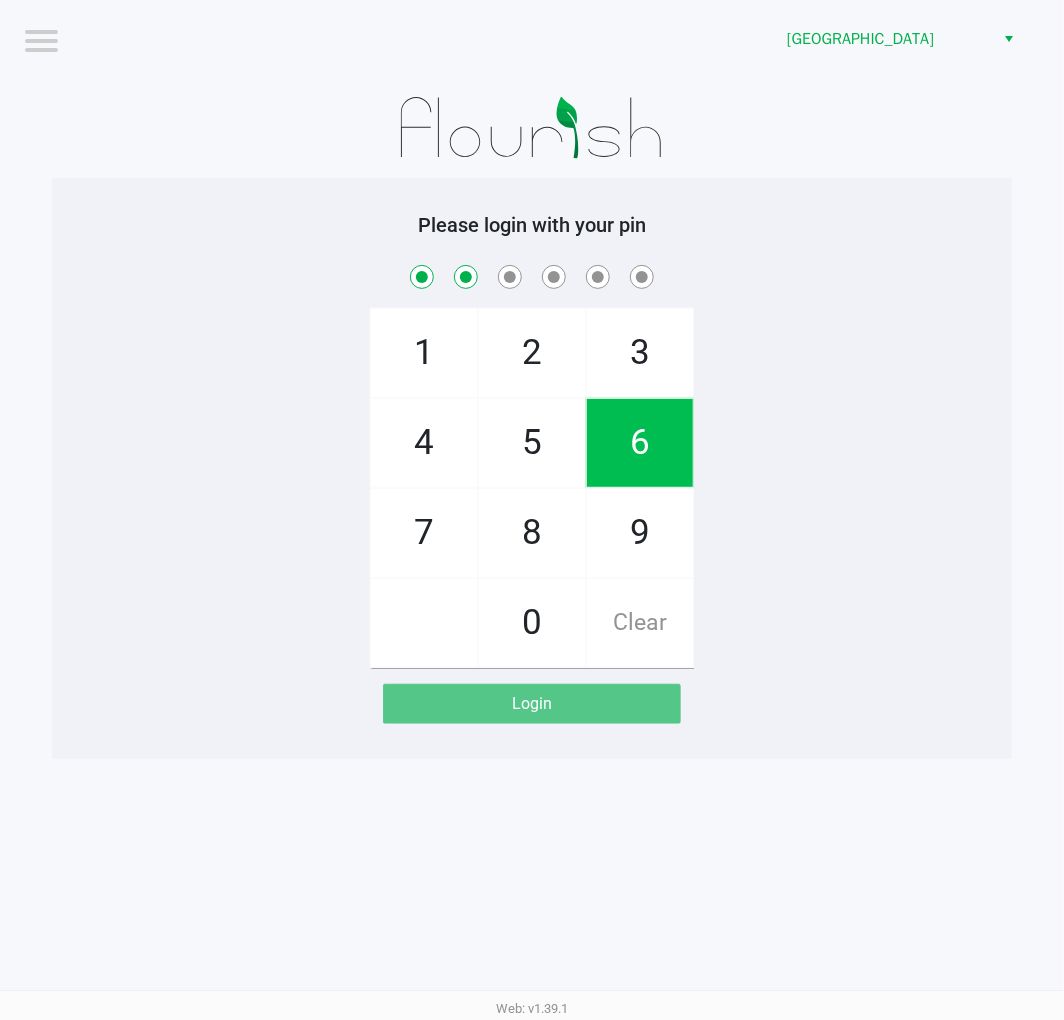 checkbox on "true" 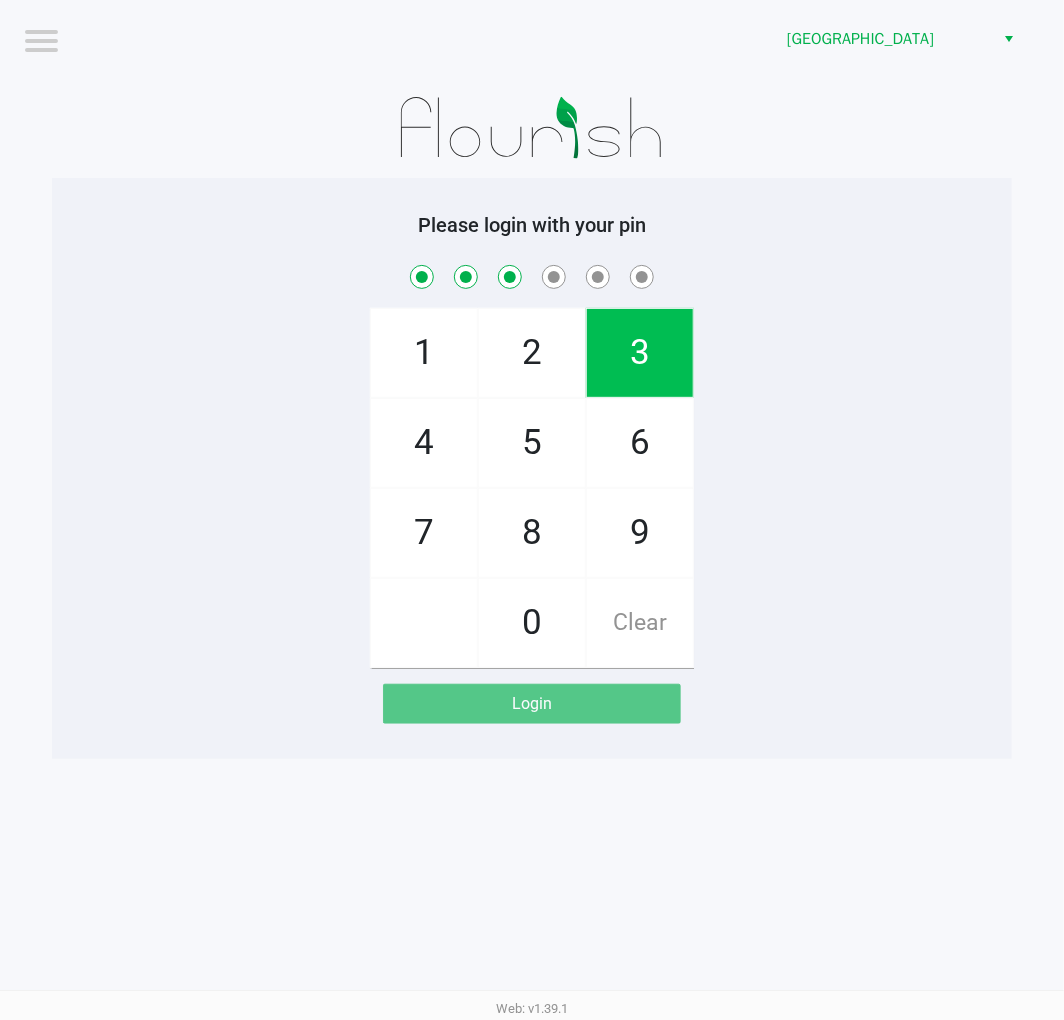 checkbox on "true" 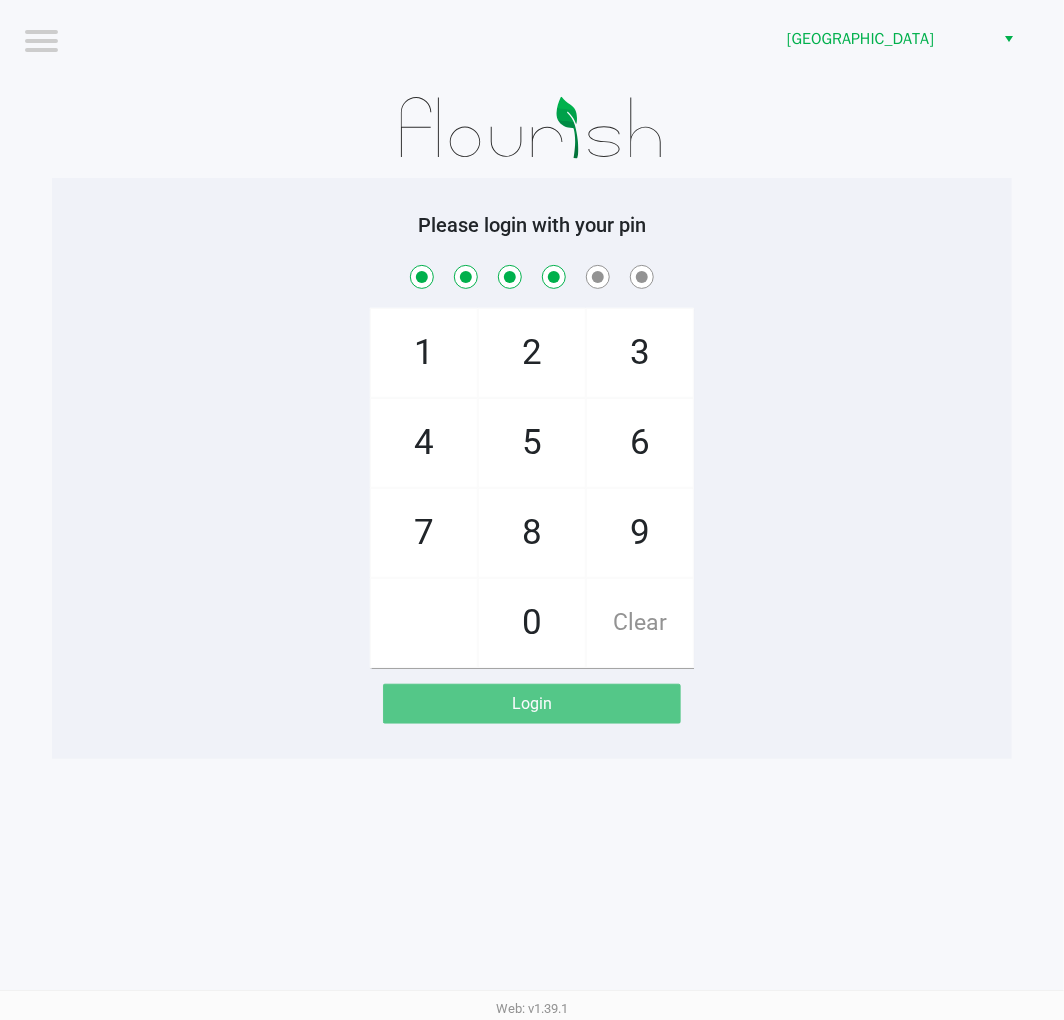 checkbox on "true" 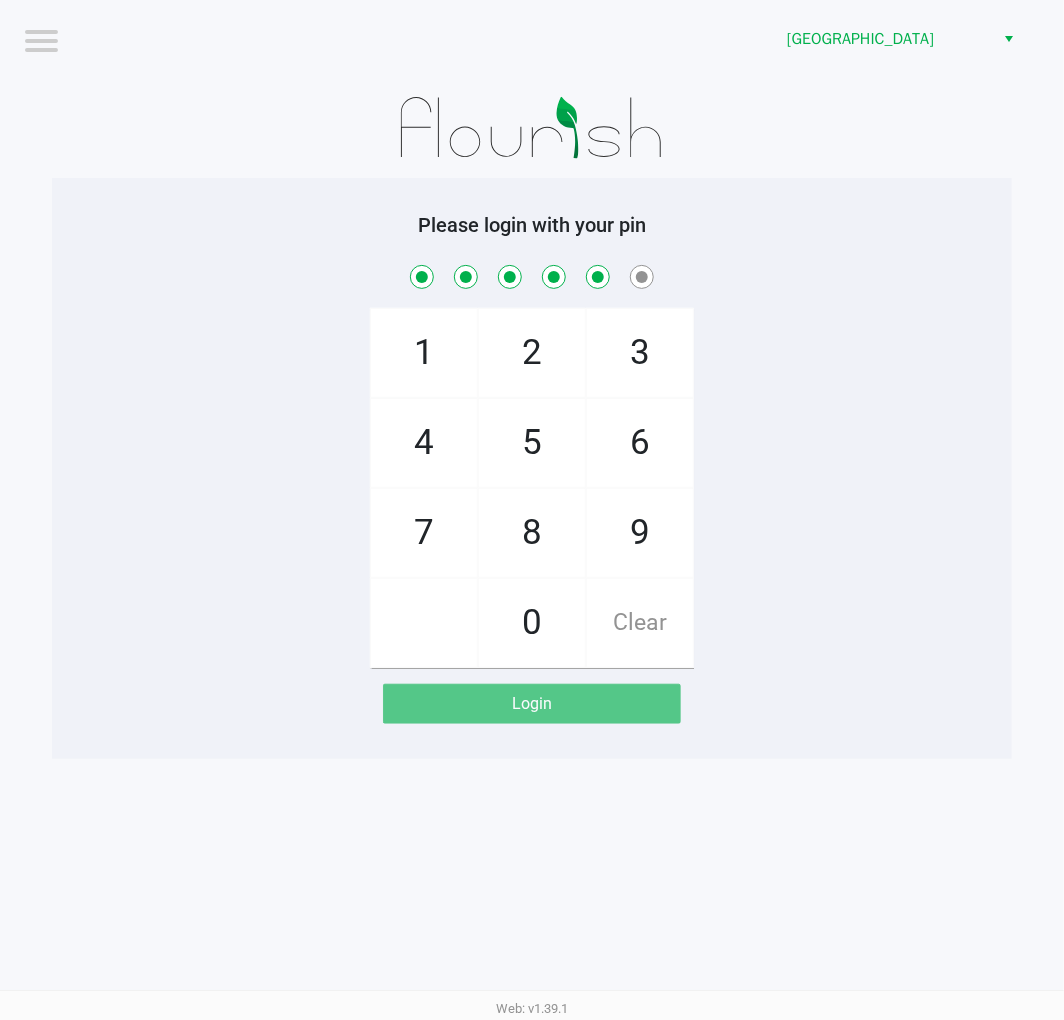 checkbox on "true" 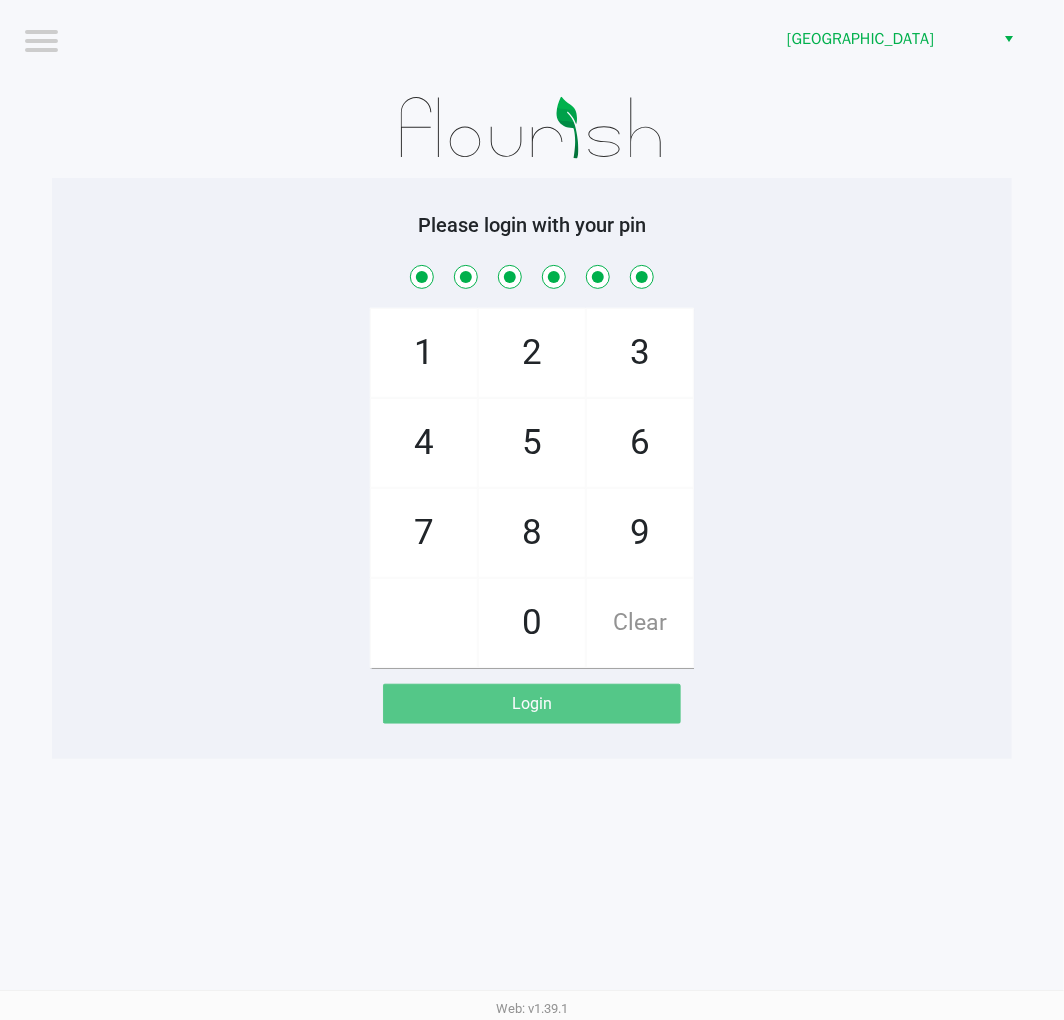 checkbox on "true" 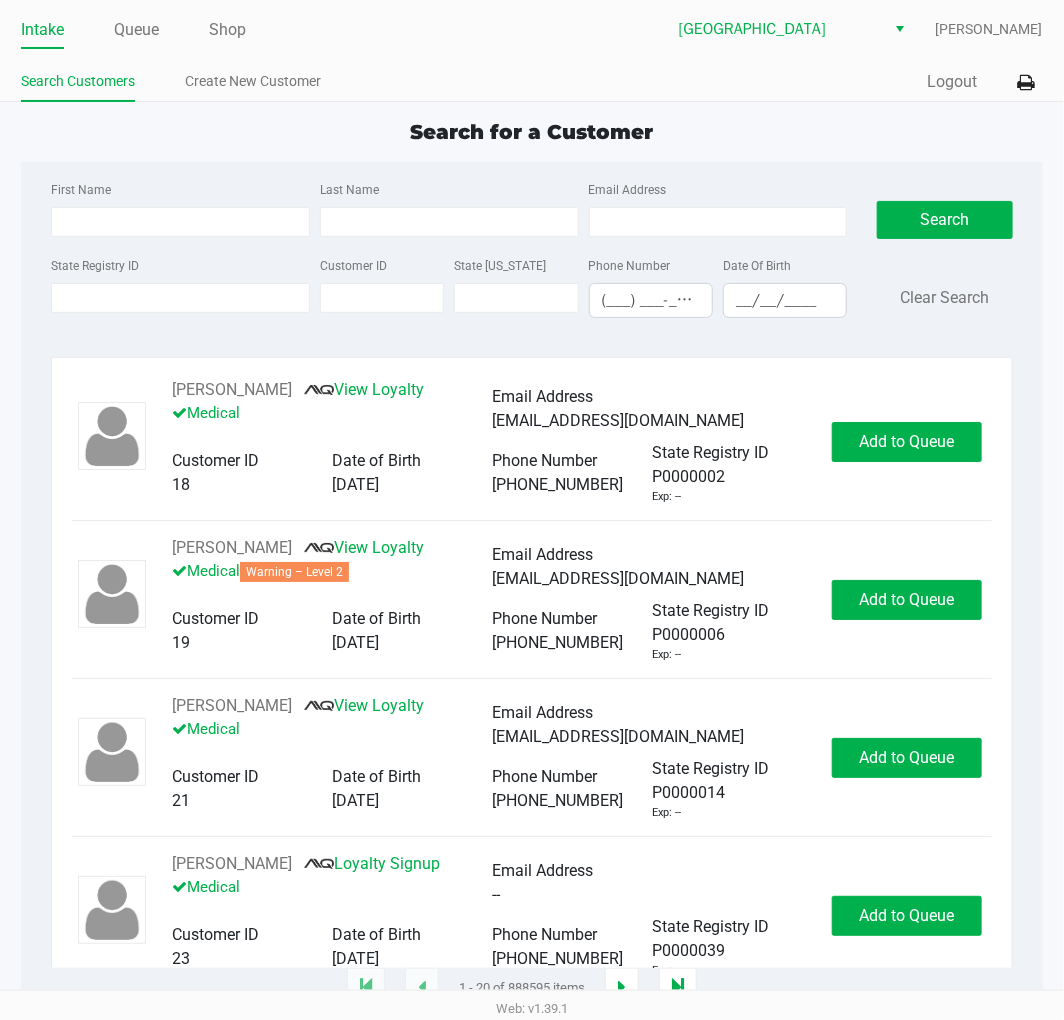 click on "Intake Queue Shop Deerfield Beach WC  Alec Geraci  Search Customers Create New Customer  Quick Sale   Logout" 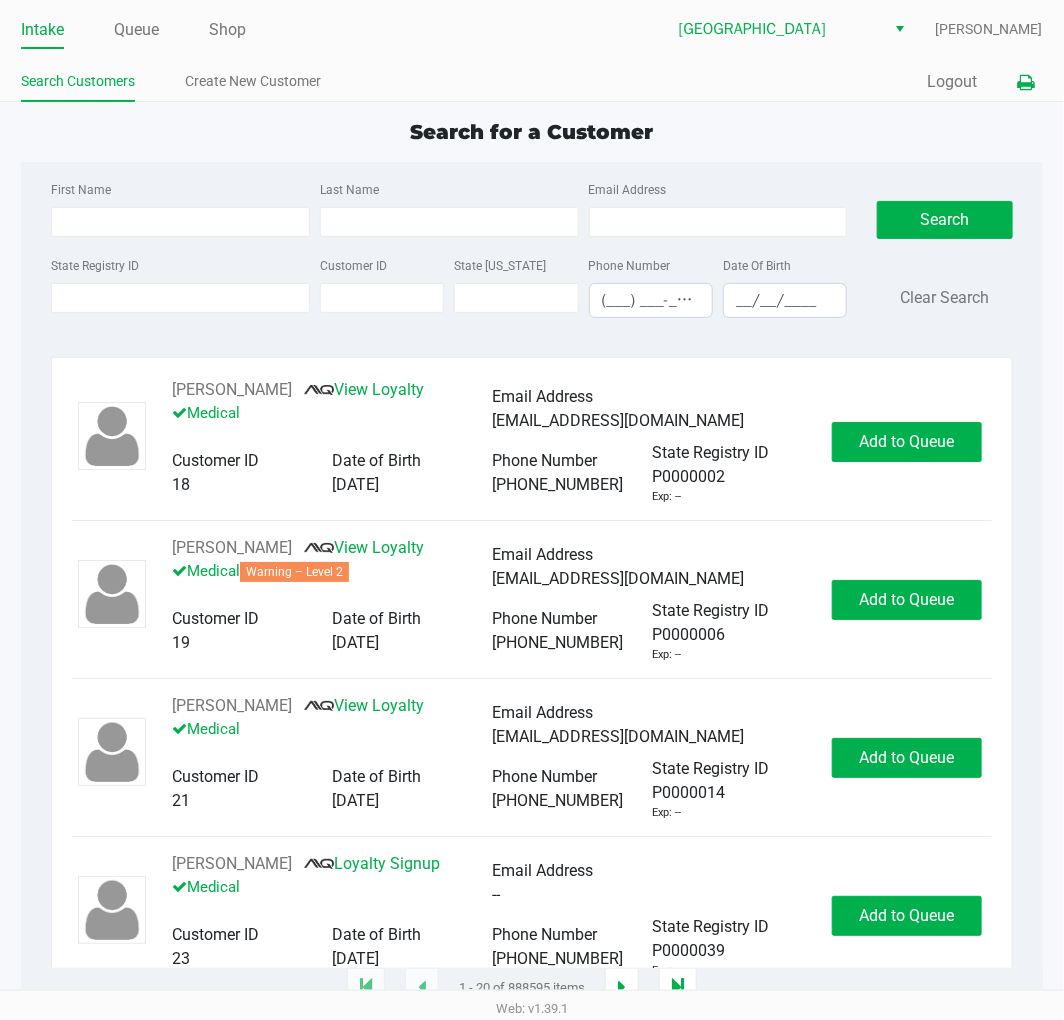 click 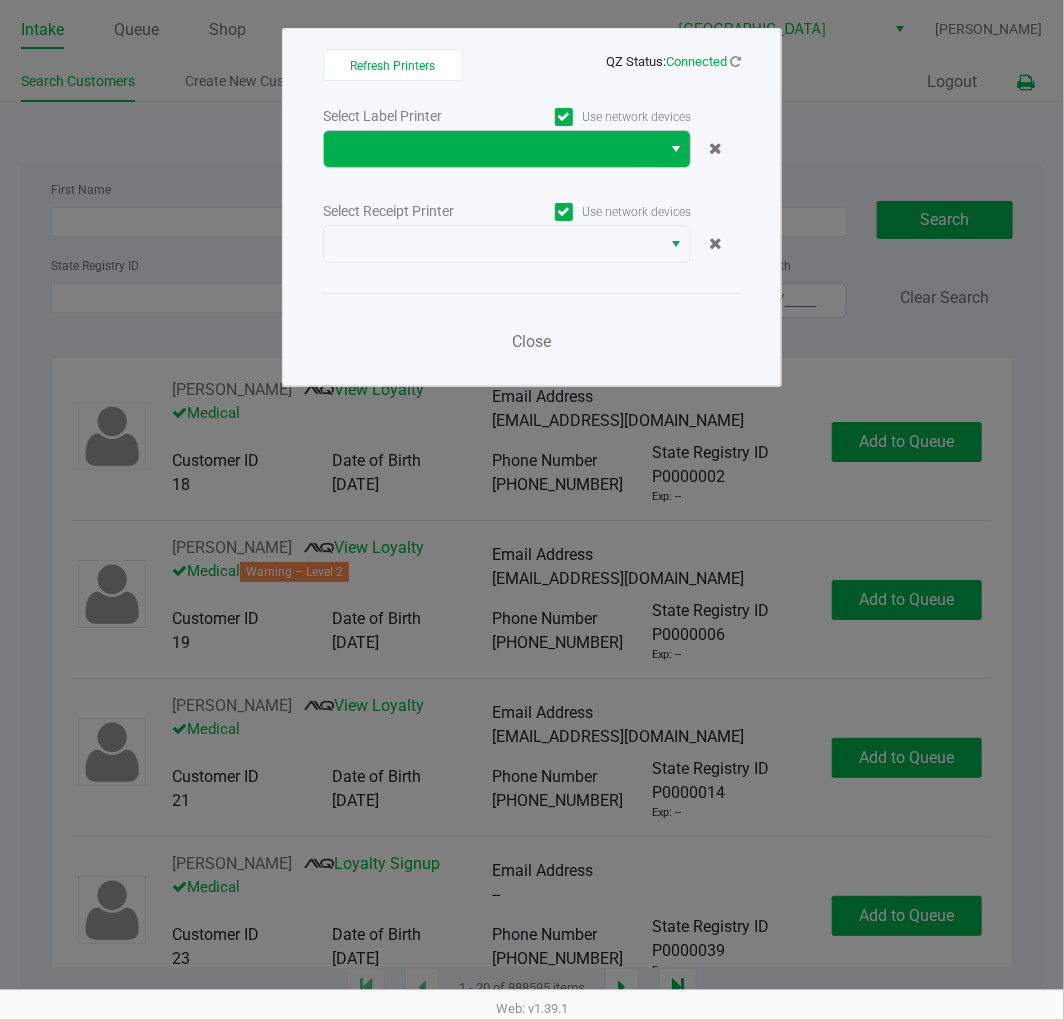 click at bounding box center [676, 149] 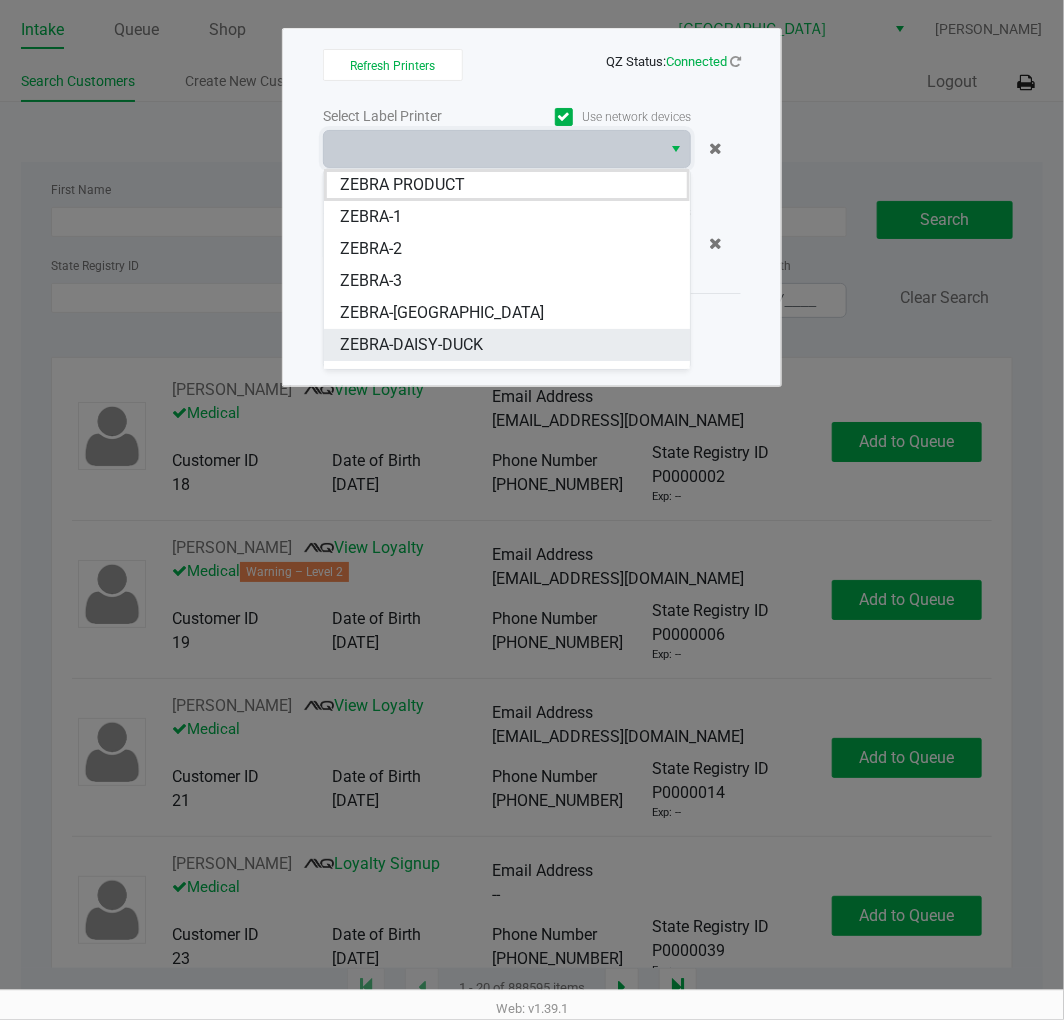 click on "ZEBRA-DAISY-DUCK" at bounding box center (507, 345) 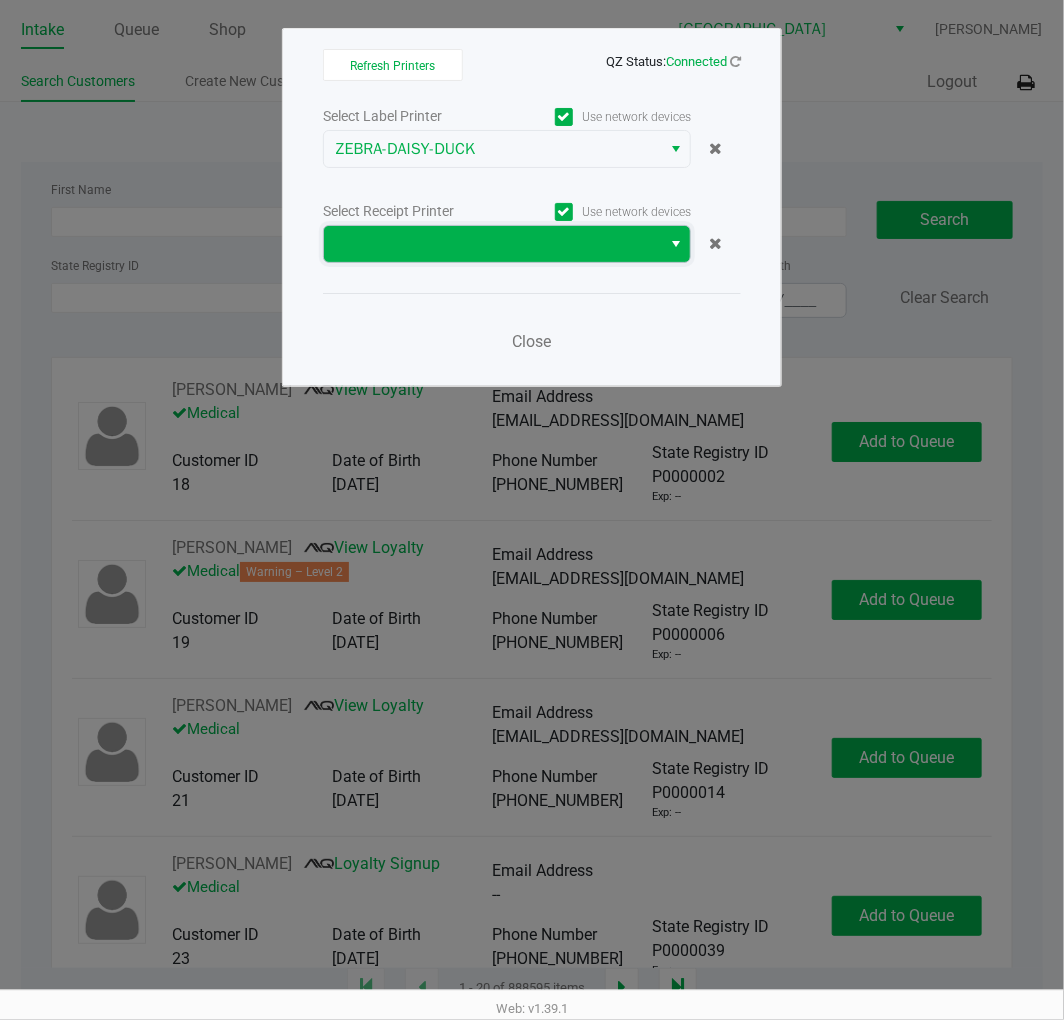 click at bounding box center [492, 244] 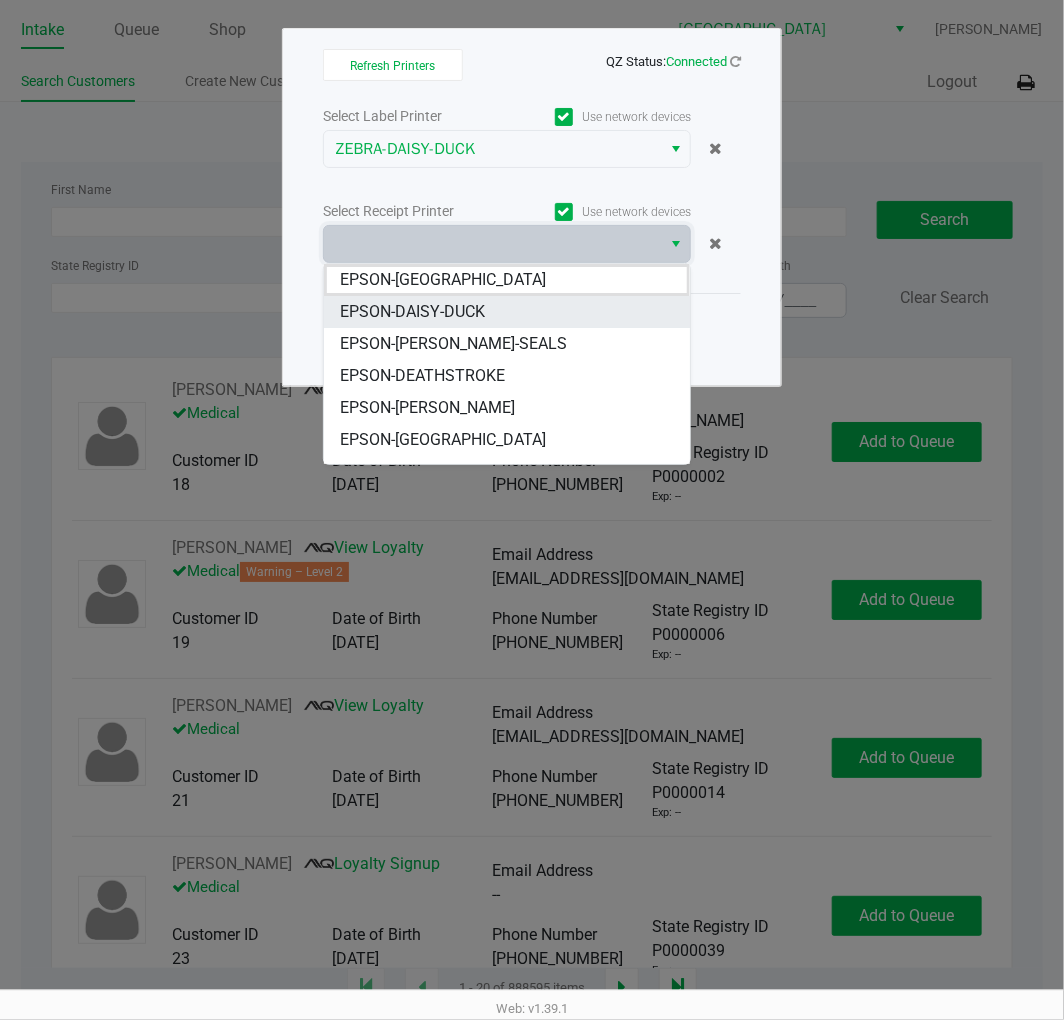 click on "EPSON-DAISY-DUCK" at bounding box center [412, 312] 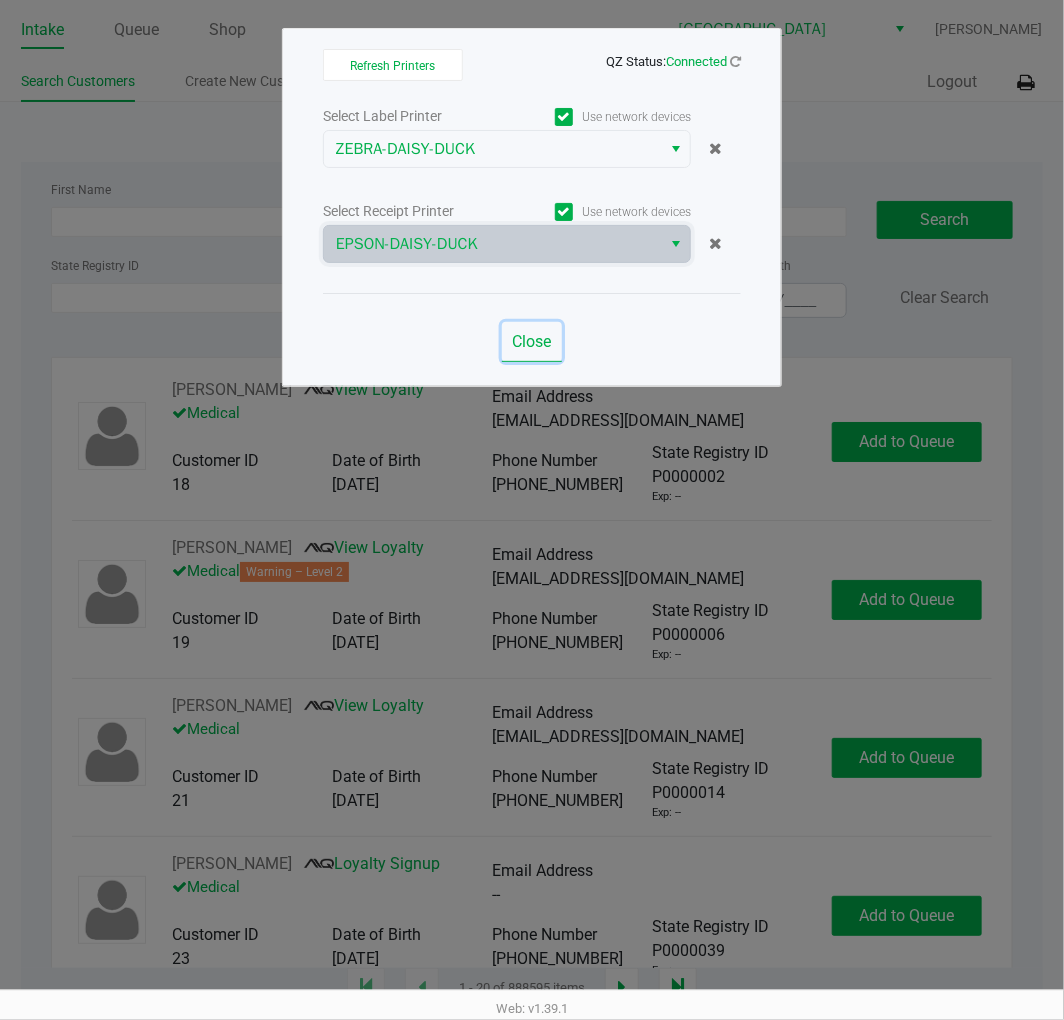 click on "Close" 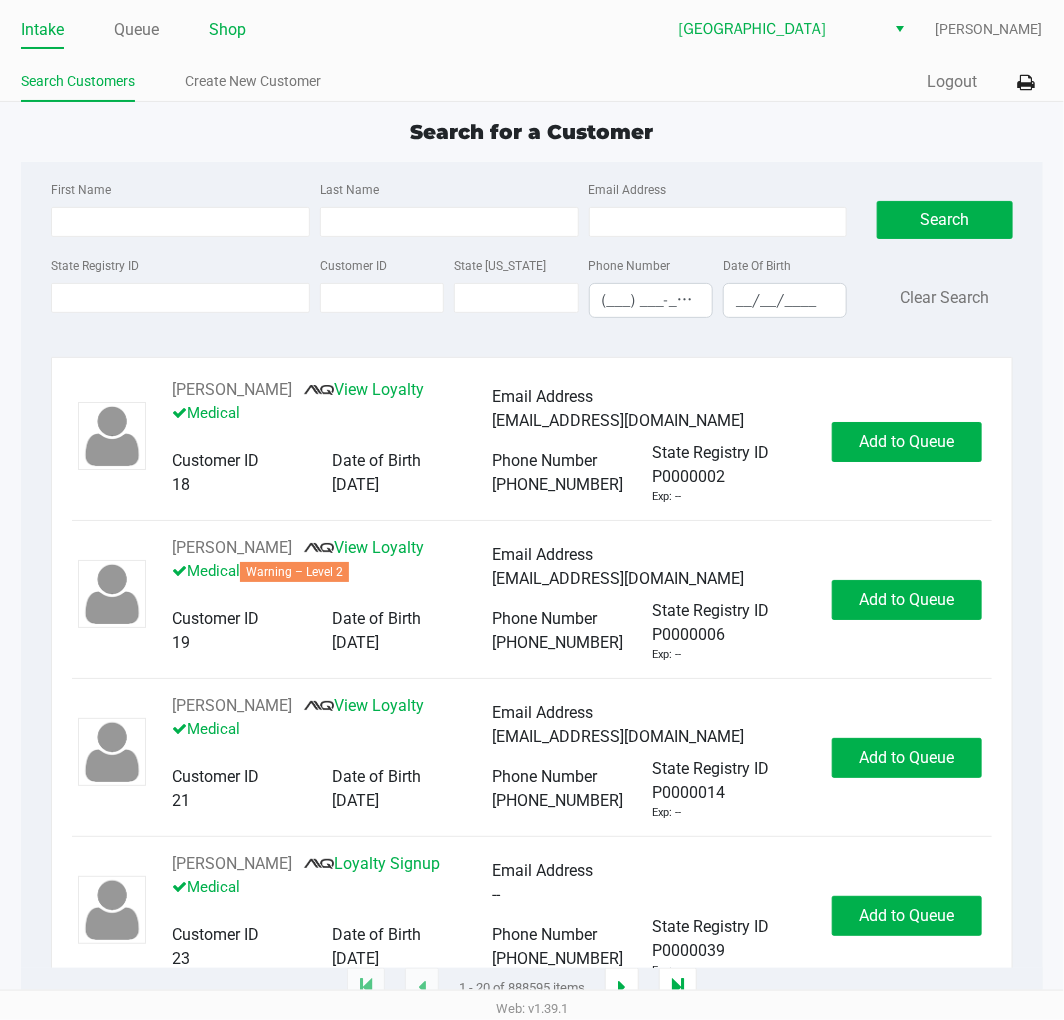 click on "Shop" 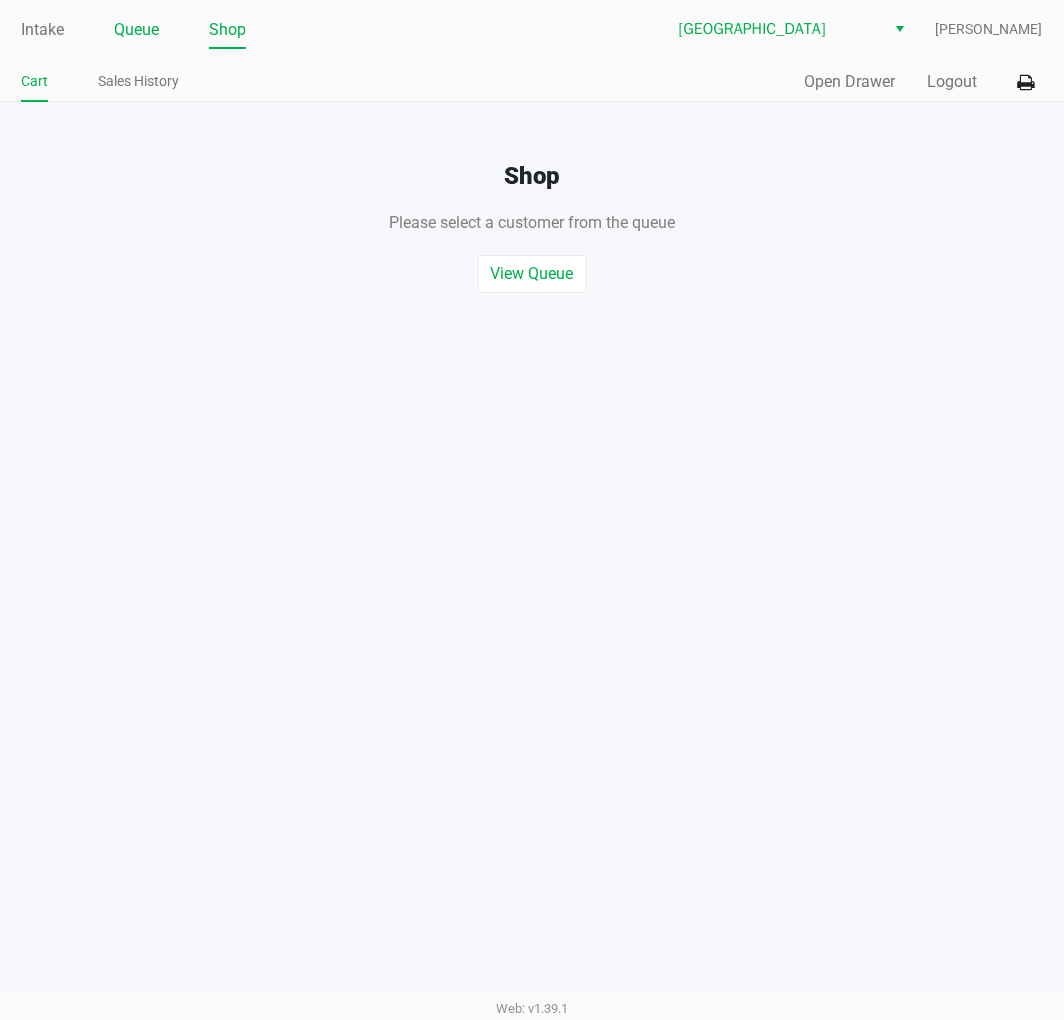click on "Queue" 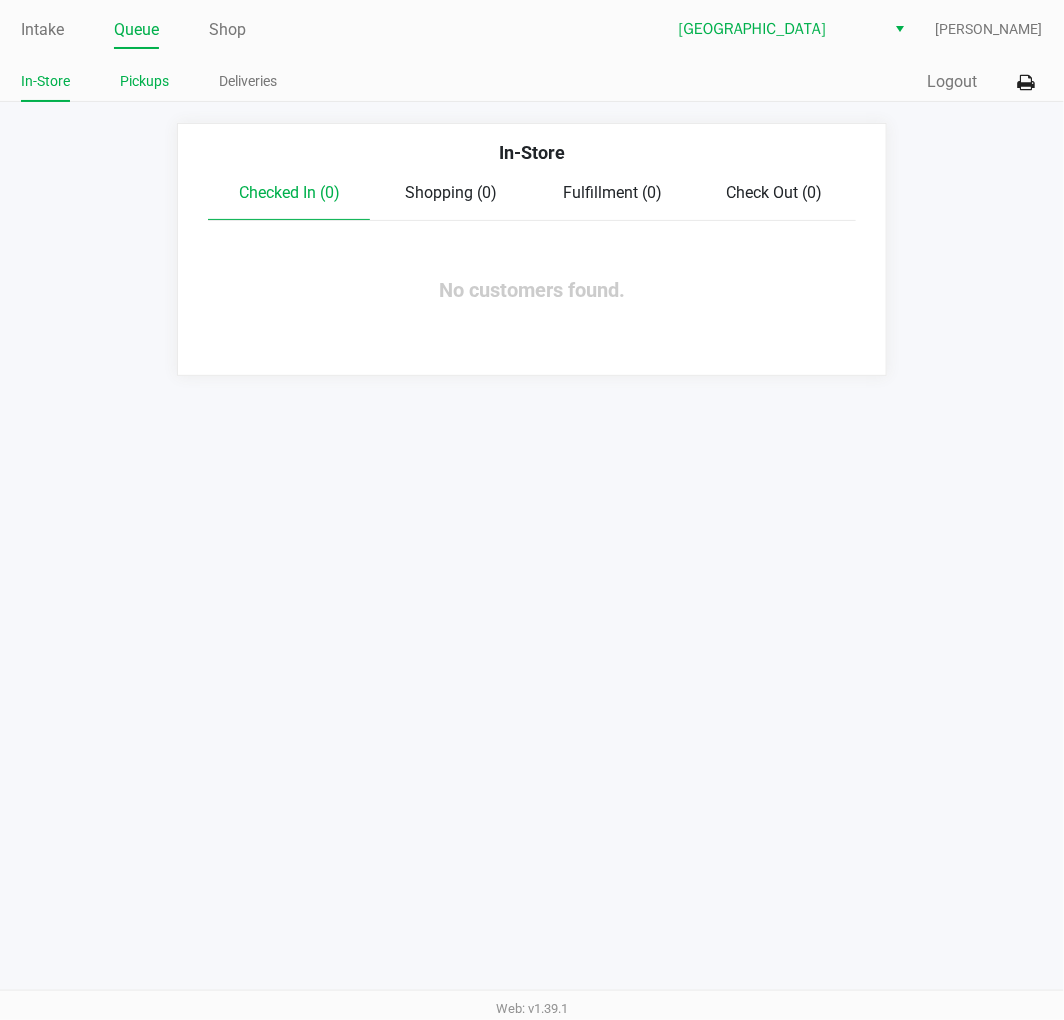 click on "Pickups" 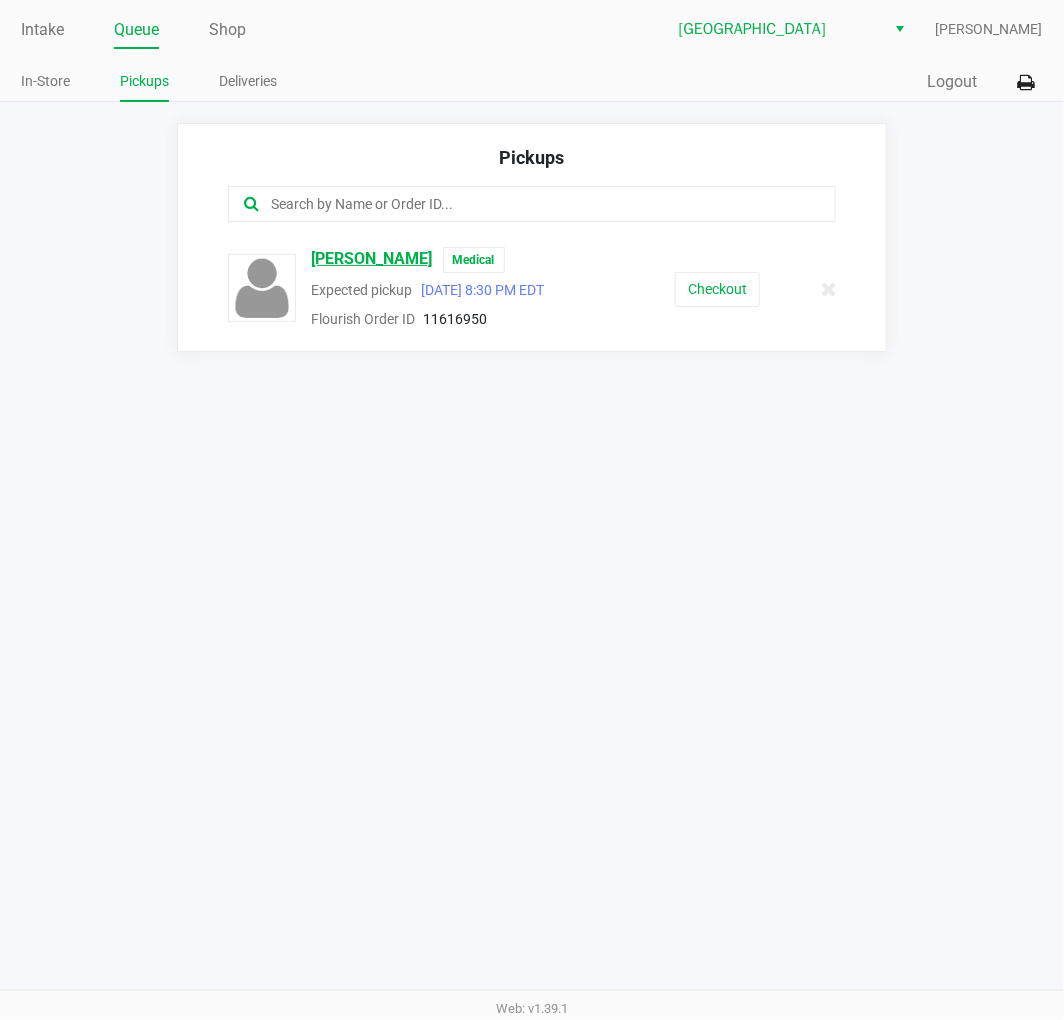 click on "STEVEN FRUMAN" 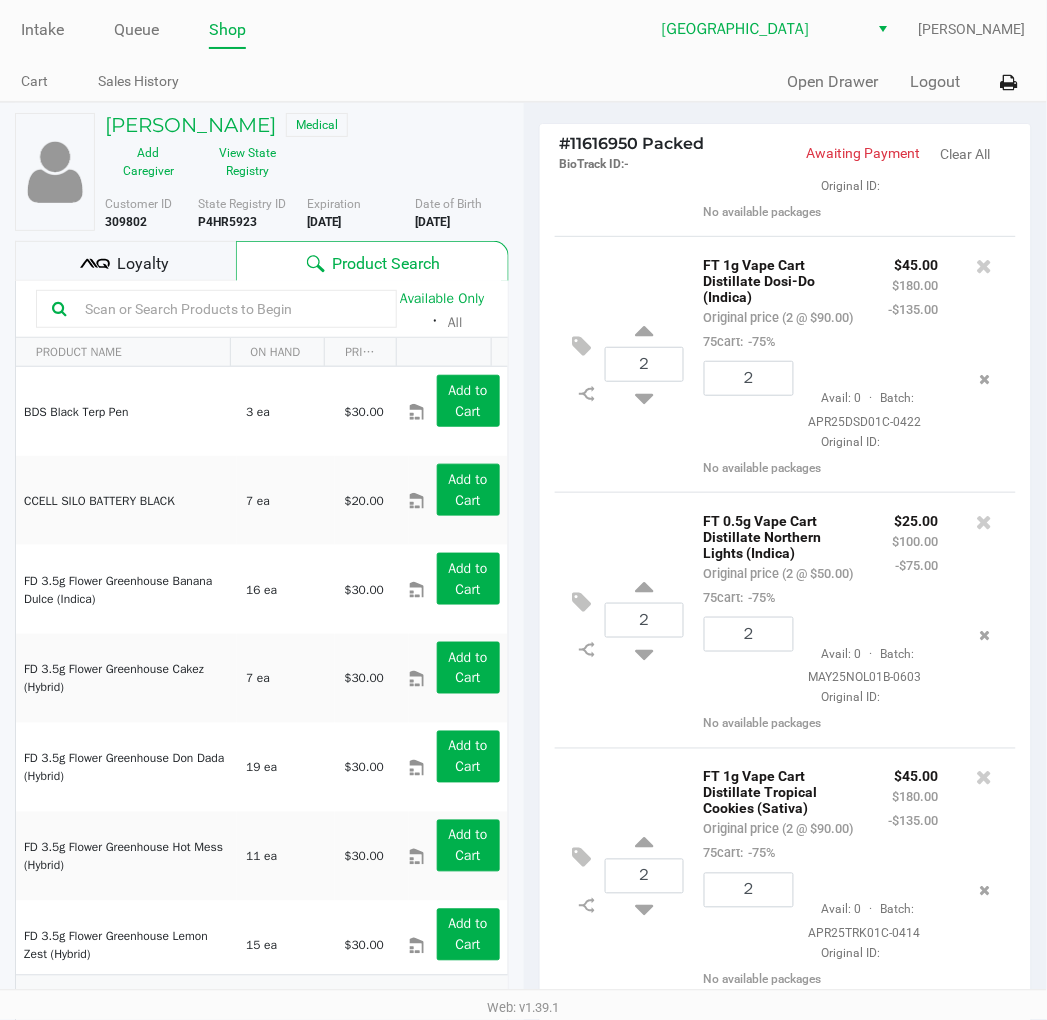 scroll, scrollTop: 338, scrollLeft: 0, axis: vertical 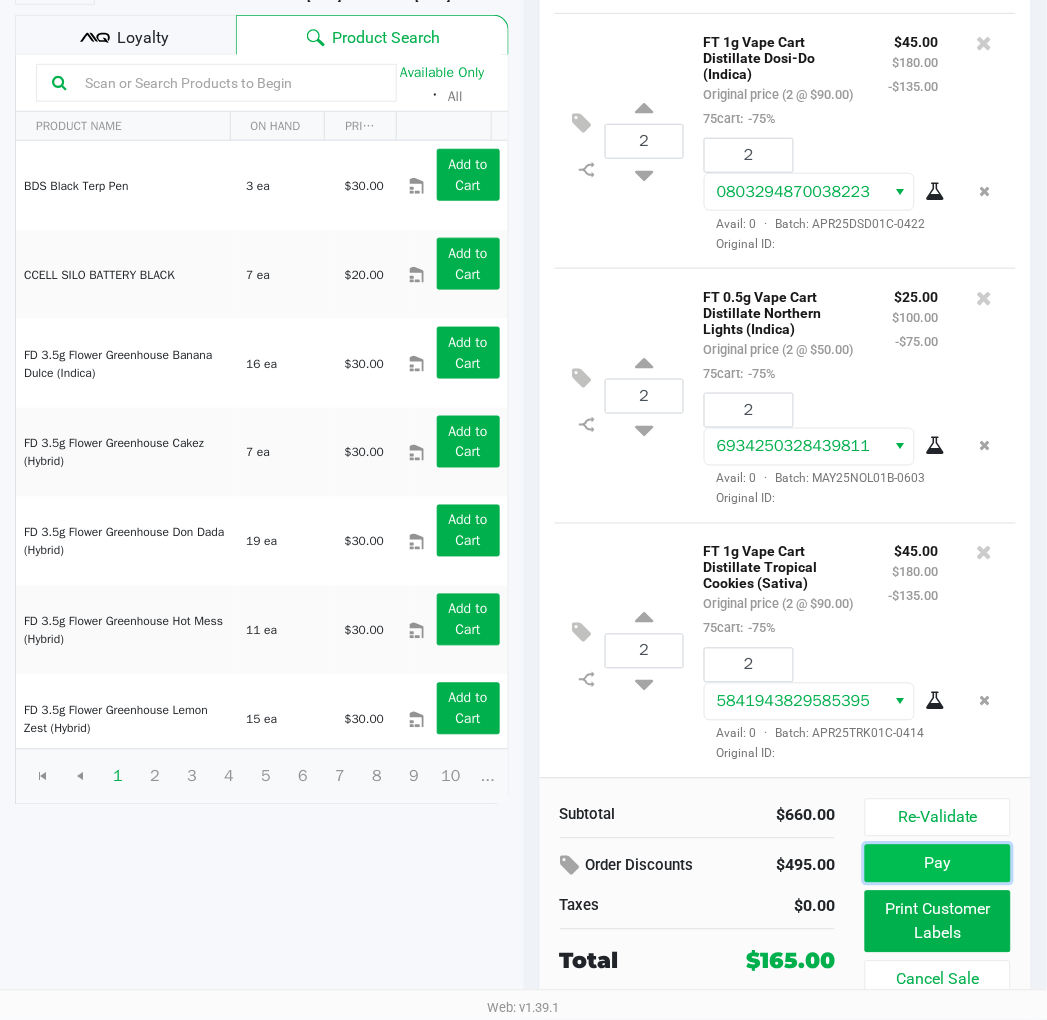 click on "Pay" 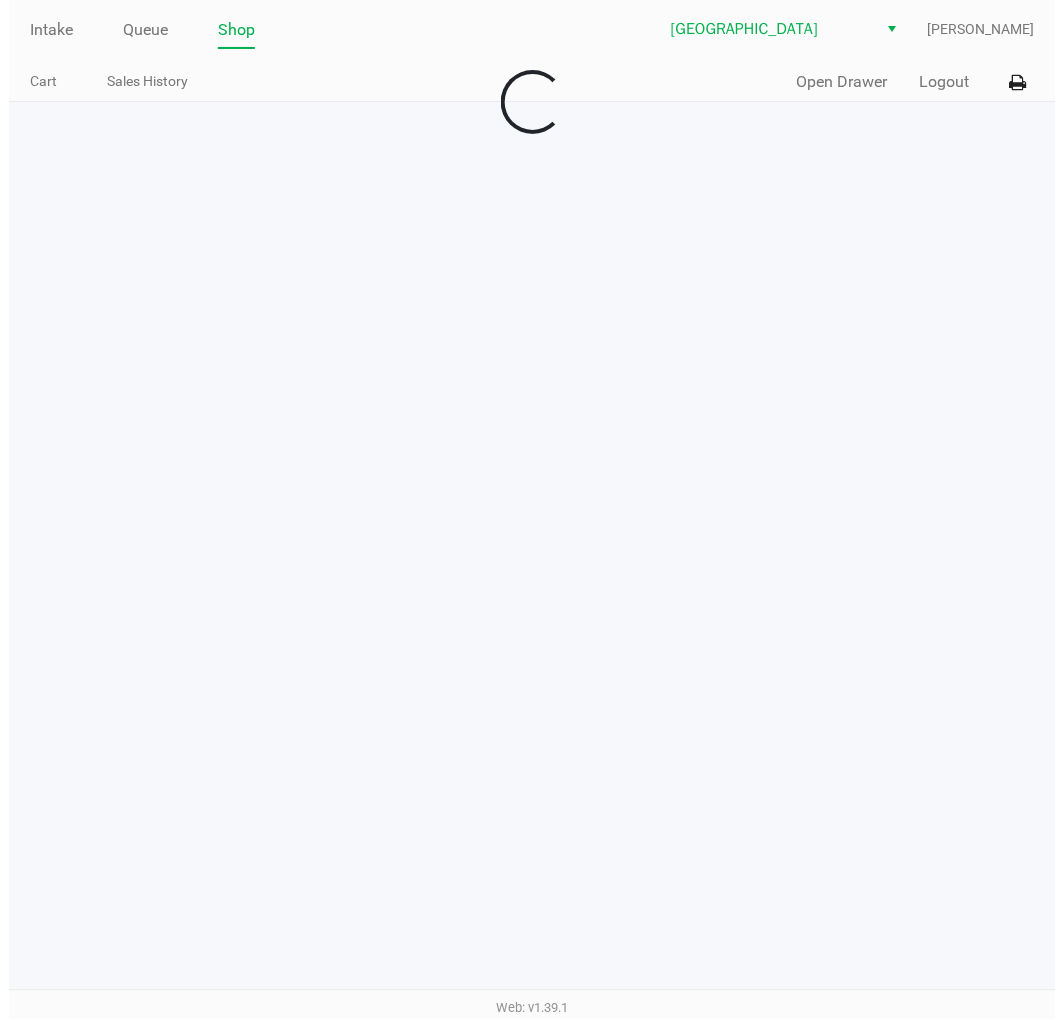 scroll, scrollTop: 0, scrollLeft: 0, axis: both 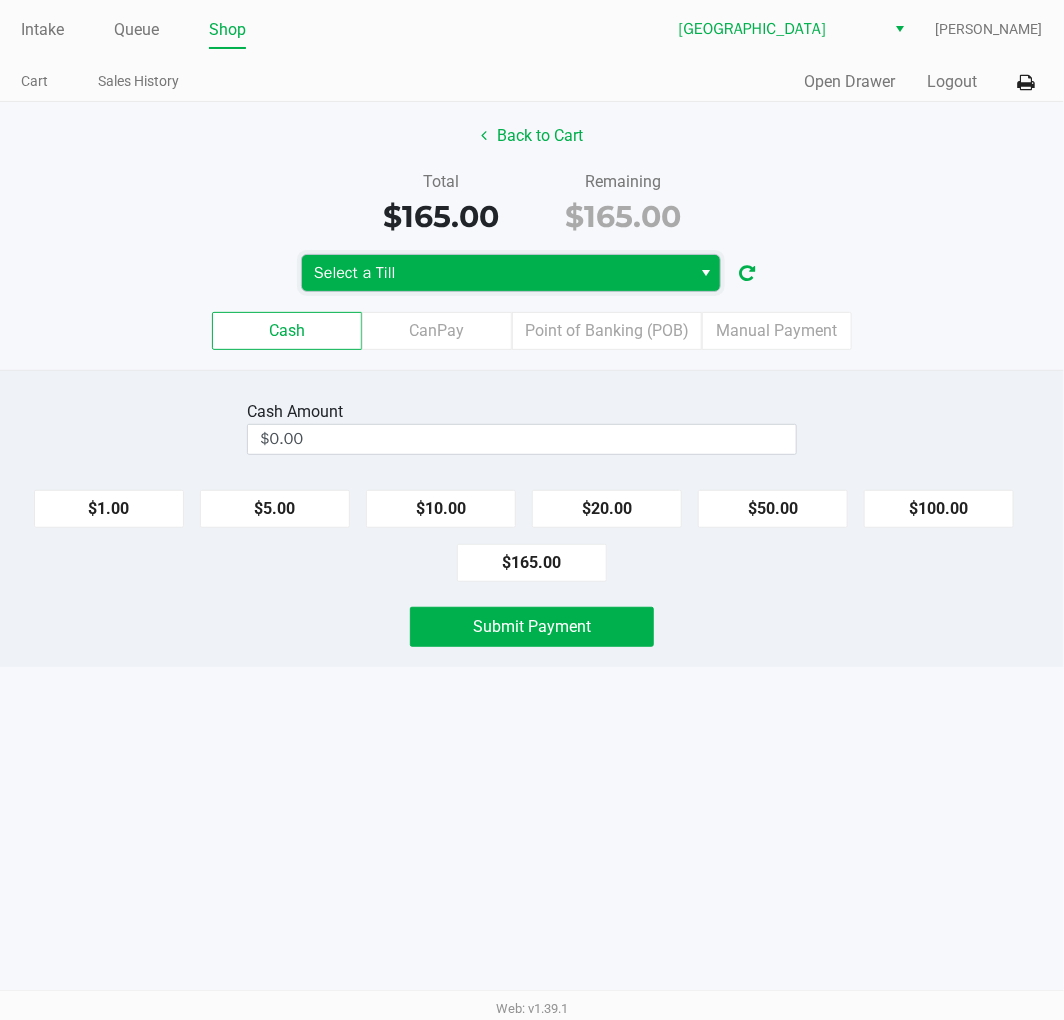 click on "Select a Till" at bounding box center [496, 273] 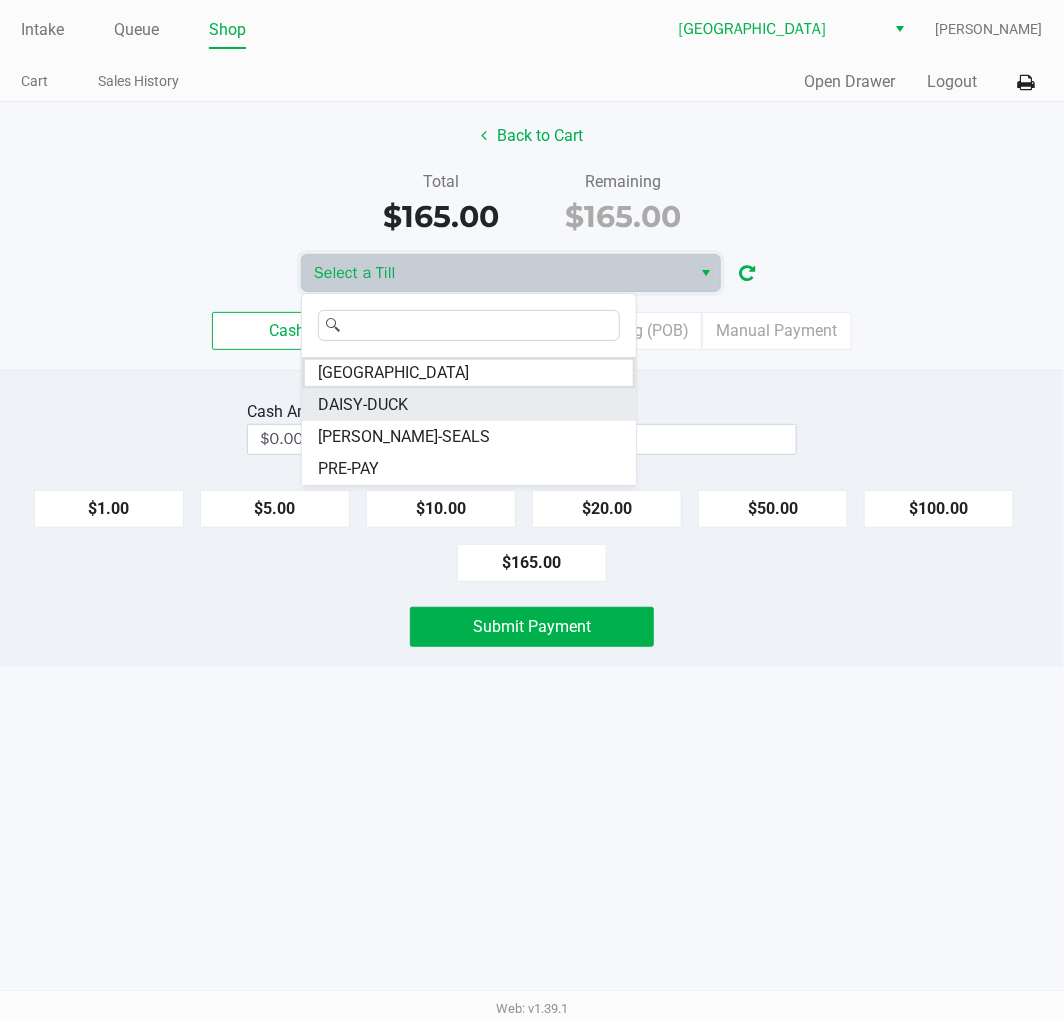 click on "DAISY-DUCK" at bounding box center [469, 405] 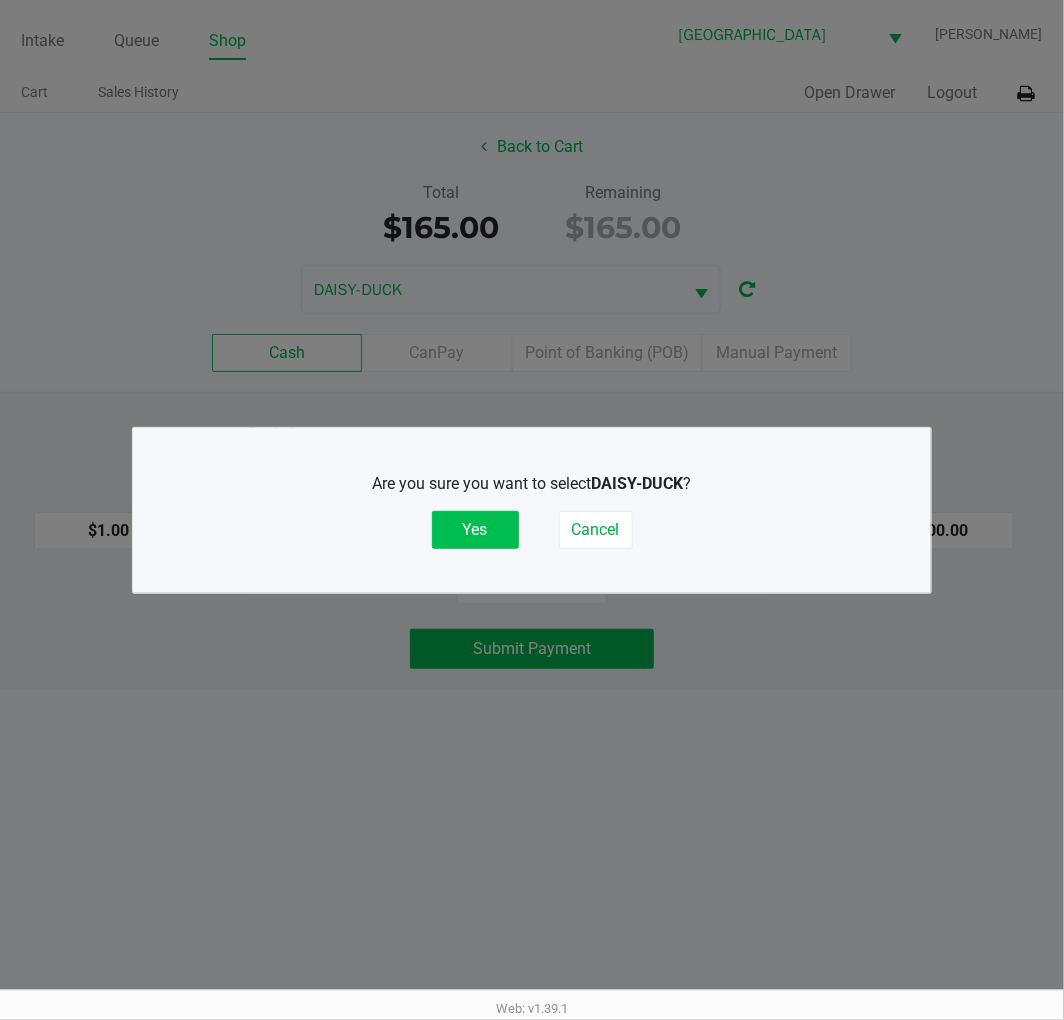 click on "Yes" 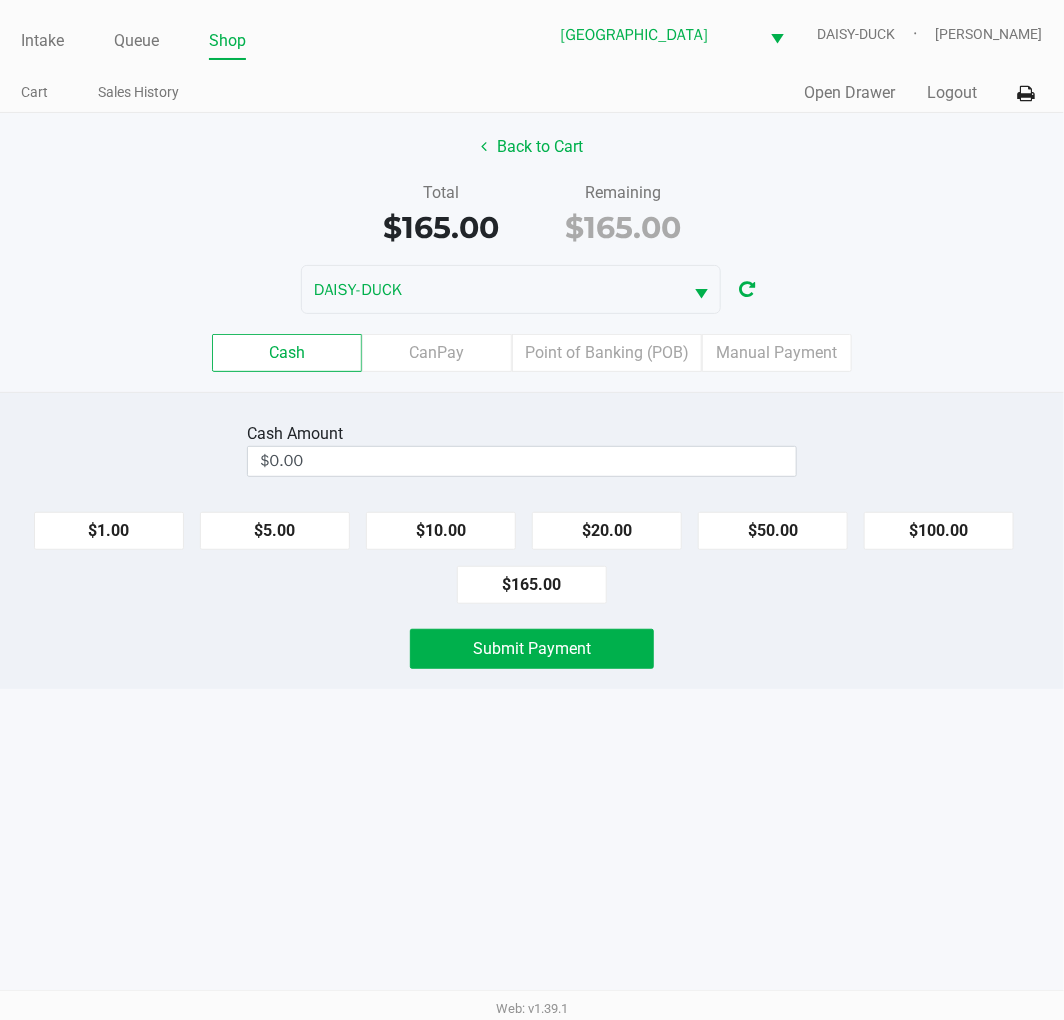 click on "Quick Sale   Open Drawer   Logout" 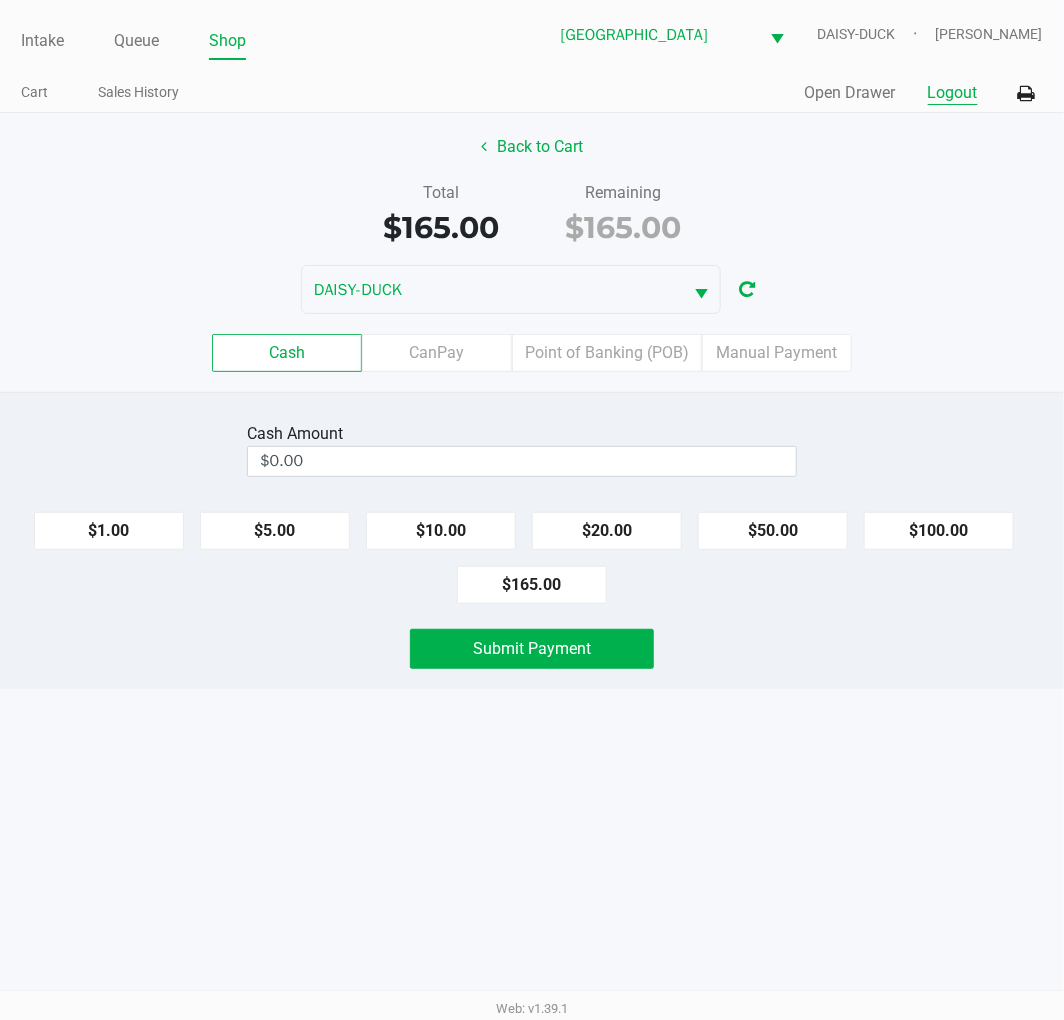 click on "Logout" 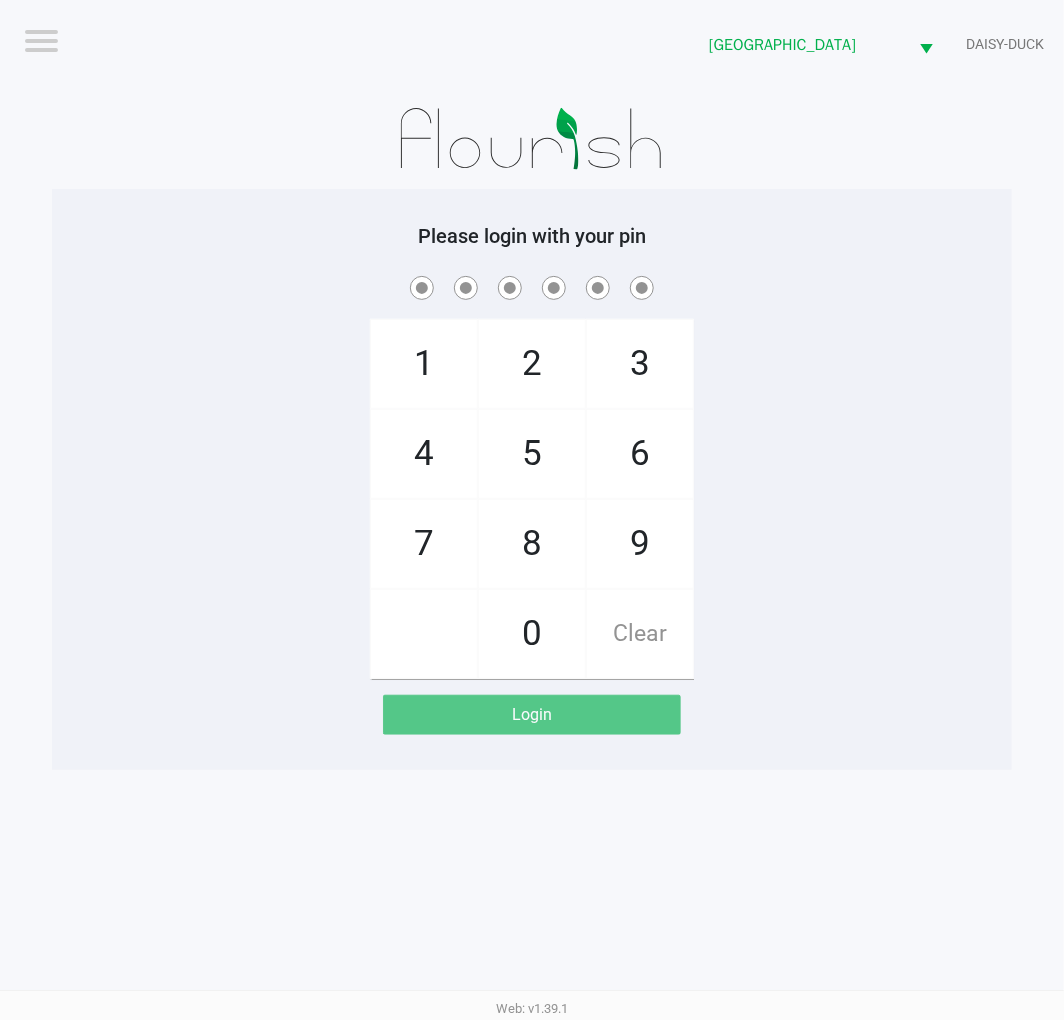 click 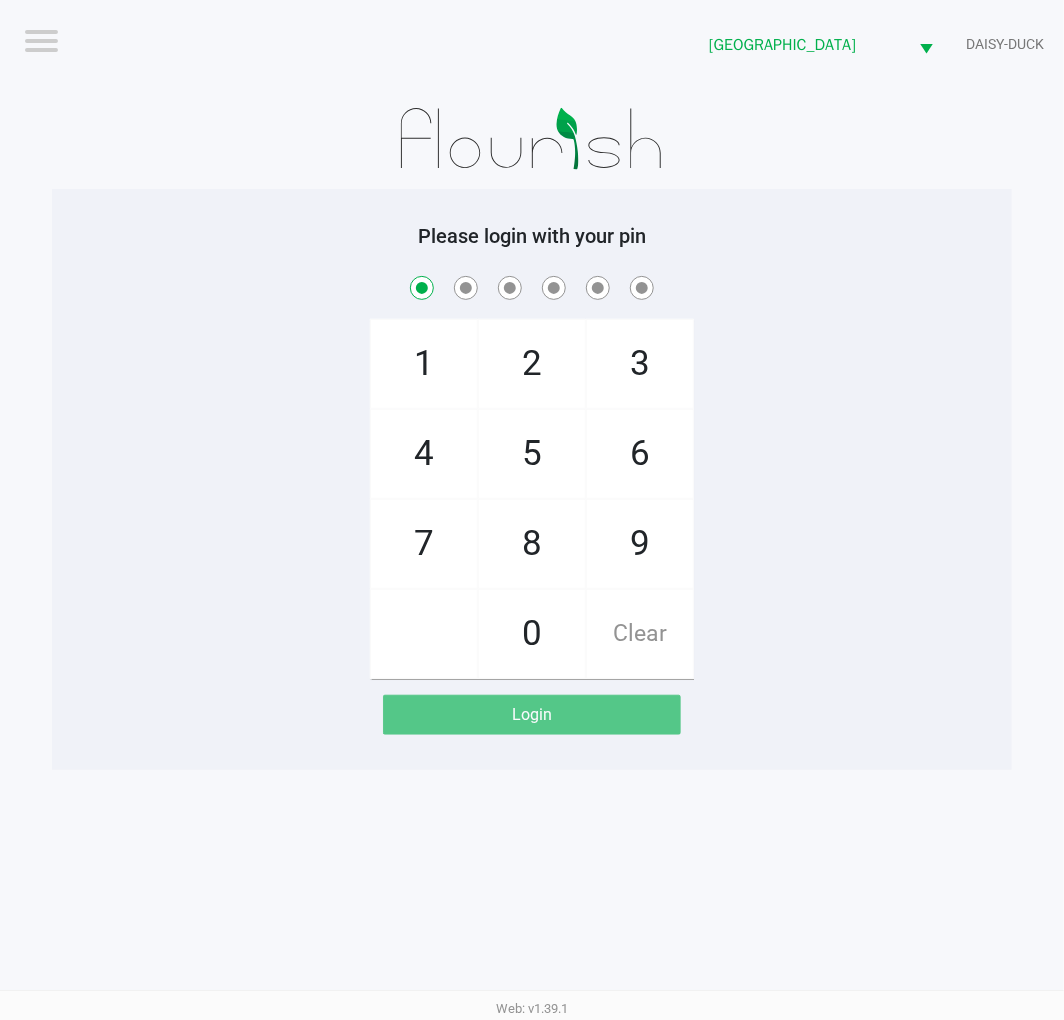 checkbox on "true" 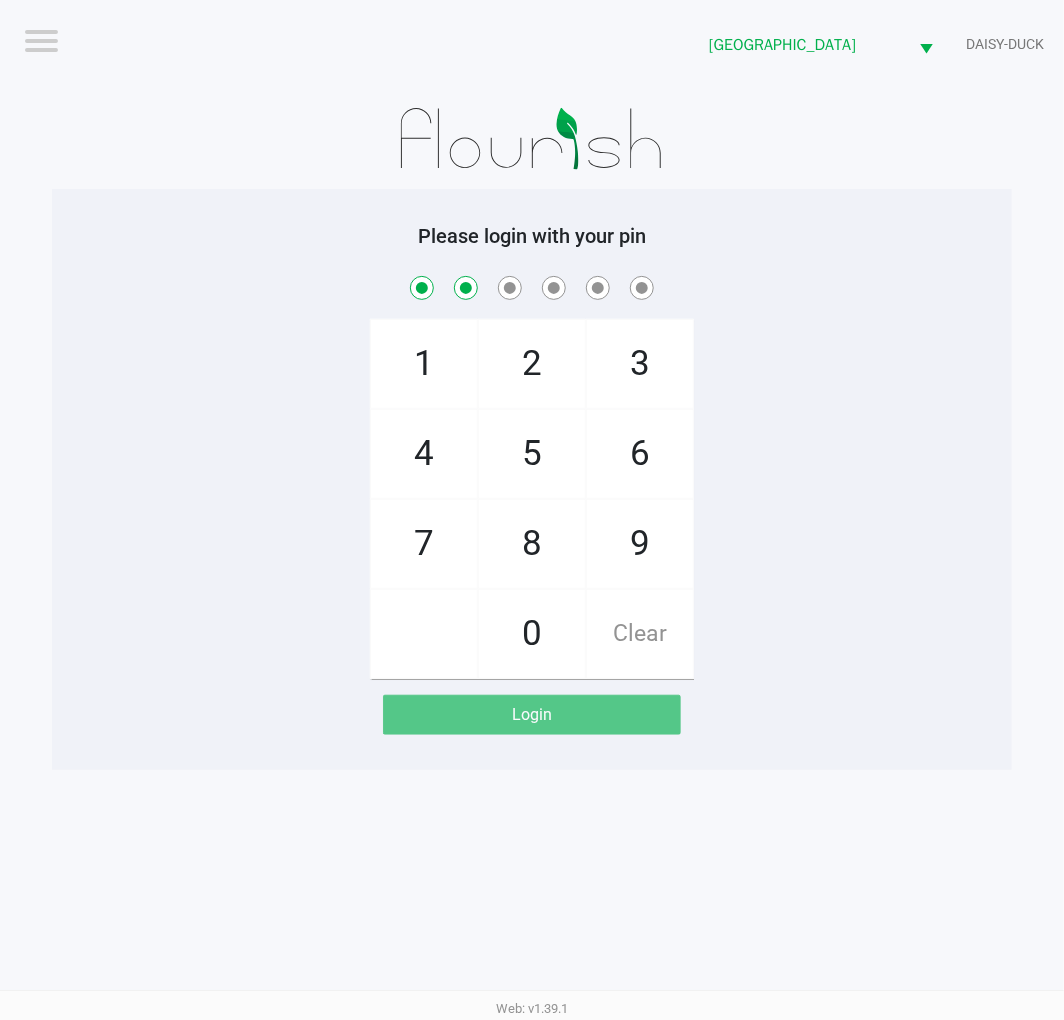checkbox on "true" 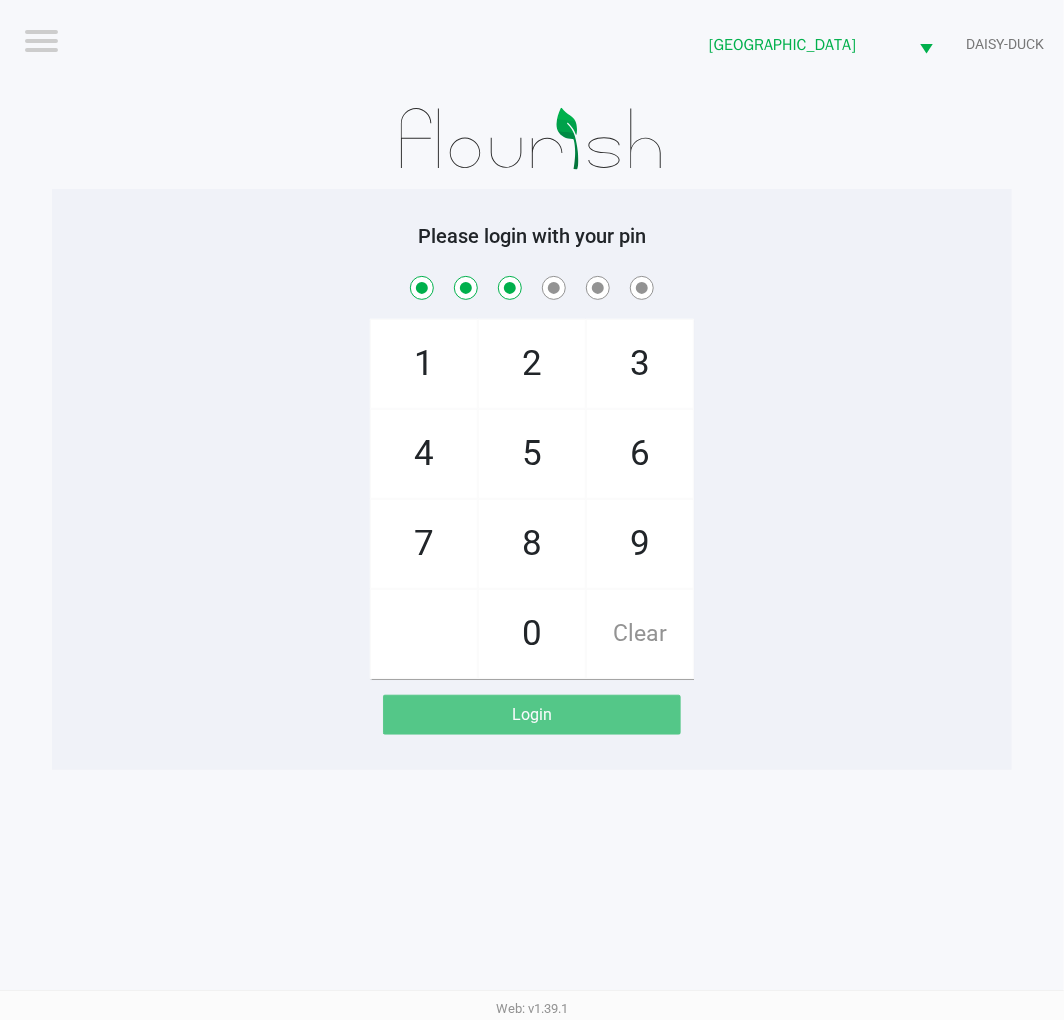 checkbox on "true" 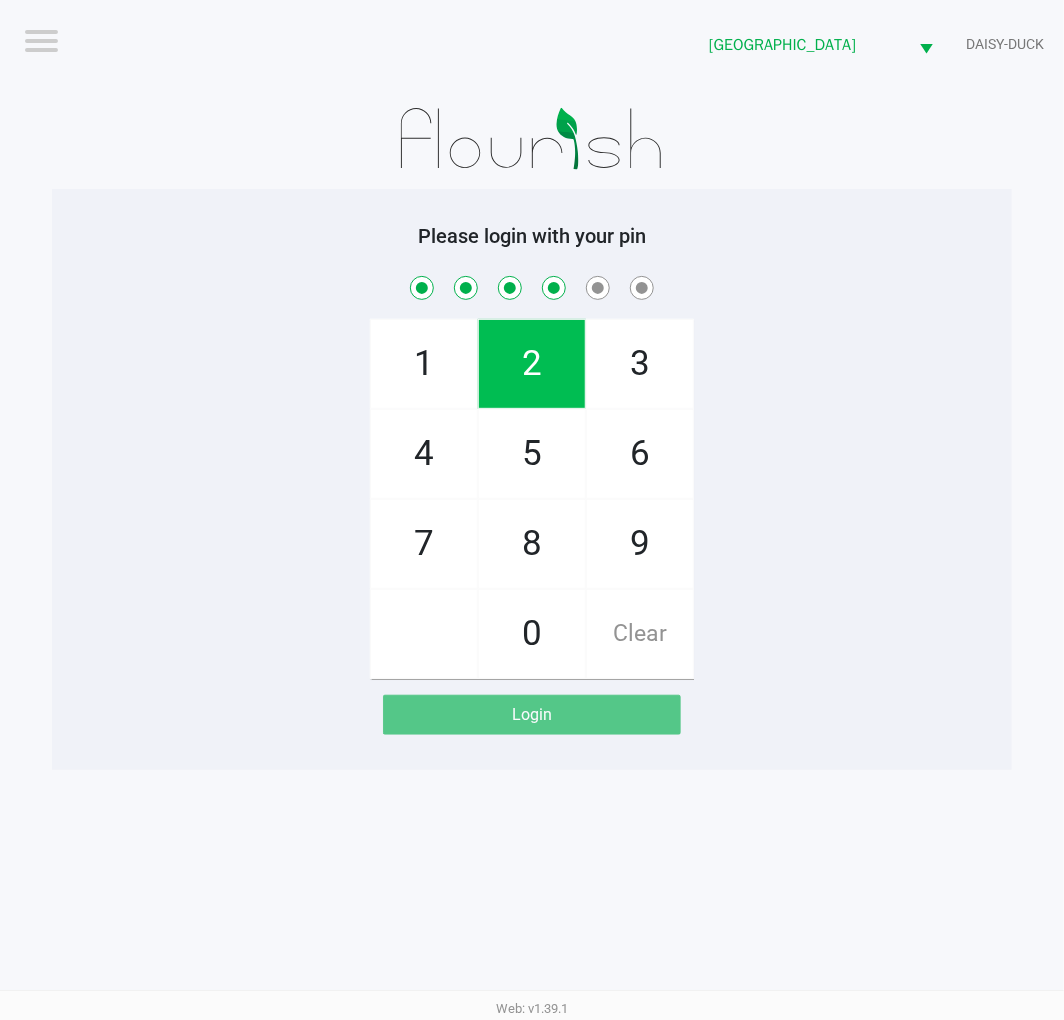 checkbox on "true" 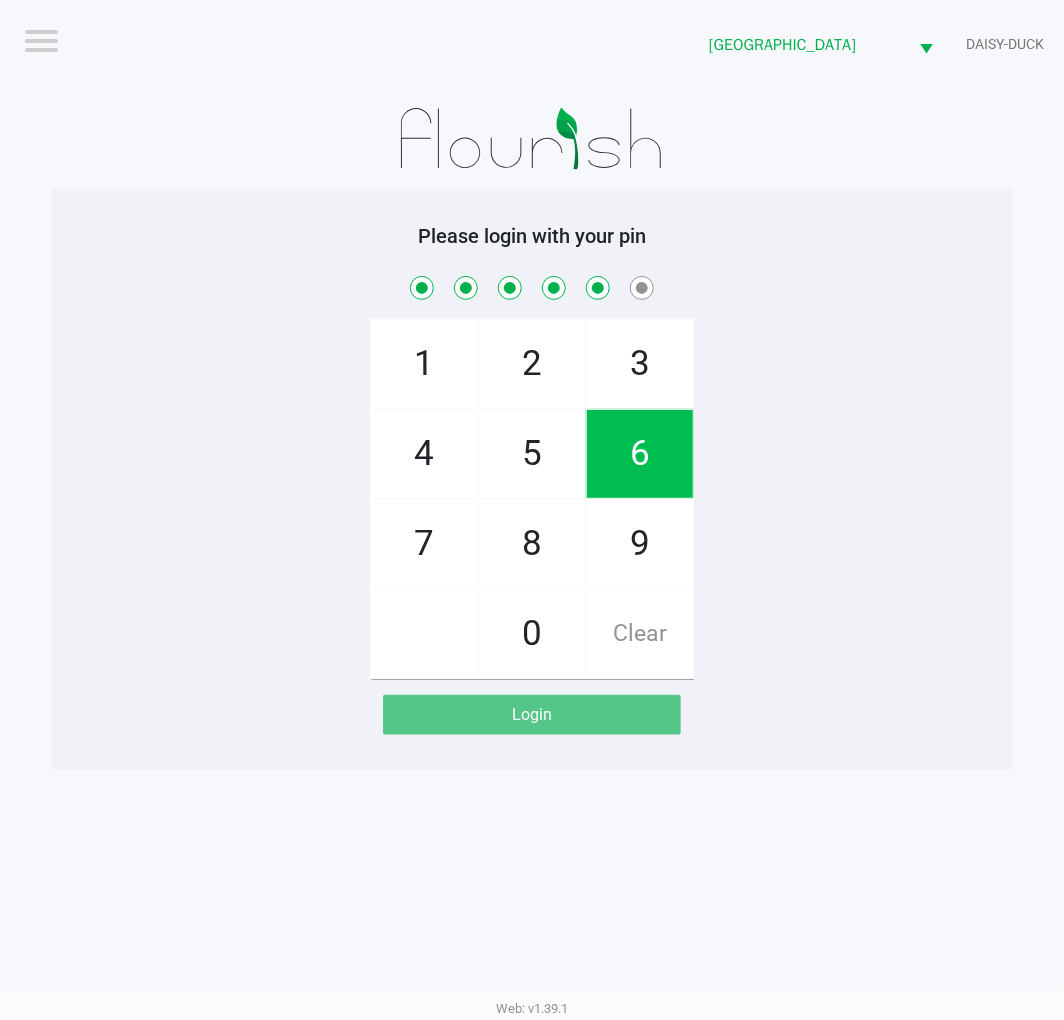 checkbox on "true" 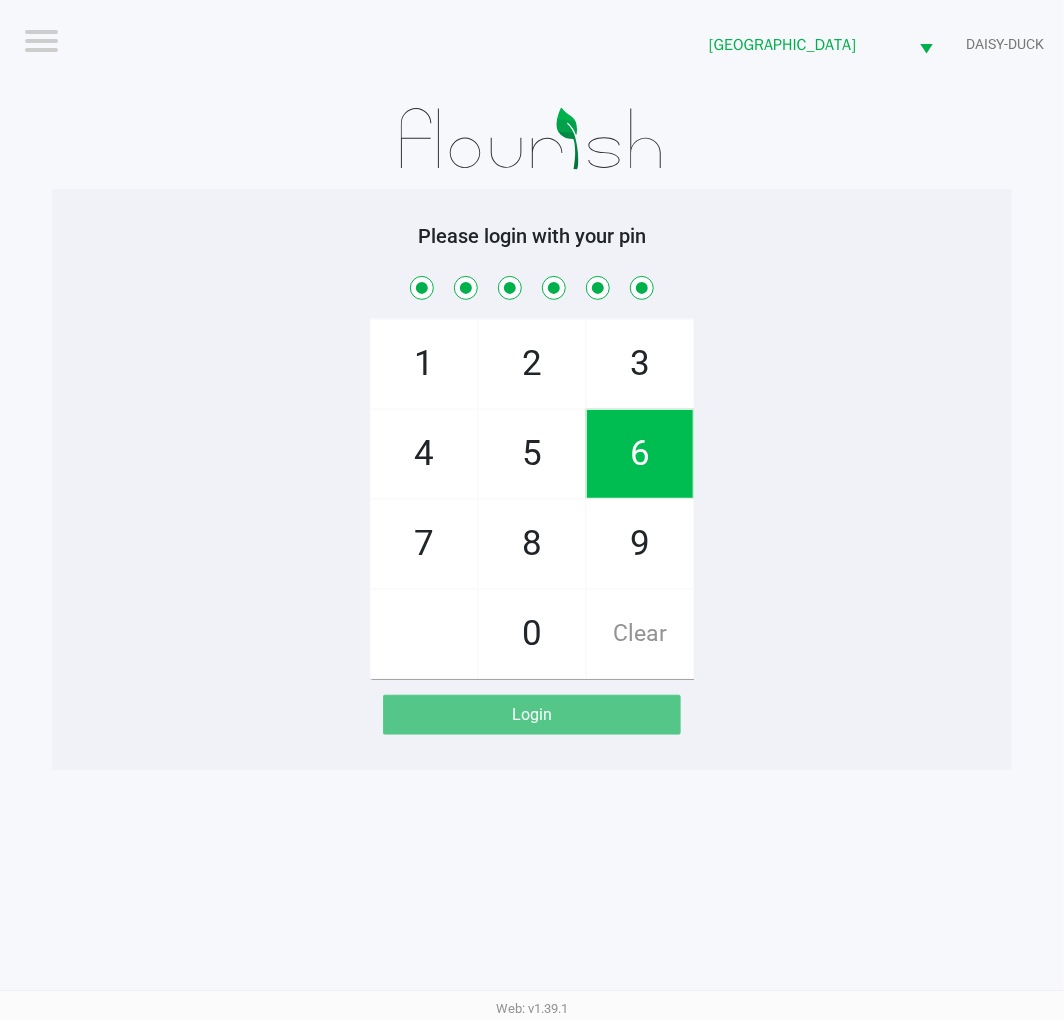 checkbox on "true" 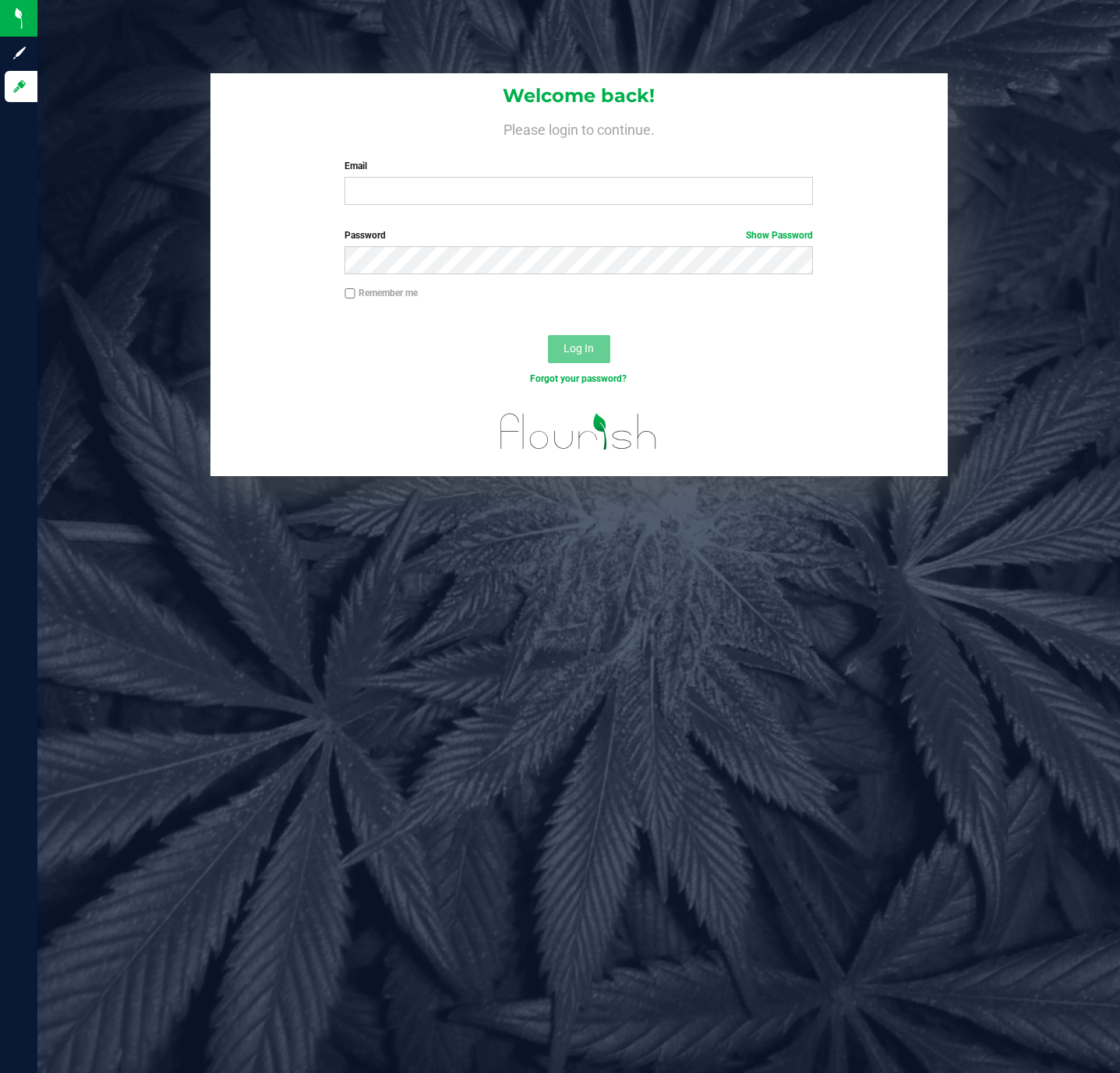 scroll, scrollTop: 0, scrollLeft: 0, axis: both 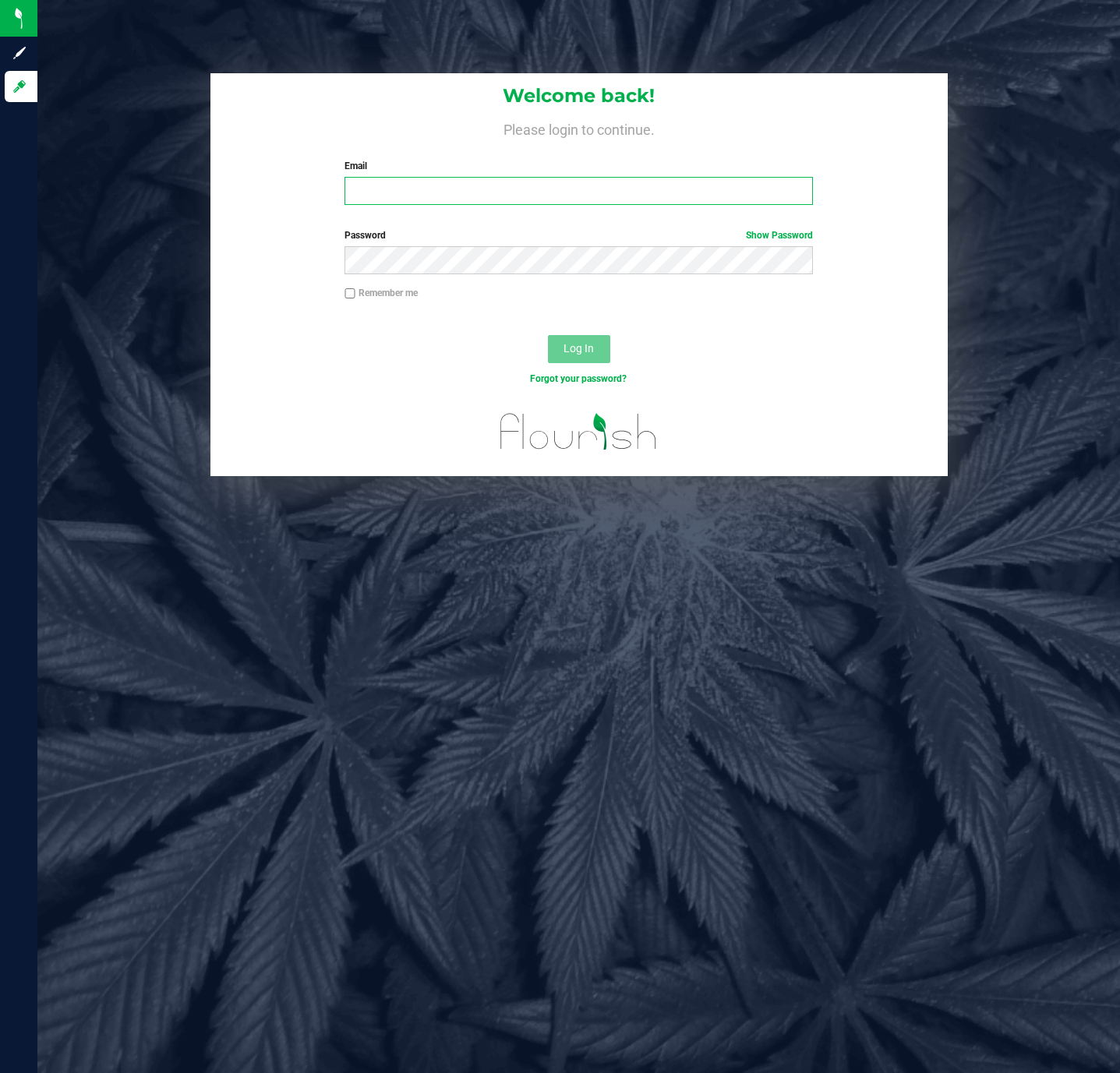 click on "Email" at bounding box center (578, 191) 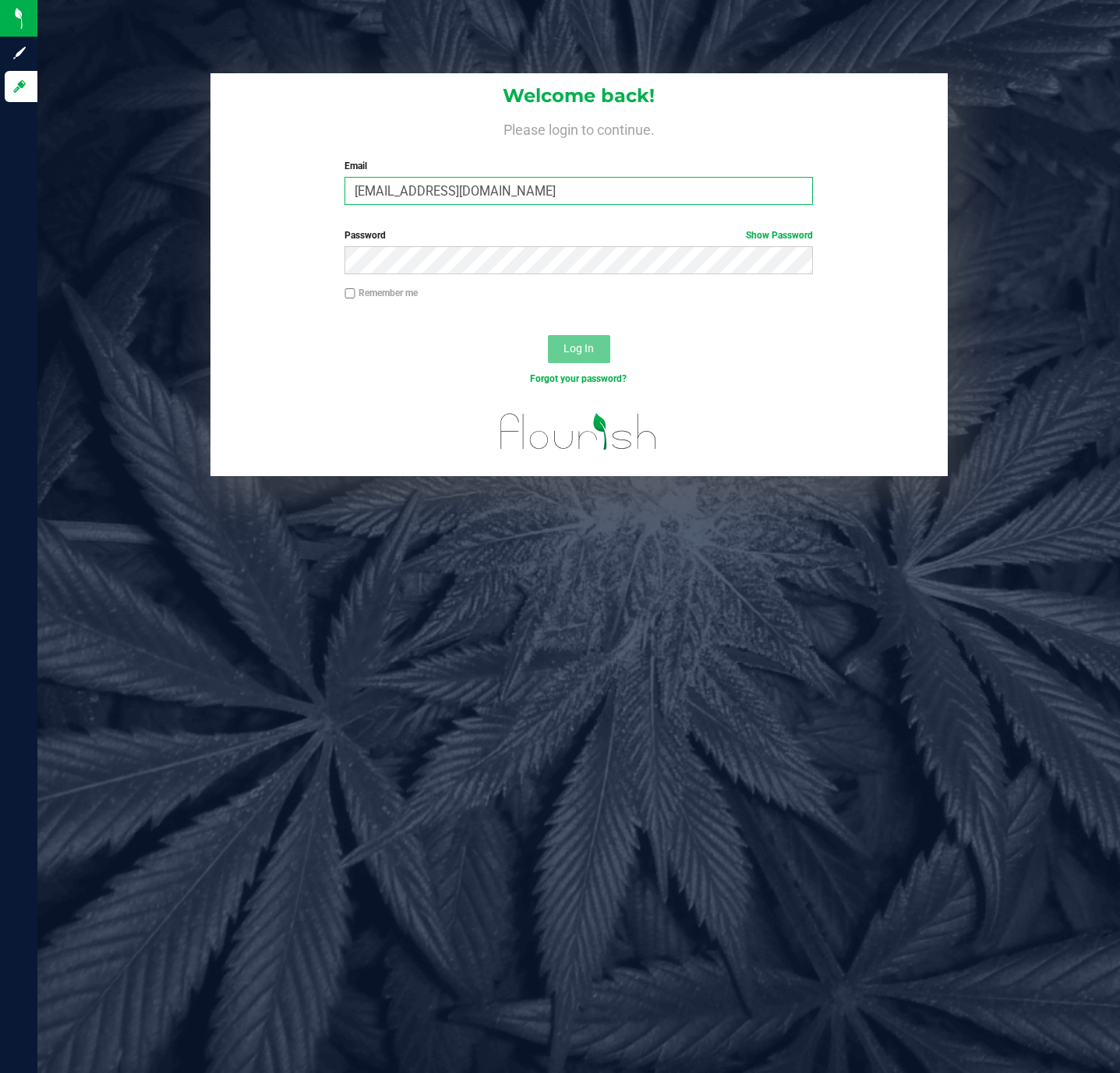 type on "[EMAIL_ADDRESS][DOMAIN_NAME]" 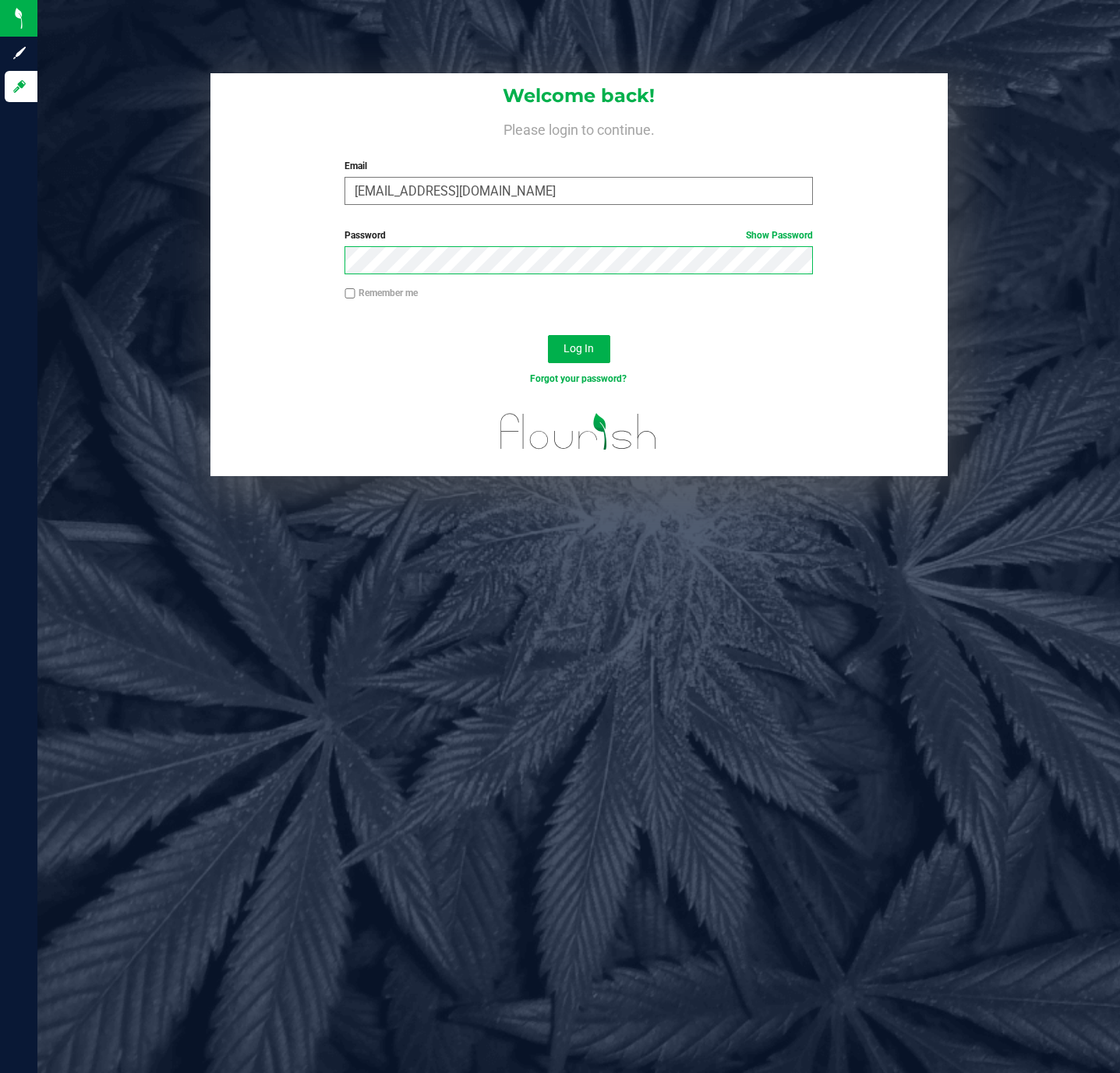 click on "Log In" at bounding box center [579, 349] 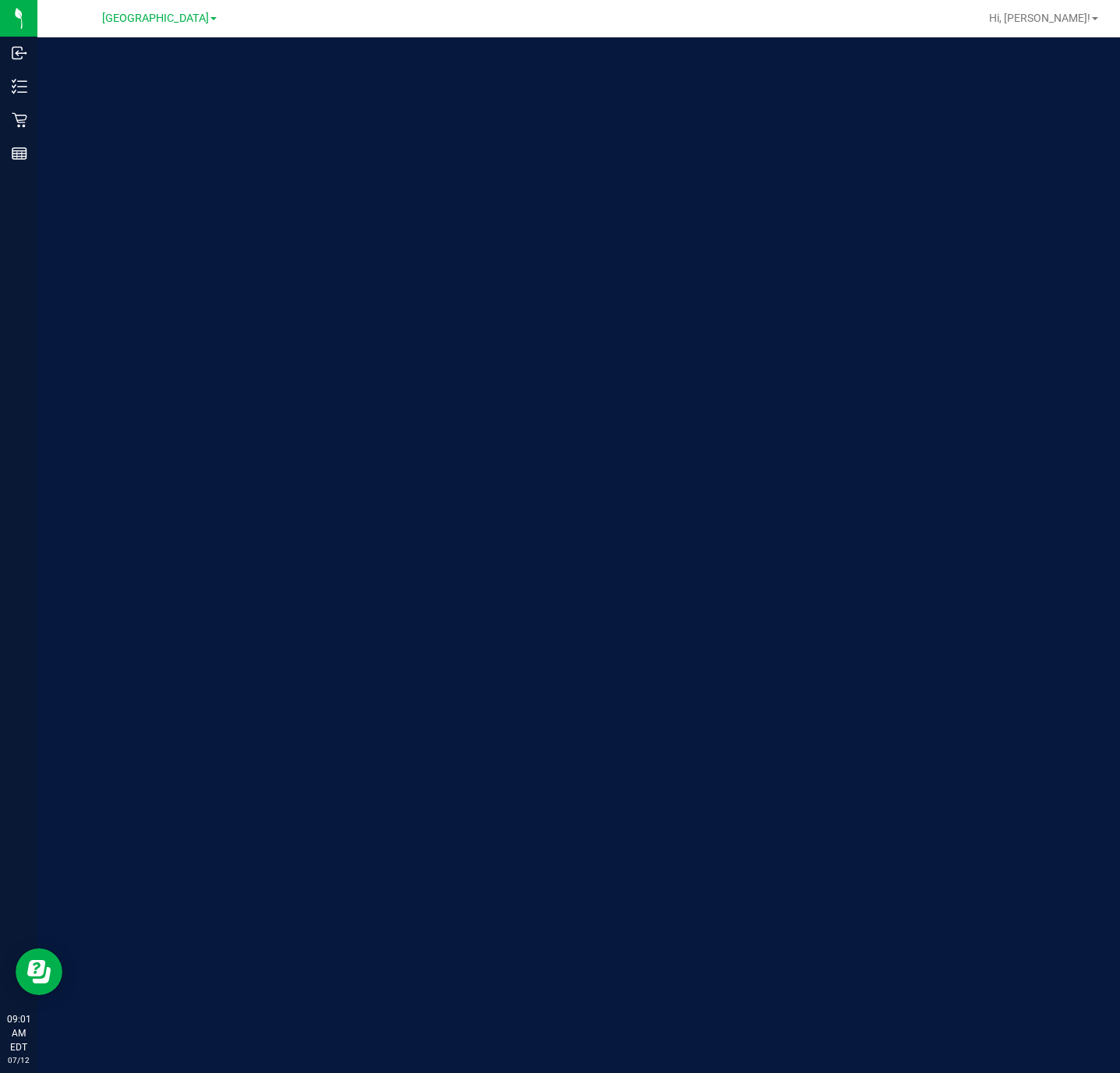 scroll, scrollTop: 0, scrollLeft: 0, axis: both 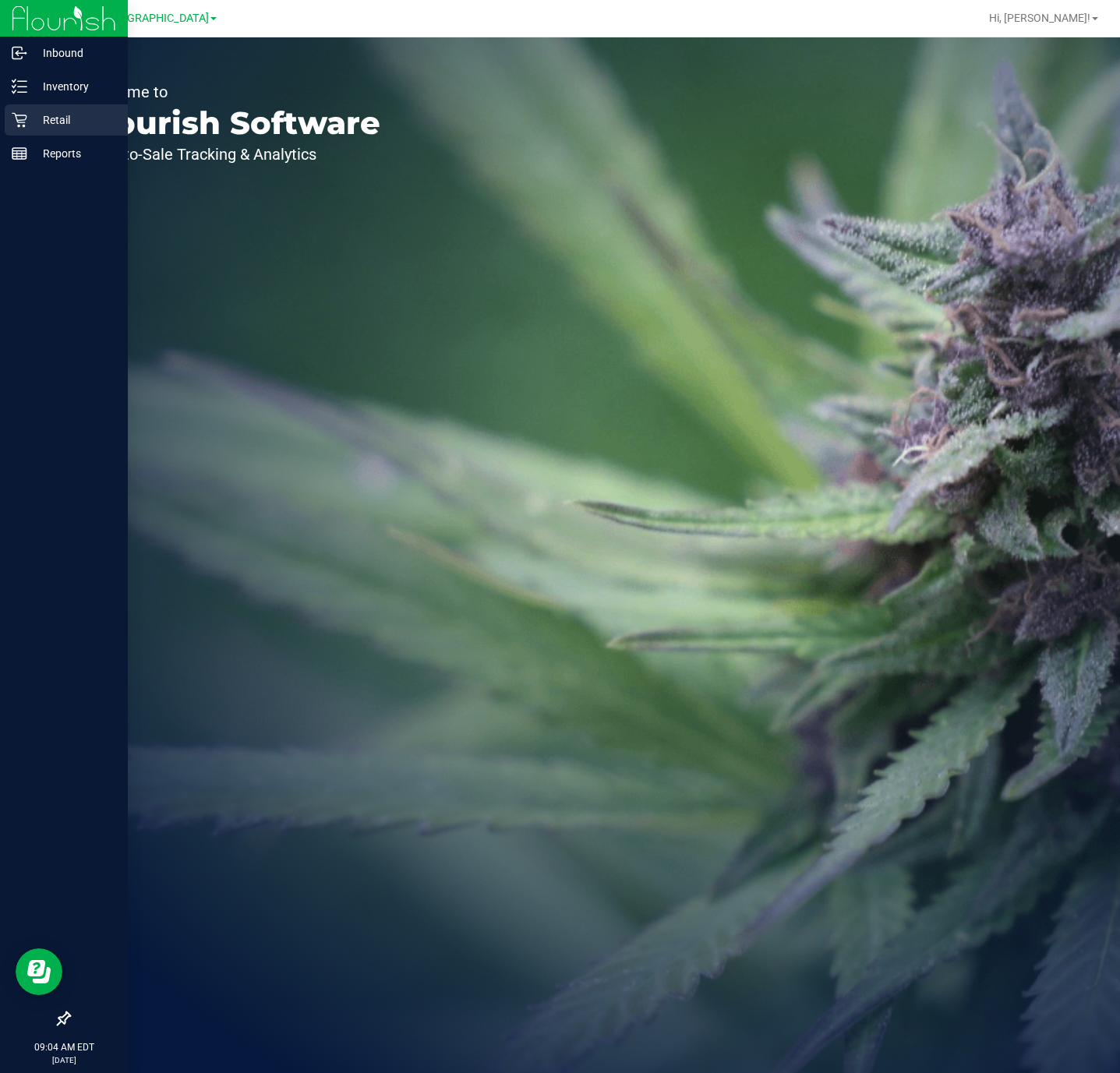 click on "Retail" at bounding box center (74, 120) 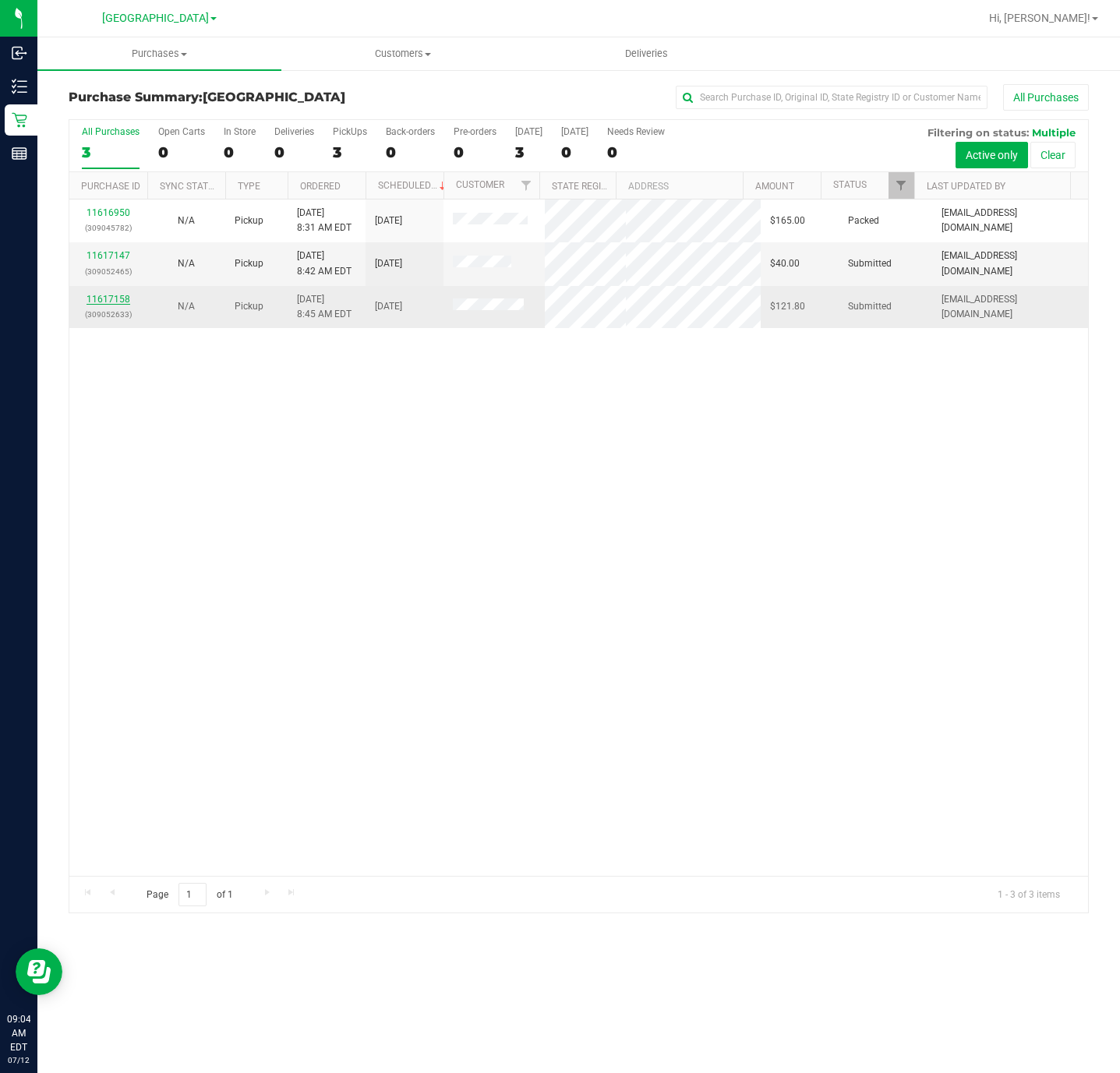 click on "11617158" at bounding box center [108, 299] 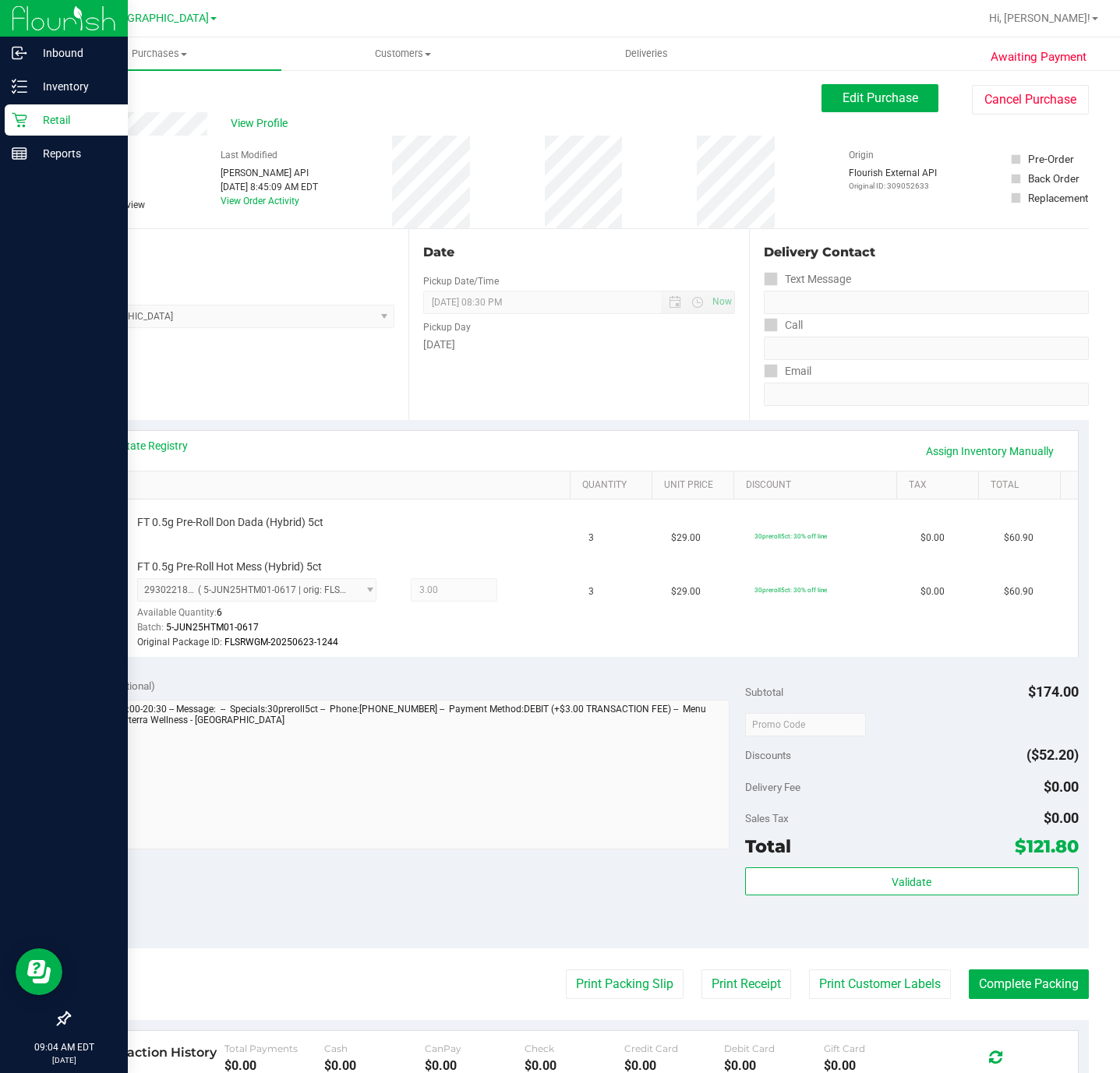 click 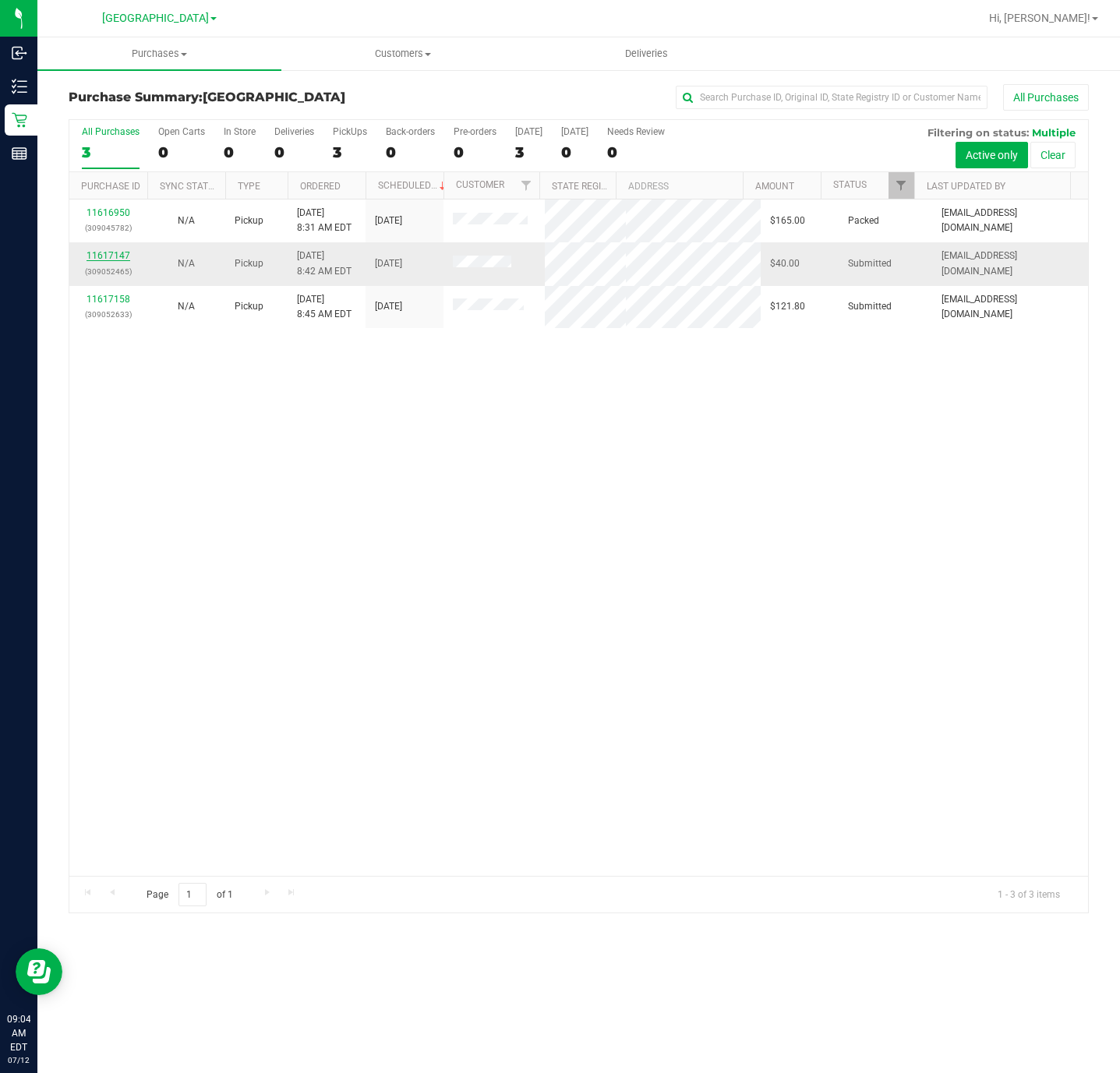 click on "11617147" at bounding box center (108, 256) 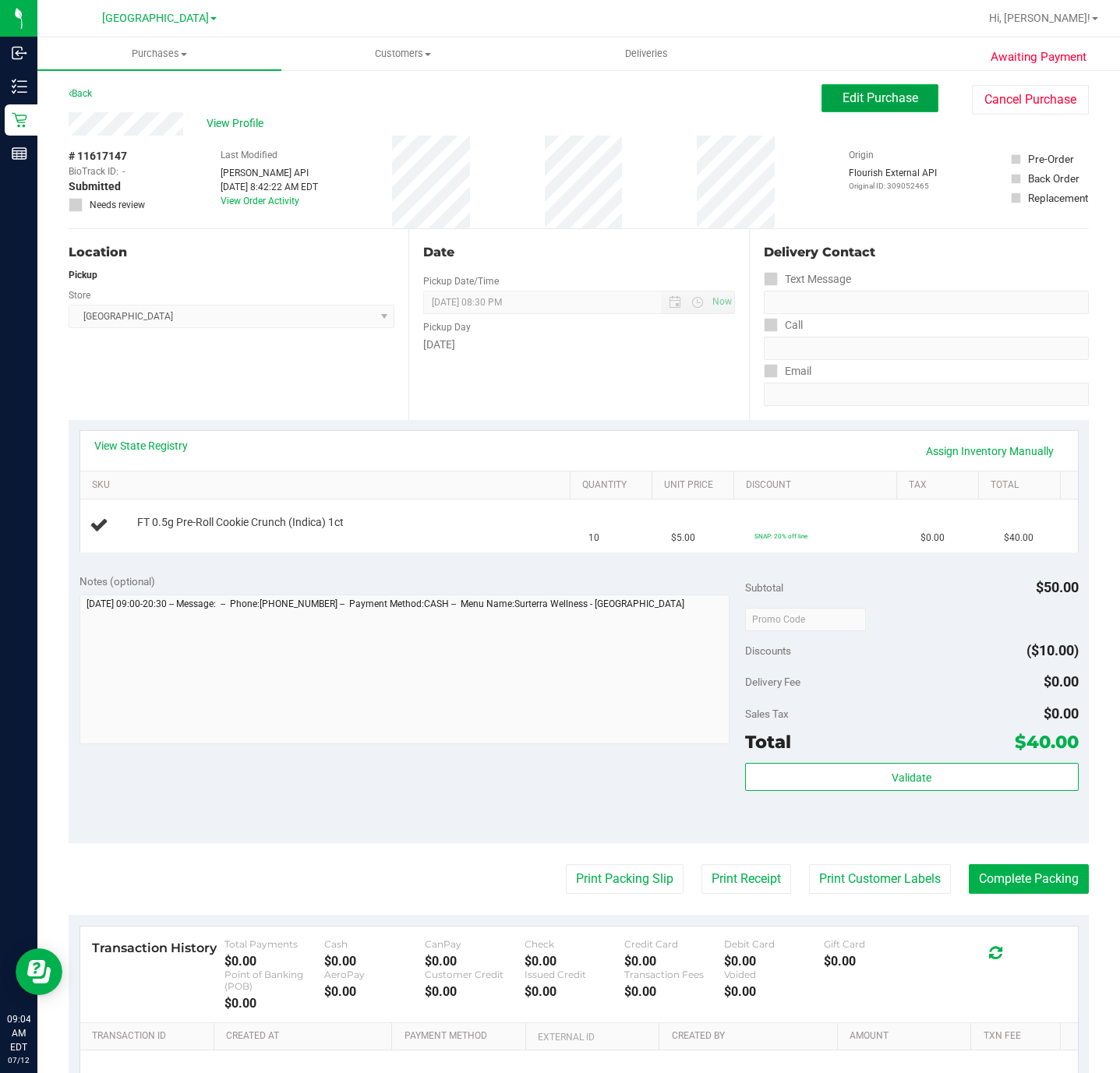 click on "Edit Purchase" at bounding box center (880, 97) 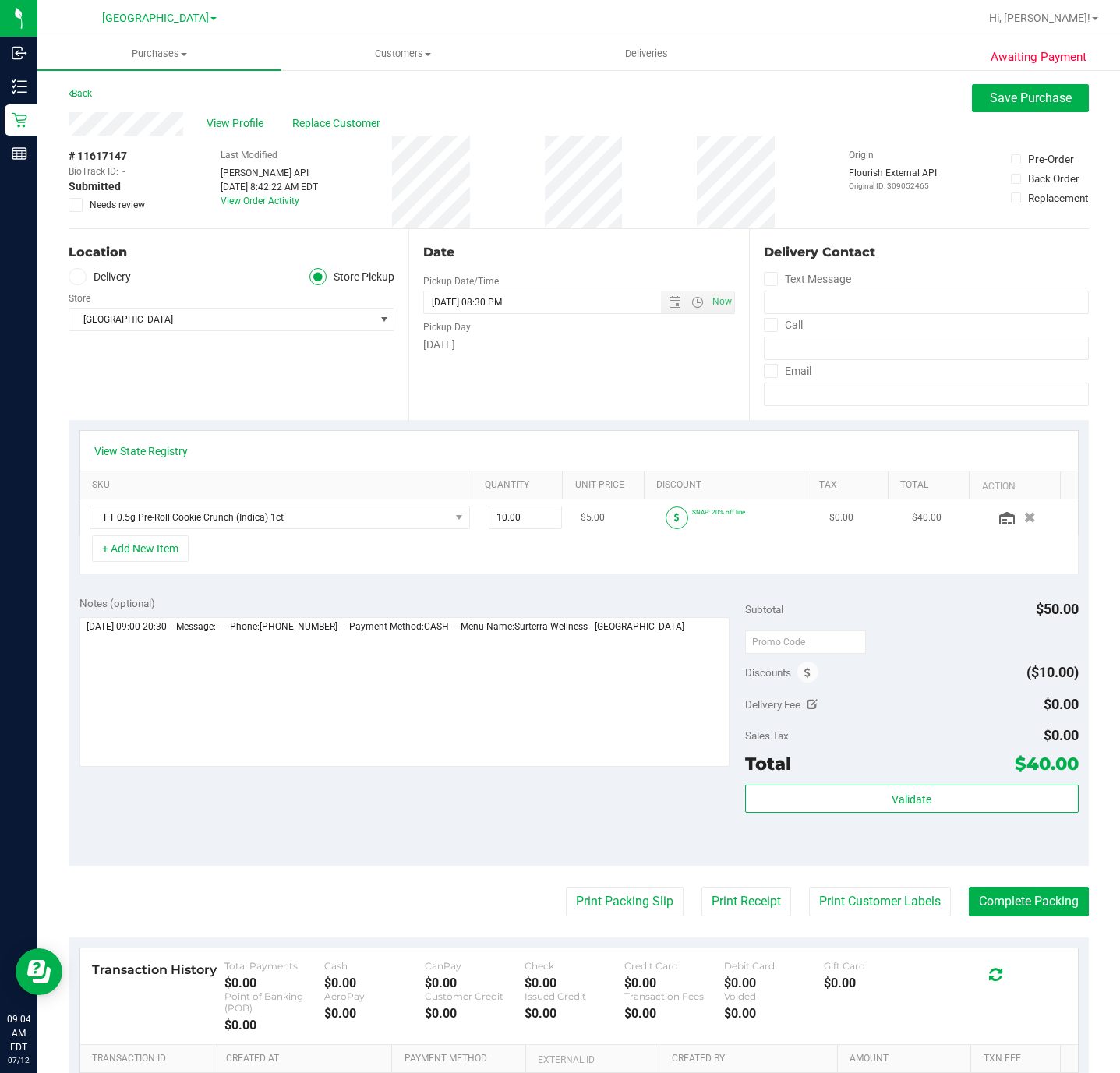 click at bounding box center [677, 517] 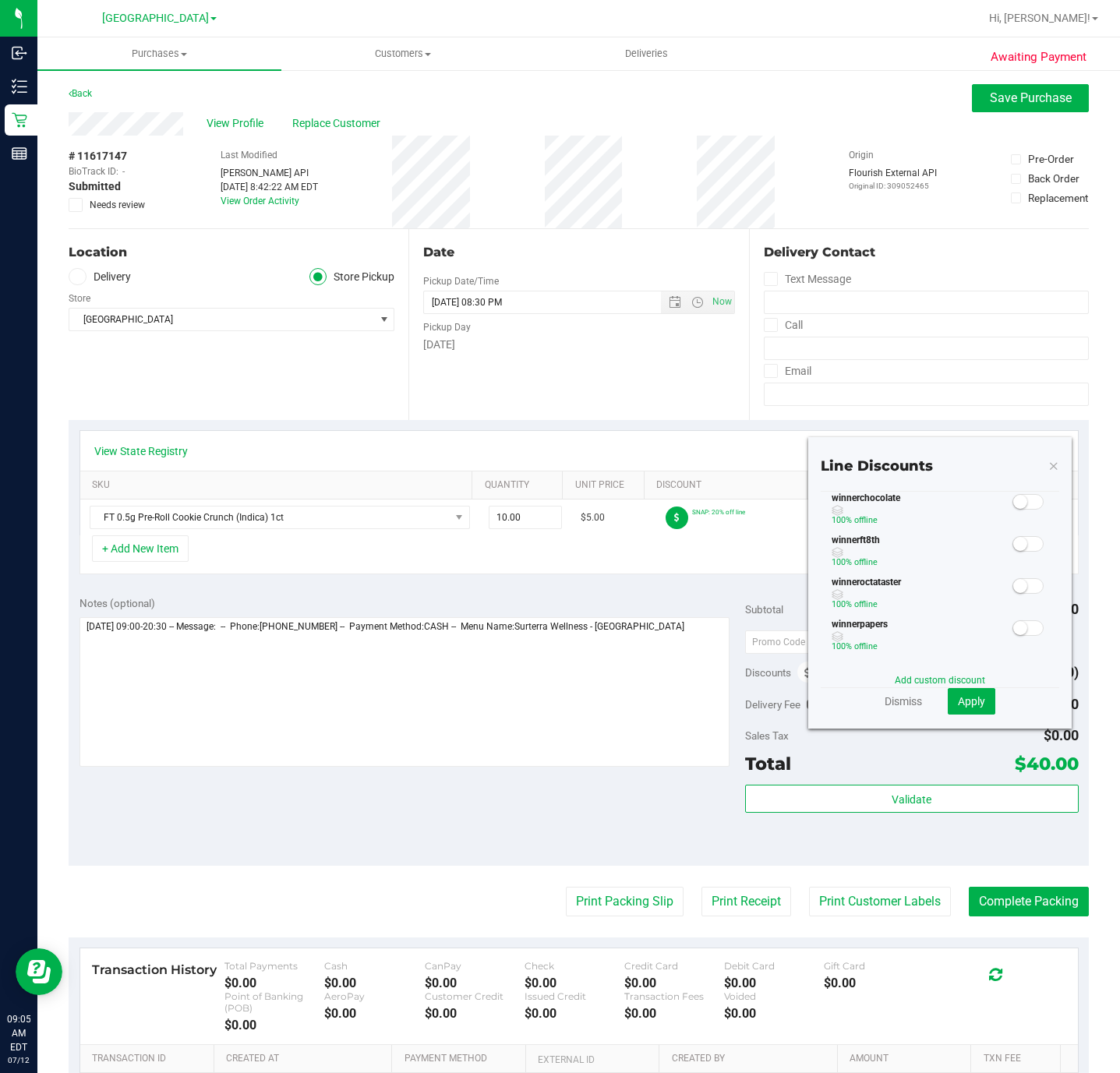 scroll, scrollTop: 753, scrollLeft: 0, axis: vertical 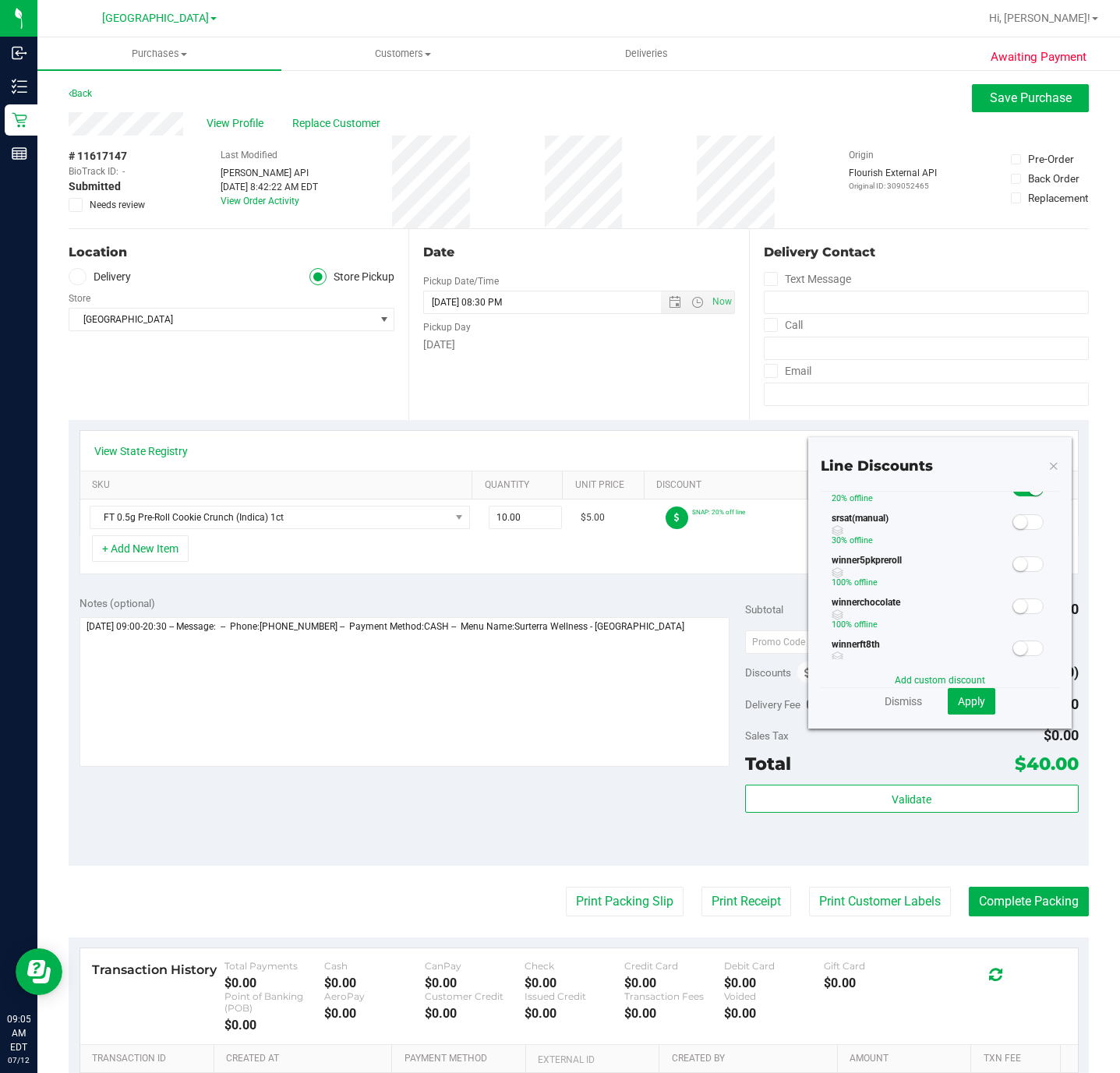 click on "Line Discounts" at bounding box center [940, 466] 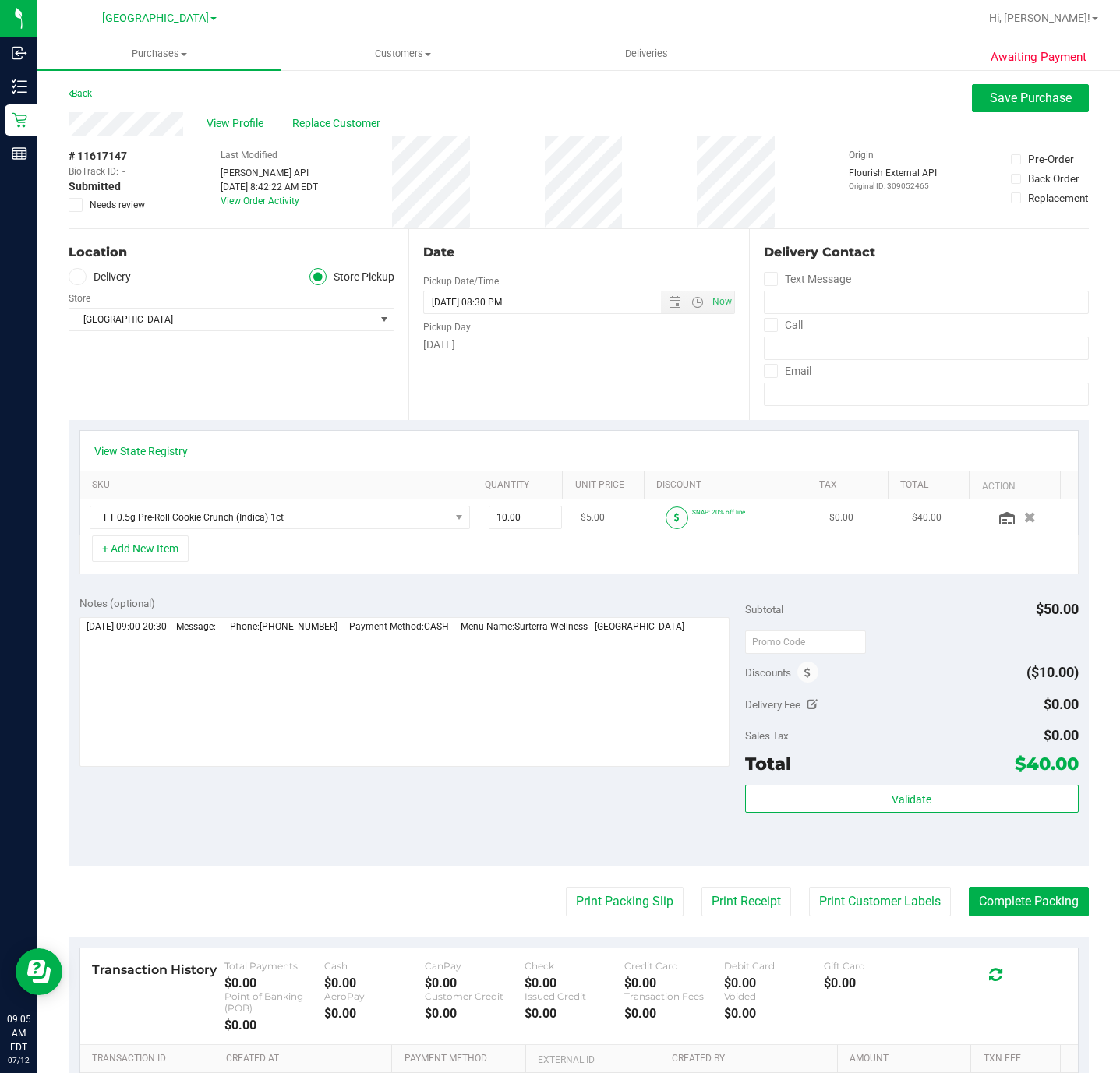 click at bounding box center [677, 517] 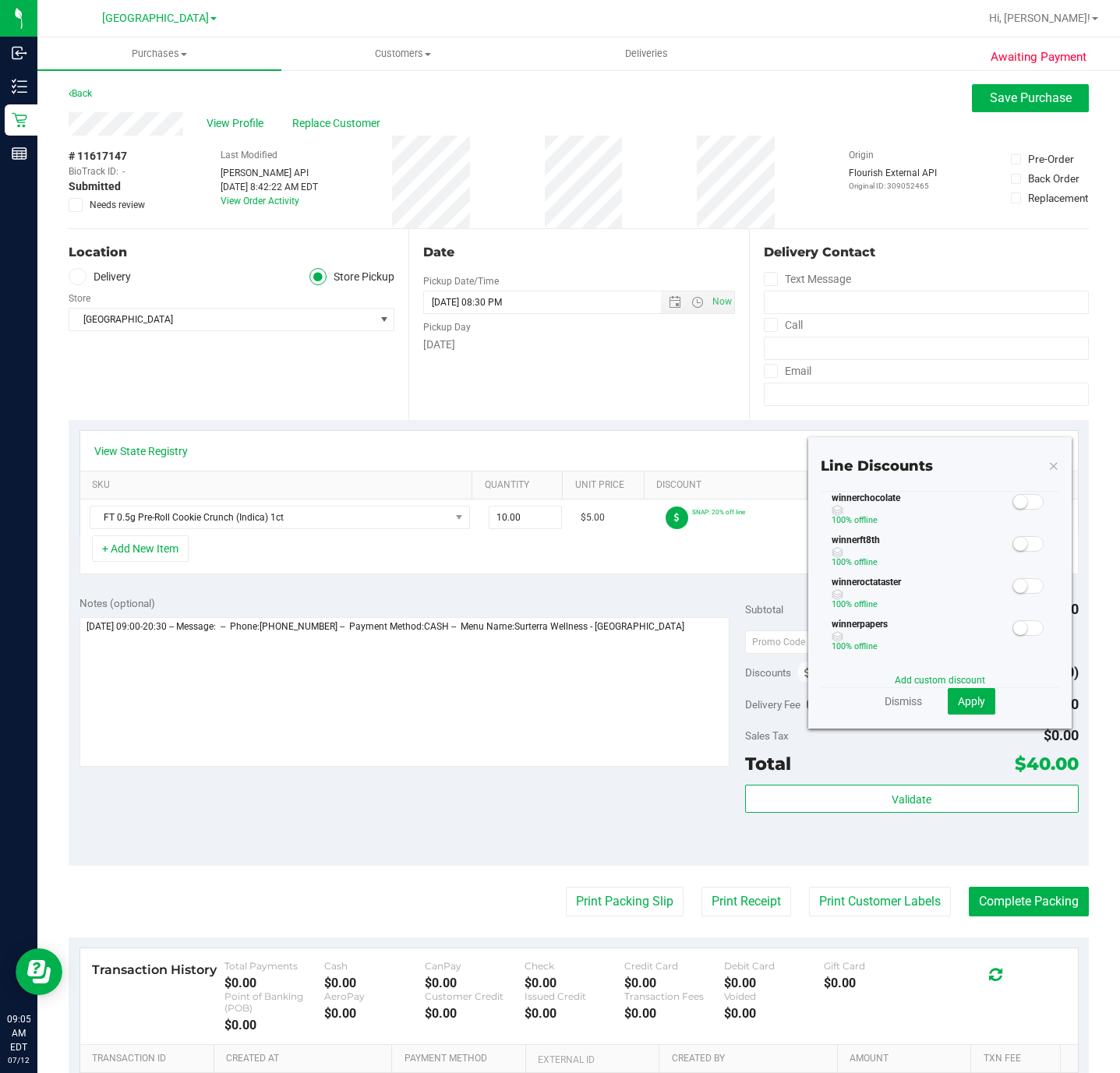scroll, scrollTop: 753, scrollLeft: 0, axis: vertical 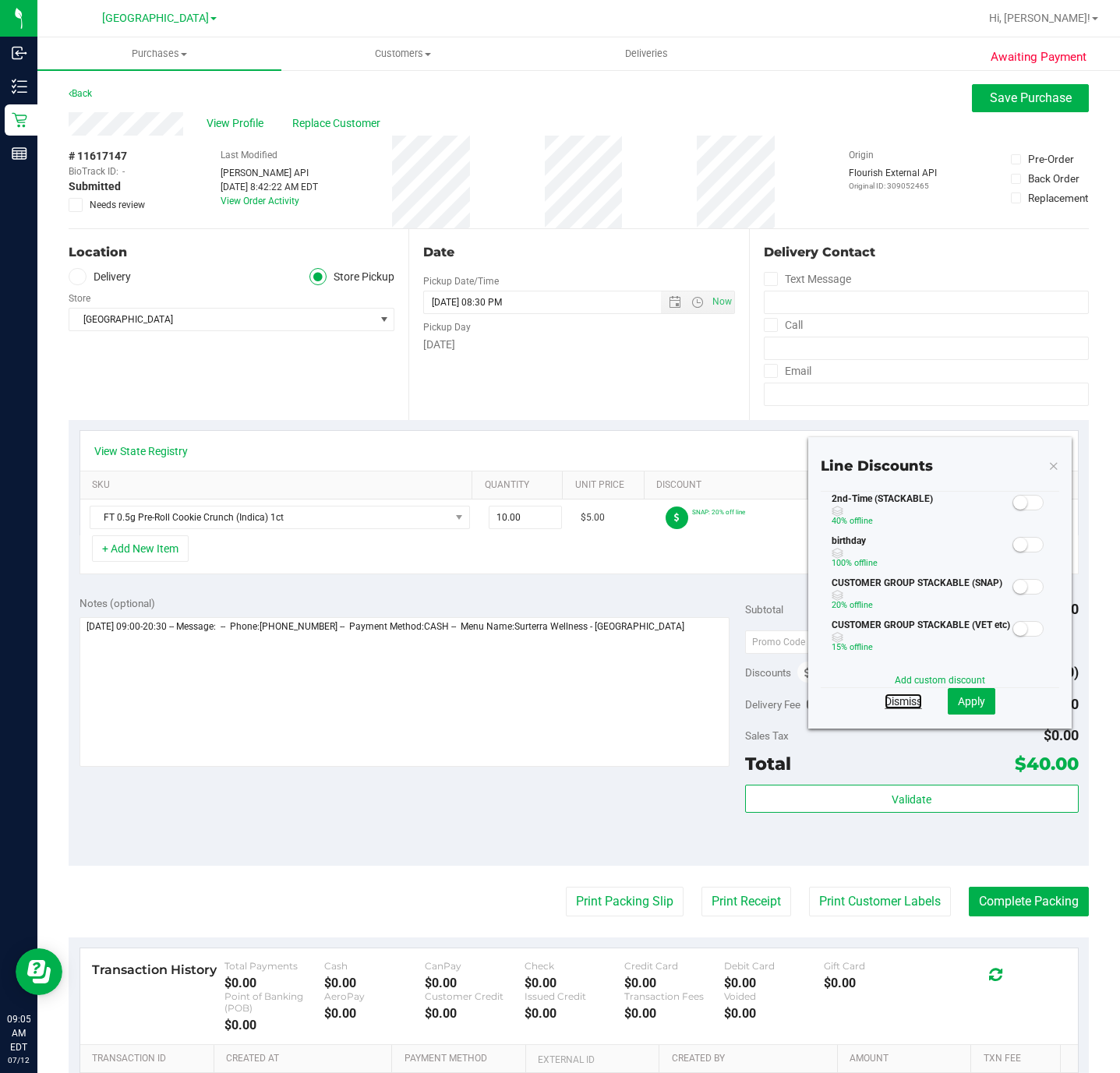 click on "Dismiss" at bounding box center (903, 701) 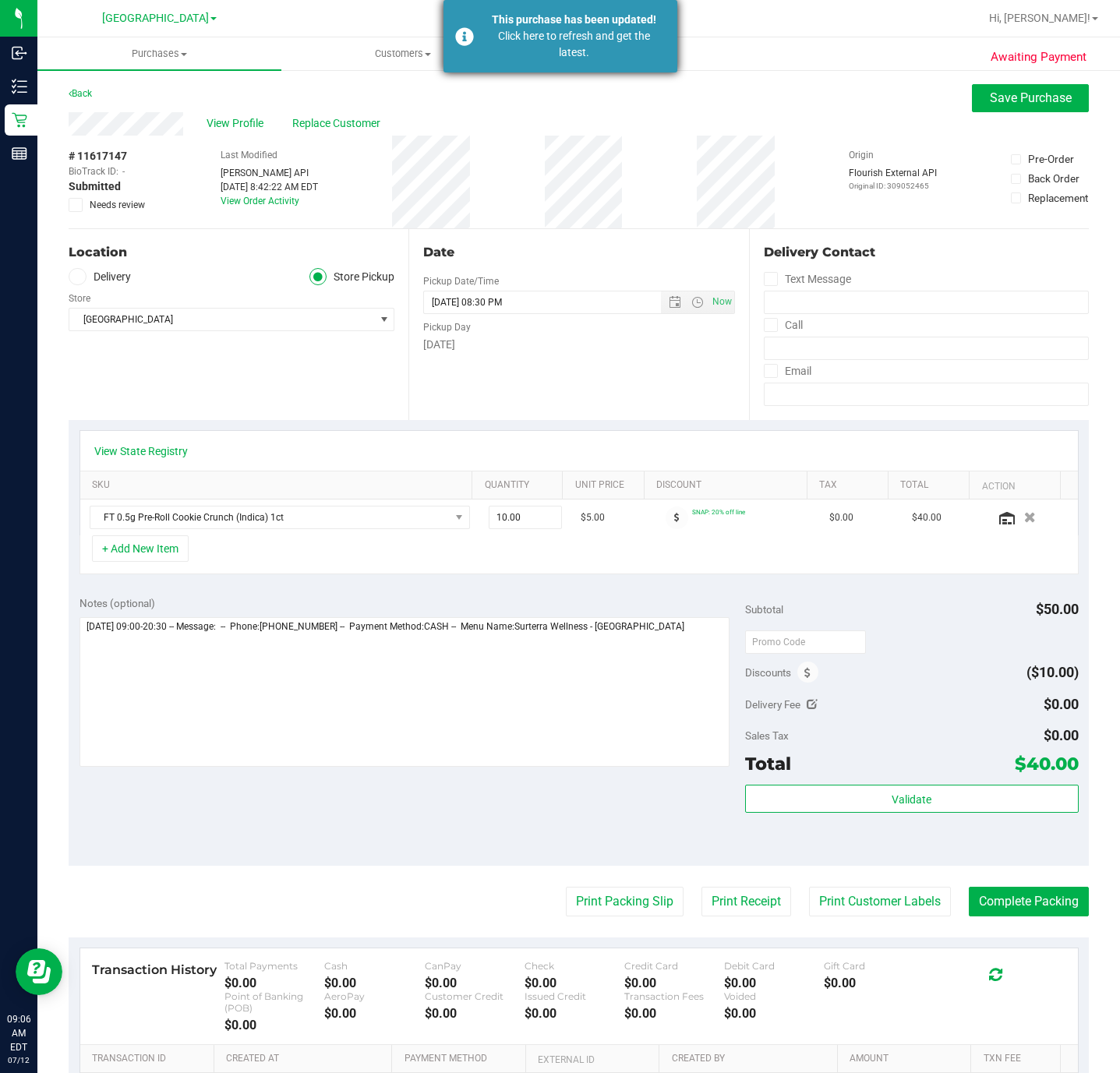 click on "This purchase has been updated!" at bounding box center (574, 19) 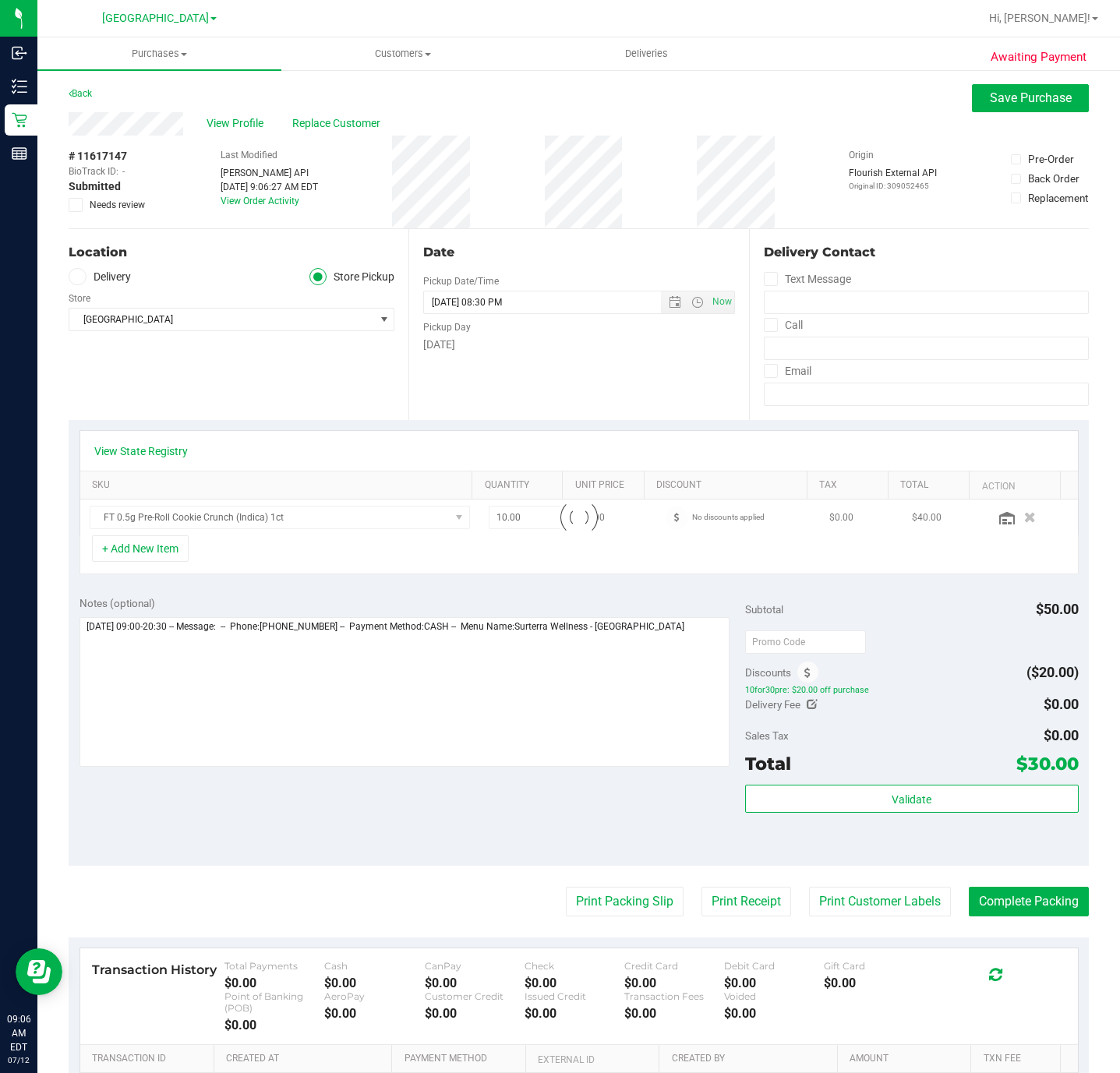 click on "Back
Save Purchase" at bounding box center (578, 98) 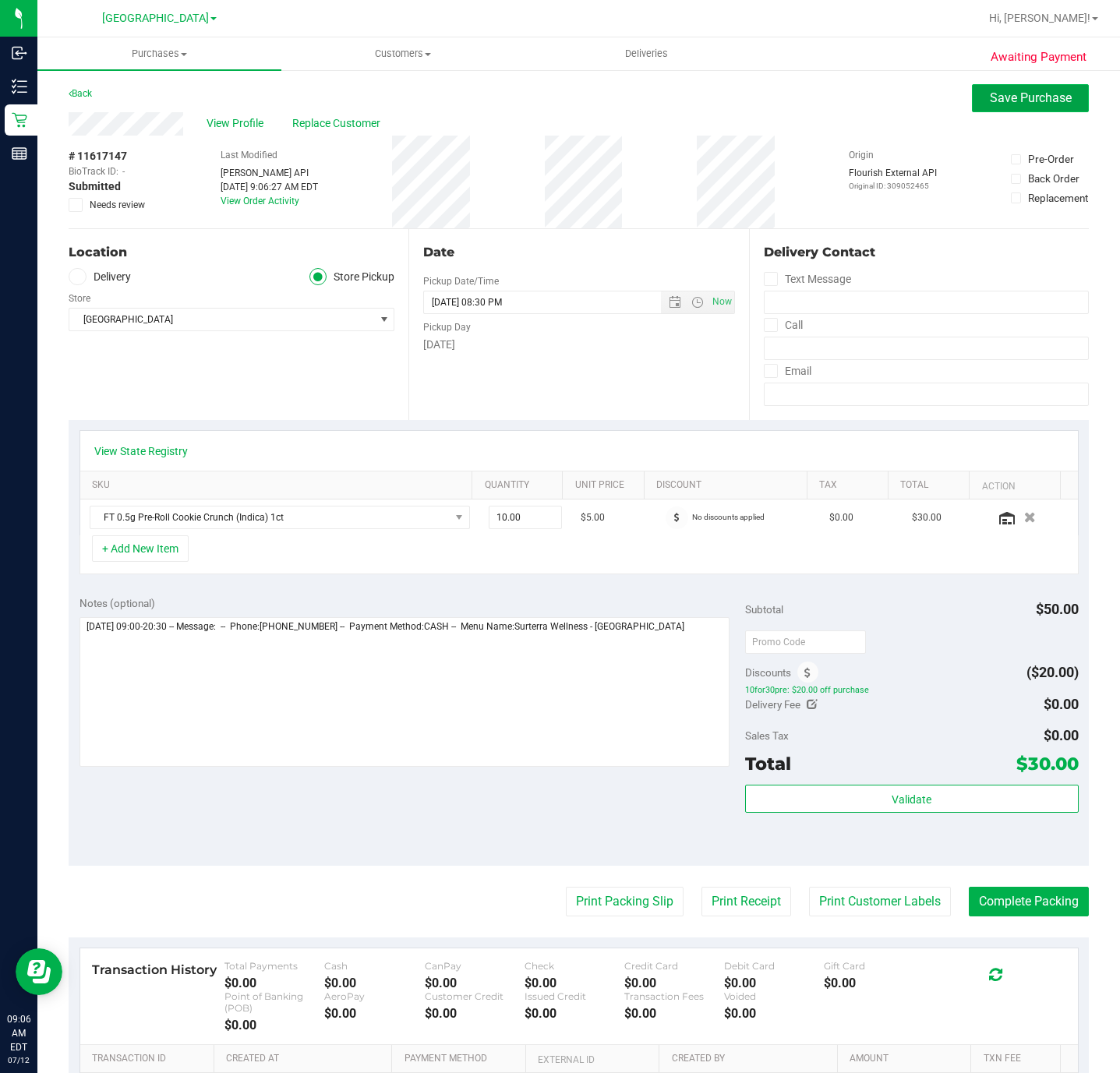 click on "Save Purchase" at bounding box center [1030, 98] 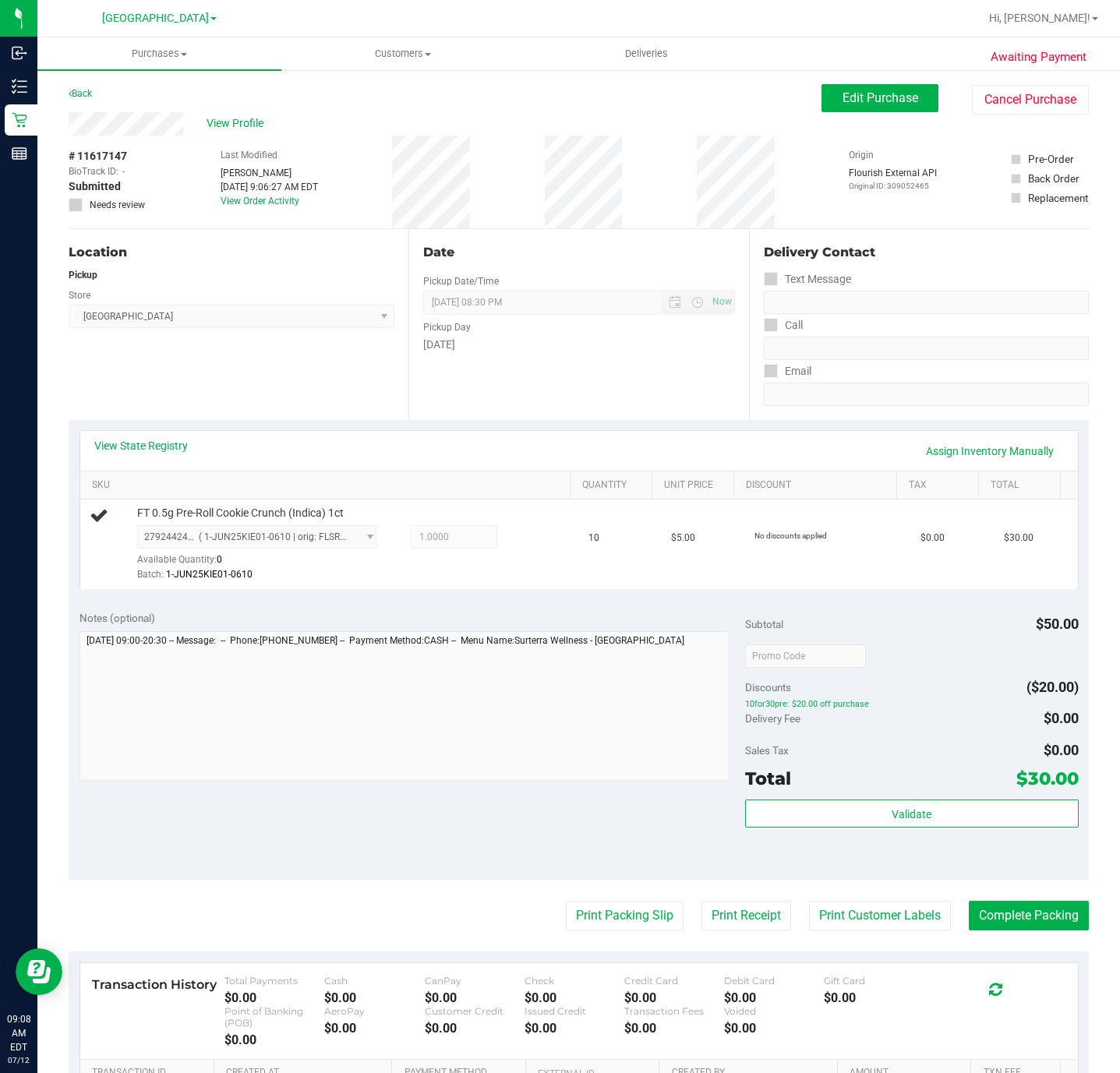 click on "Awaiting Payment
Back
Edit Purchase
Cancel Purchase
View Profile
# 11617147
BioTrack ID:
-
Submitted
Needs review
Last Modified
Aaron Lange" at bounding box center [578, 677] 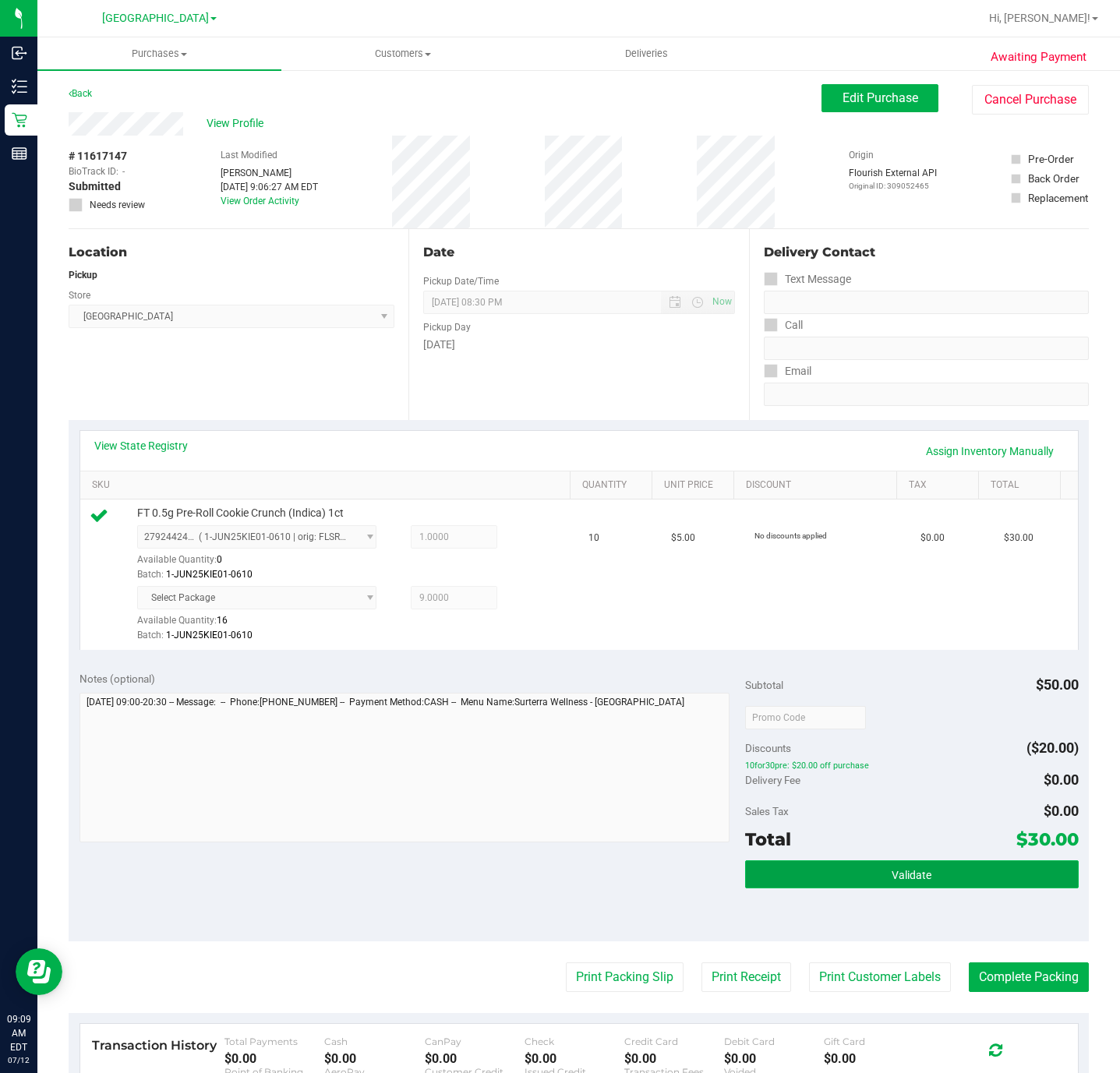 click on "Validate" at bounding box center [911, 874] 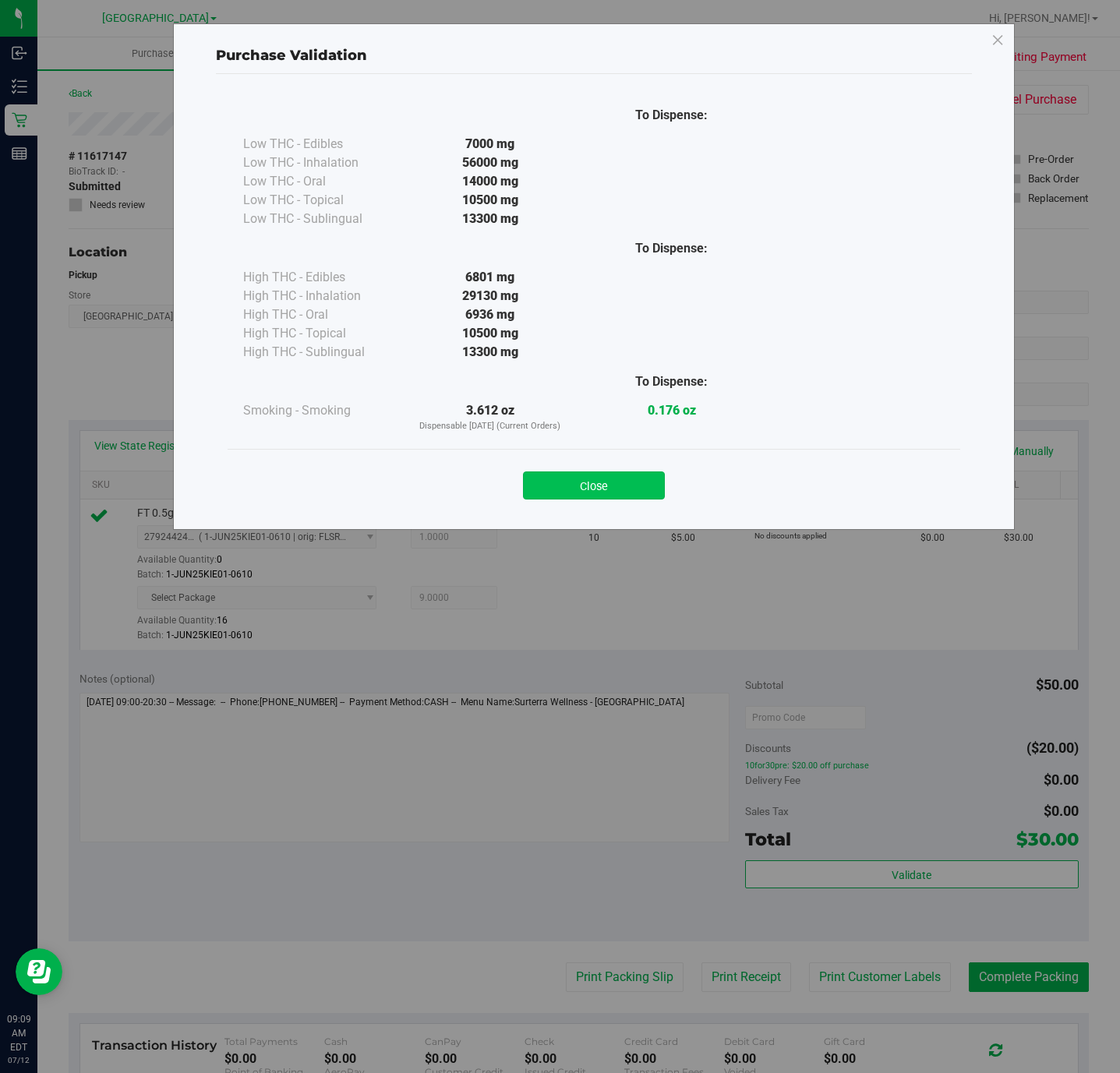 click on "Close" at bounding box center [594, 485] 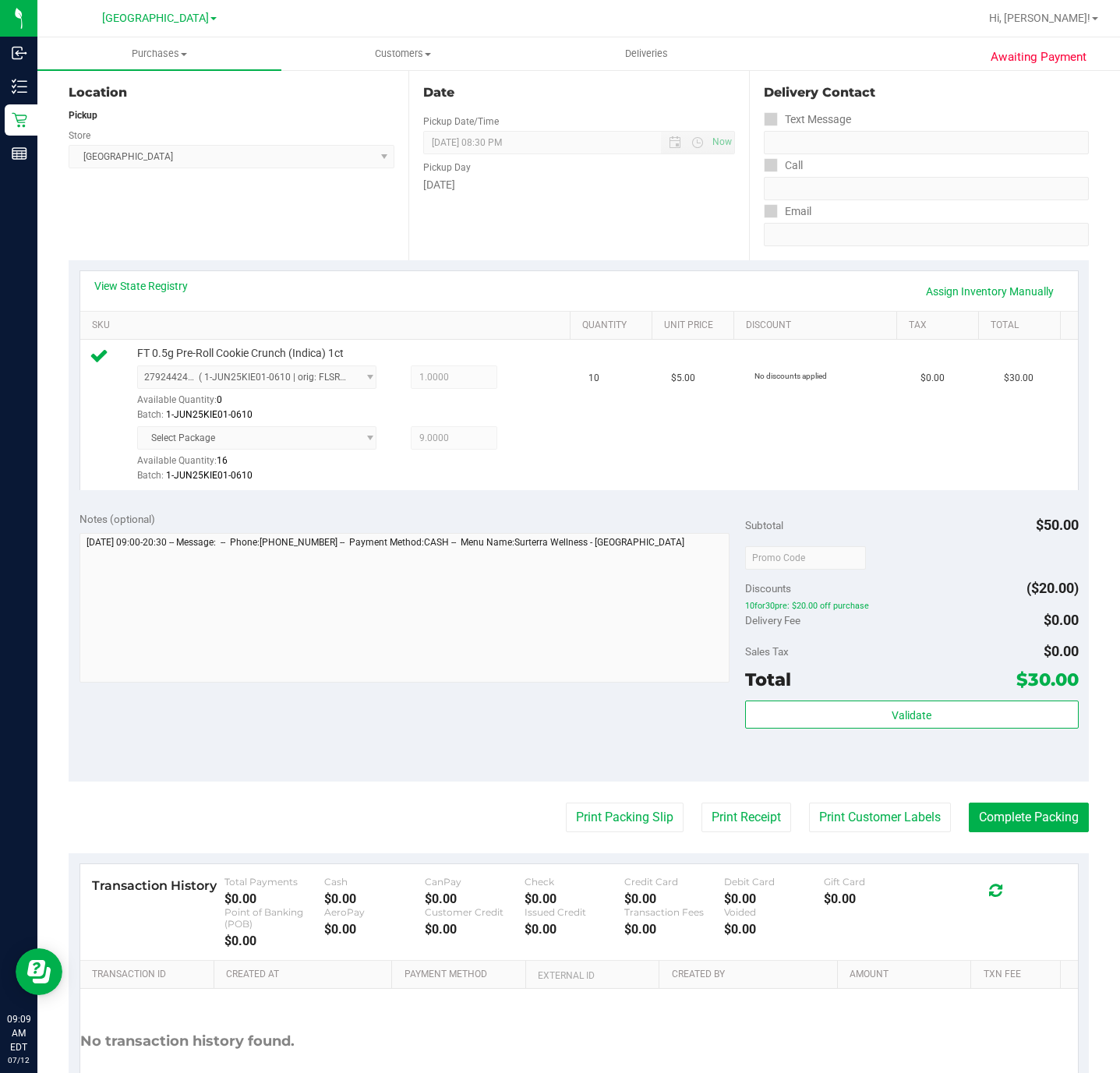 scroll, scrollTop: 281, scrollLeft: 0, axis: vertical 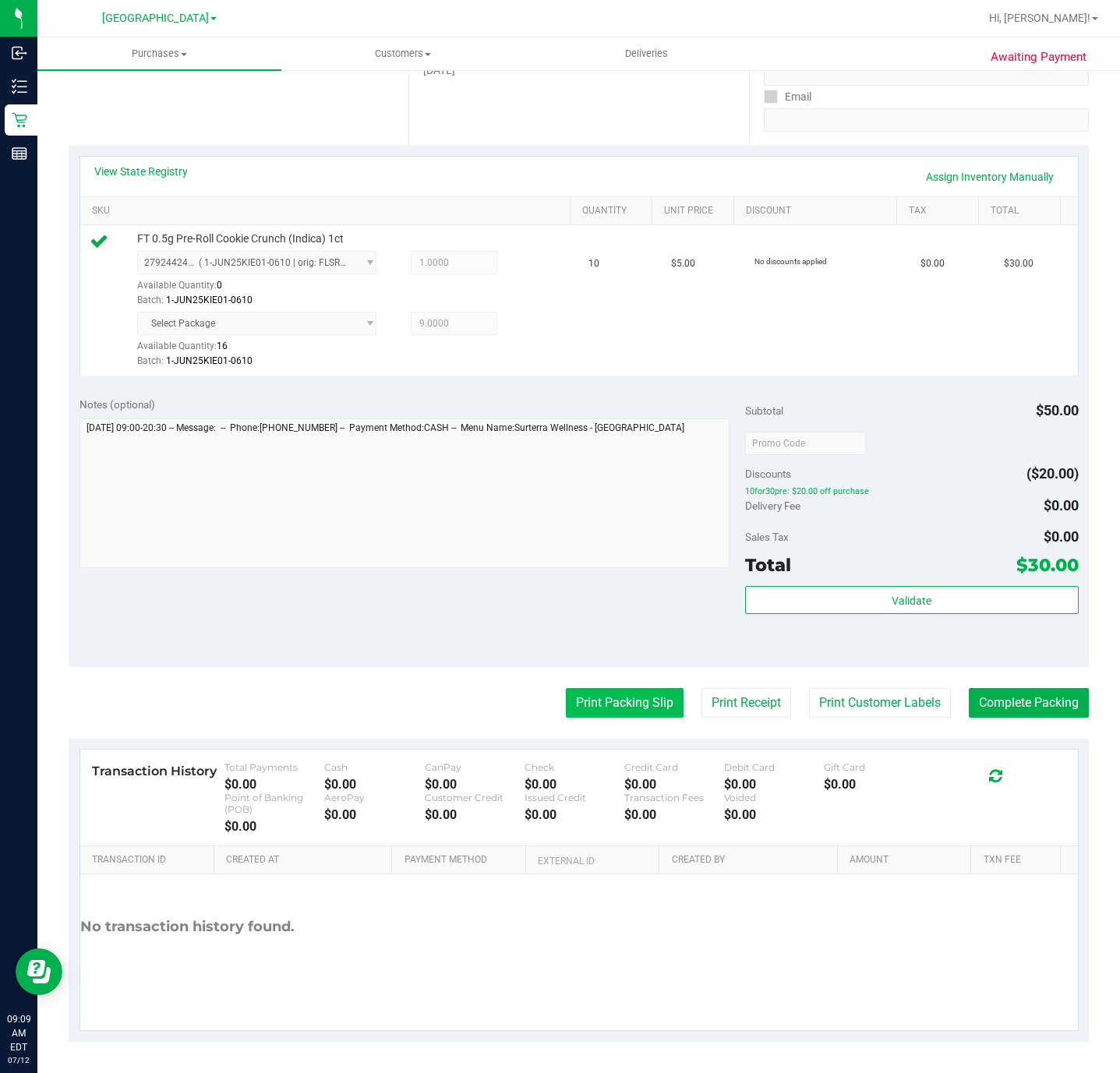 click on "Print Packing Slip" at bounding box center [624, 703] 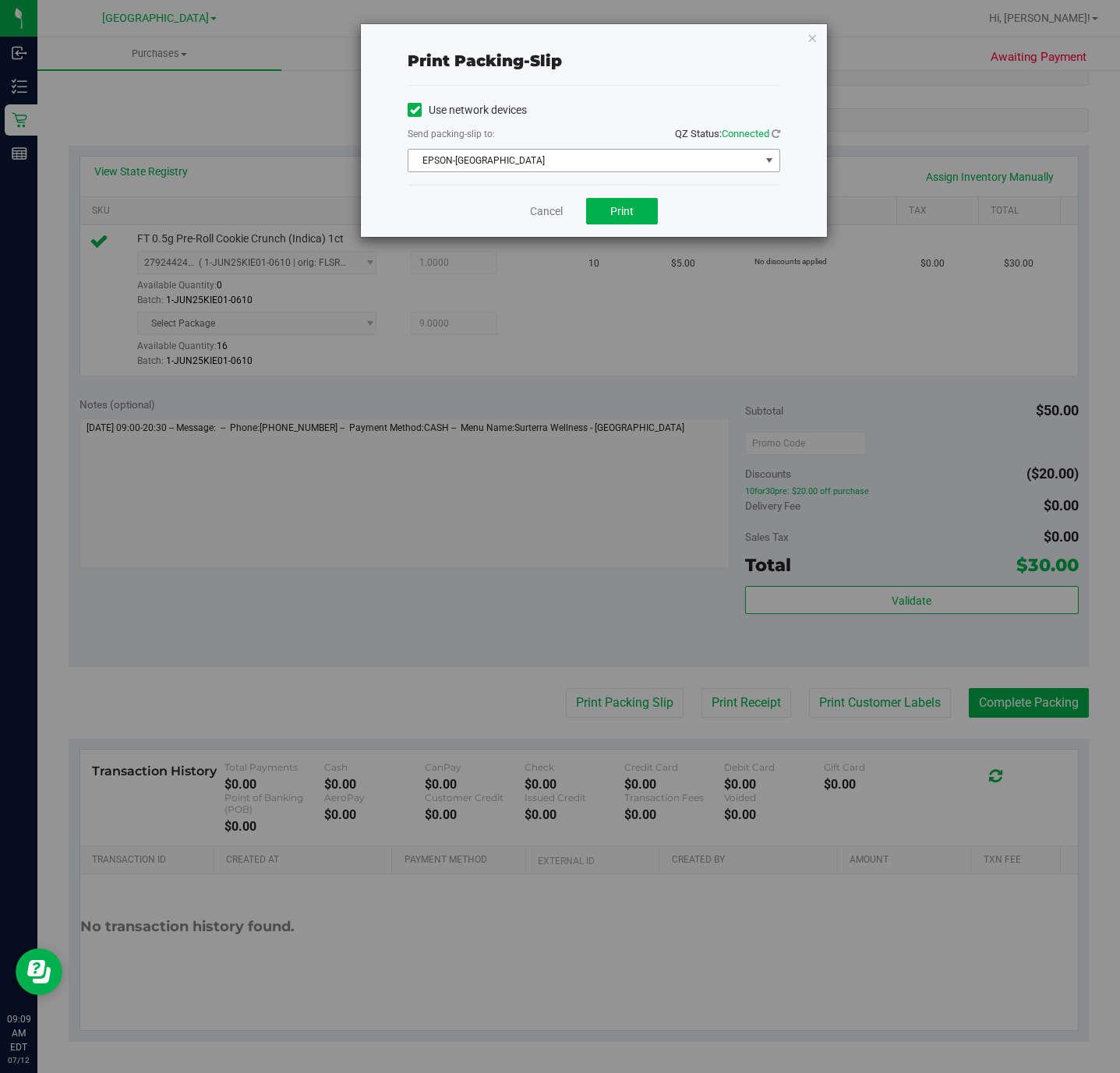 click on "EPSON-[GEOGRAPHIC_DATA]" at bounding box center [584, 161] 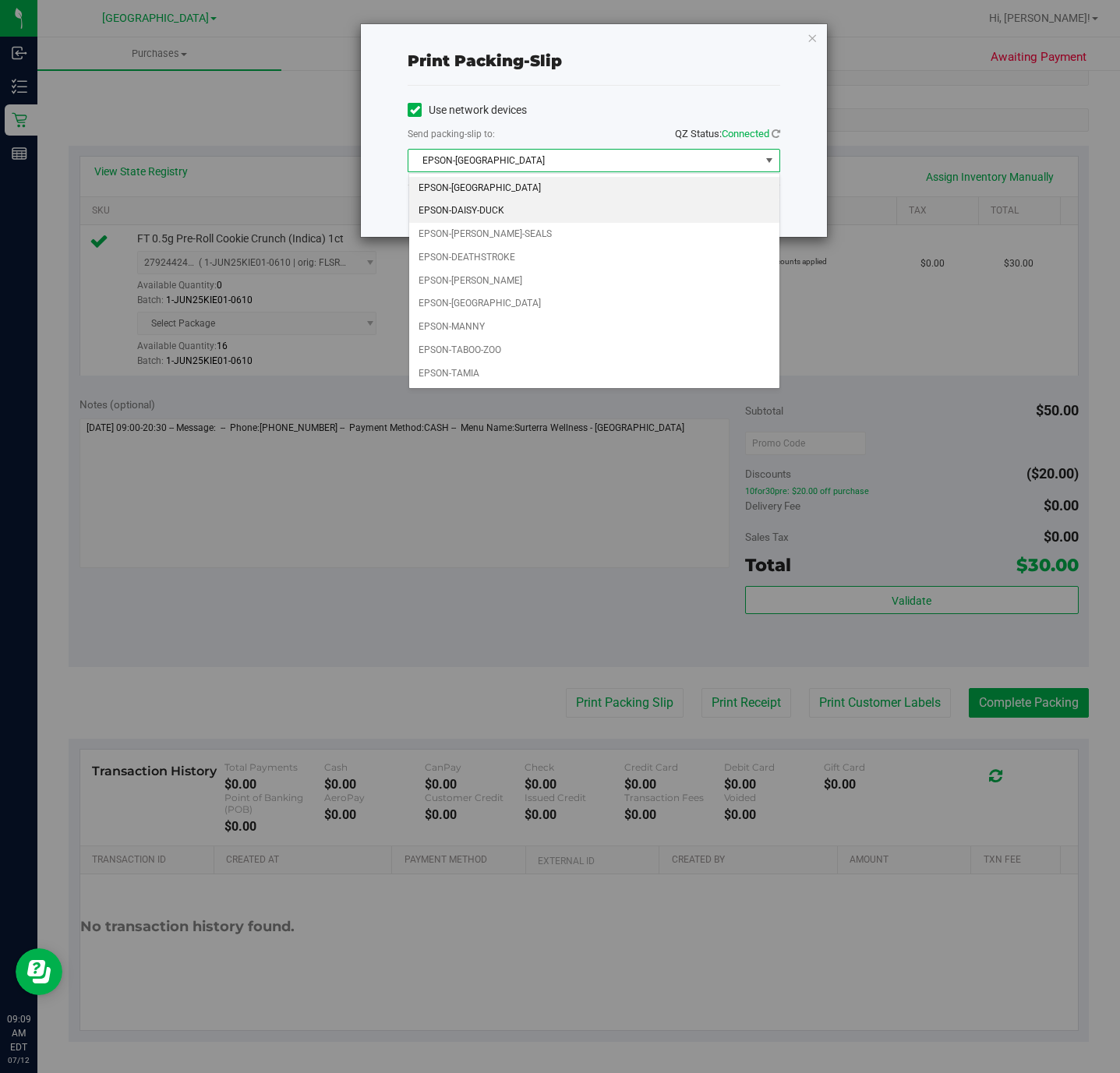 click on "EPSON-DAISY-DUCK" at bounding box center [594, 211] 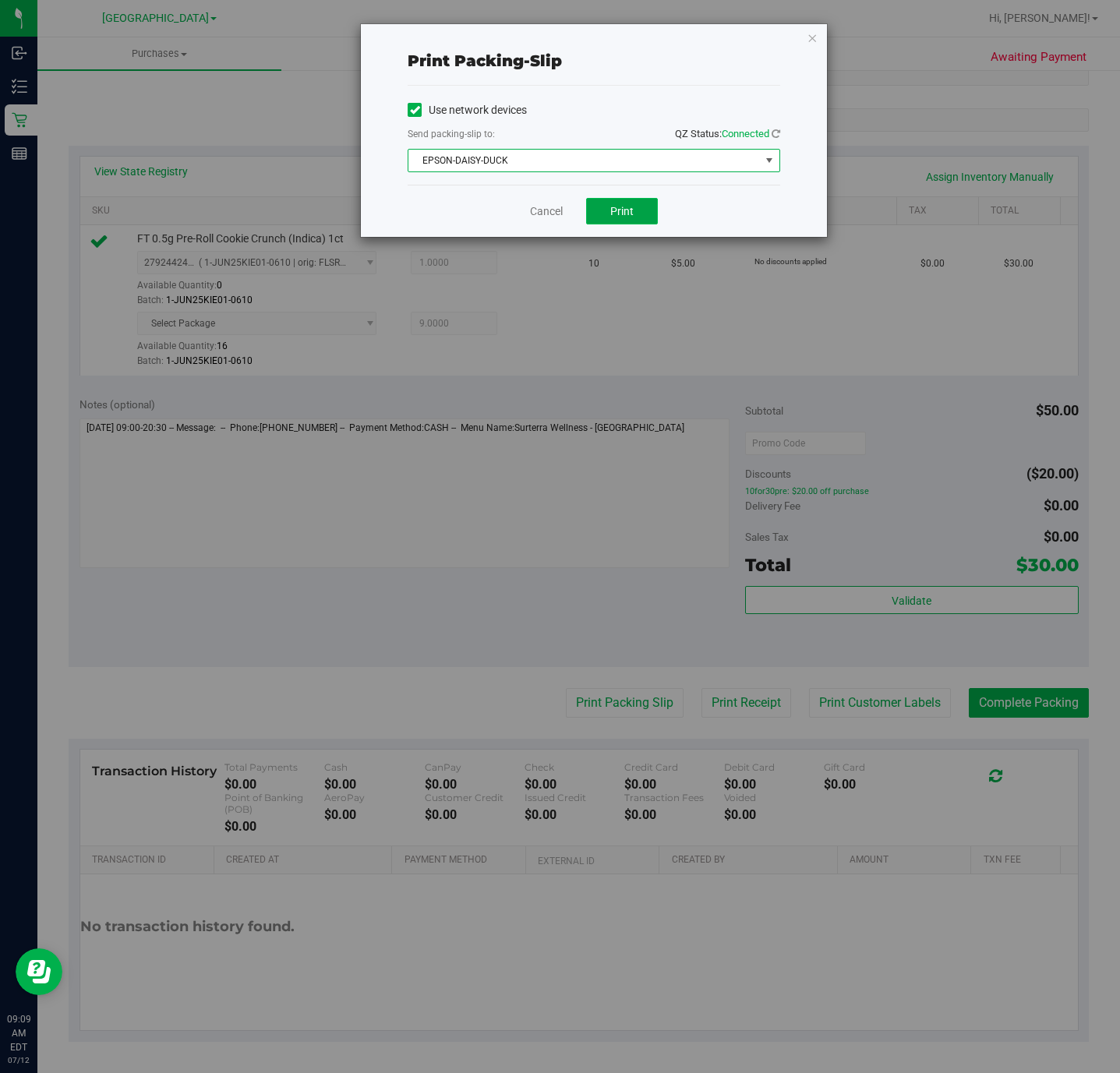 click on "Print" at bounding box center [622, 211] 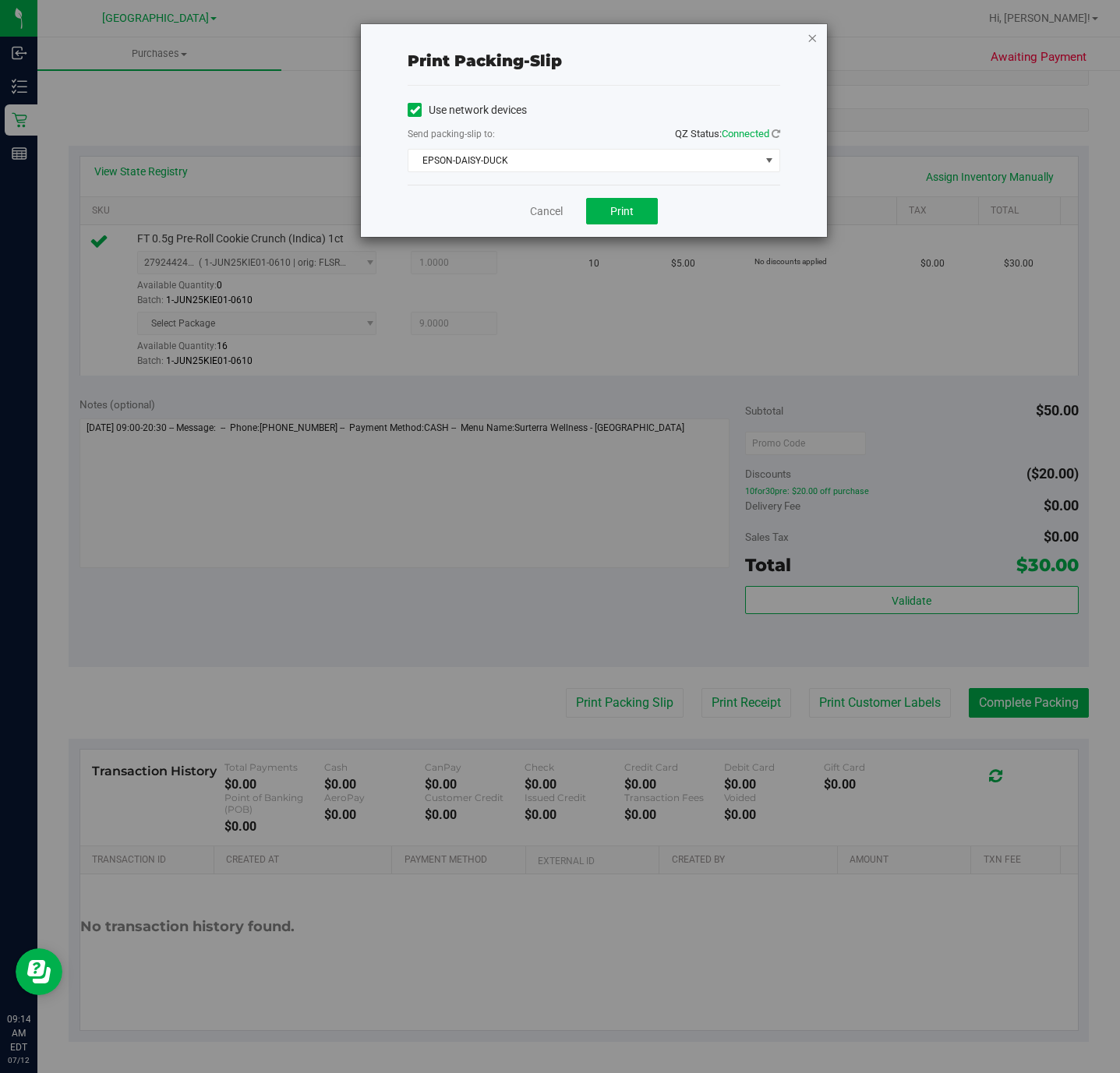 click at bounding box center (812, 37) 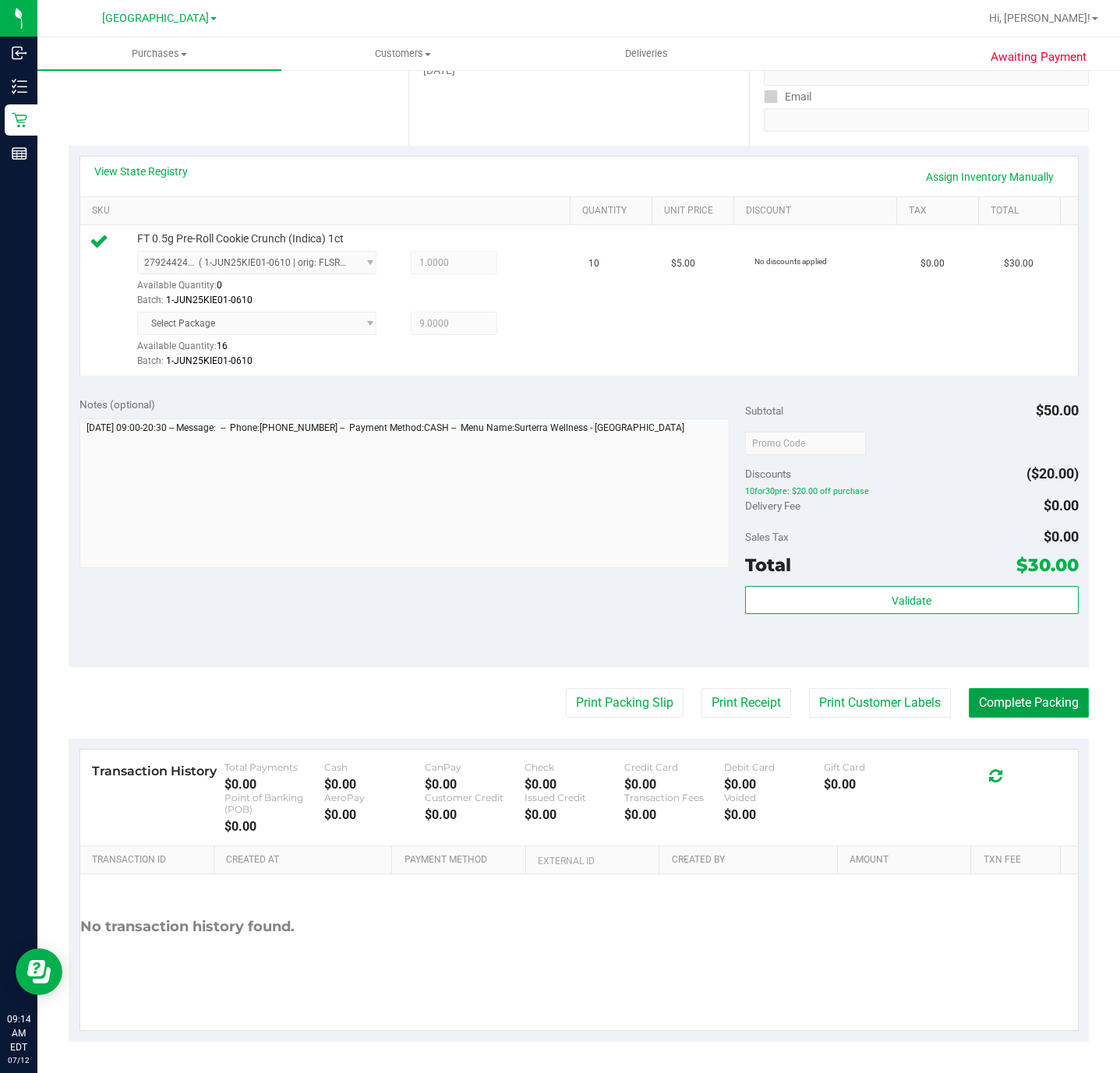 click on "Complete Packing" at bounding box center [1029, 703] 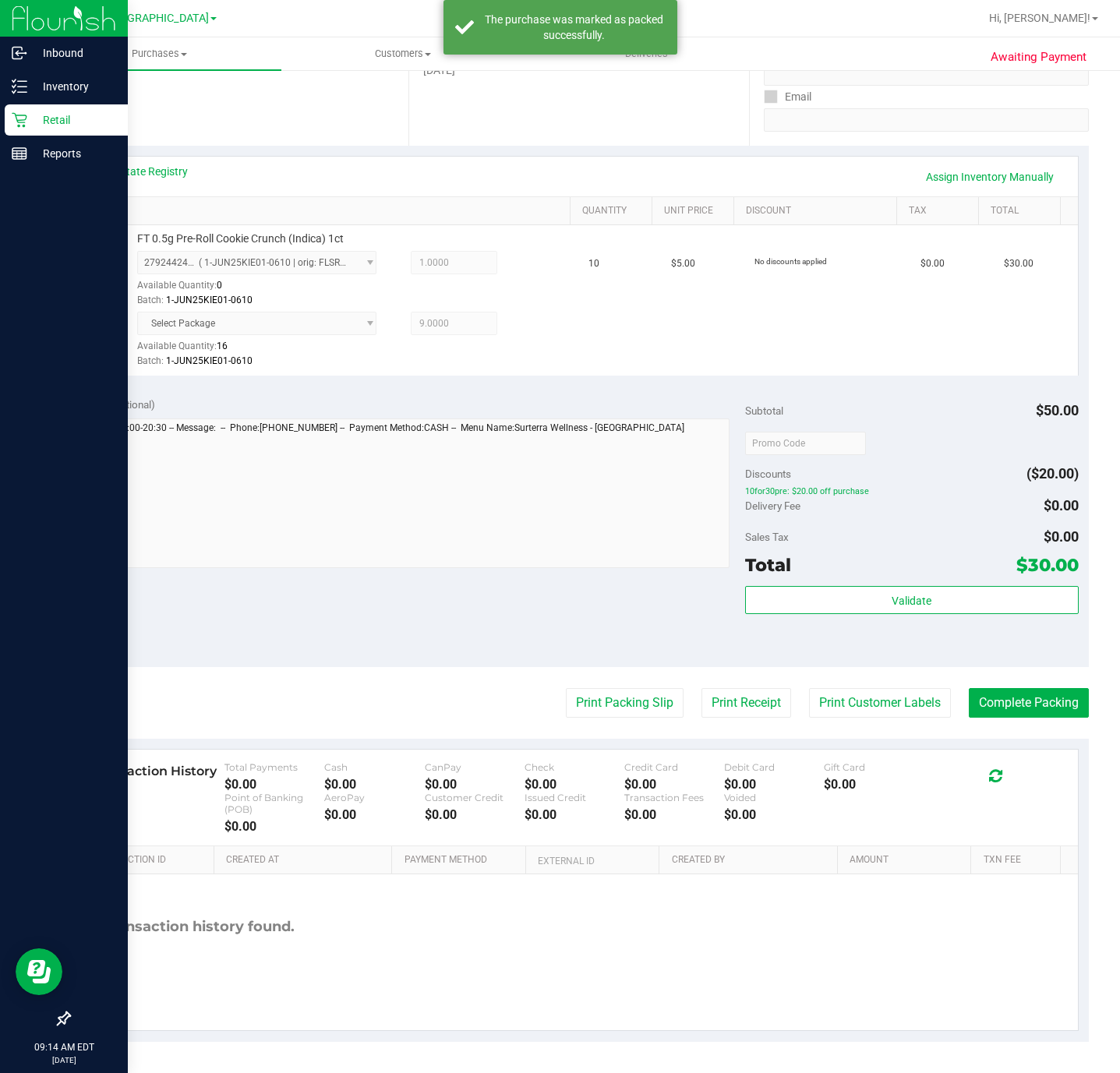 click on "Retail" at bounding box center (74, 120) 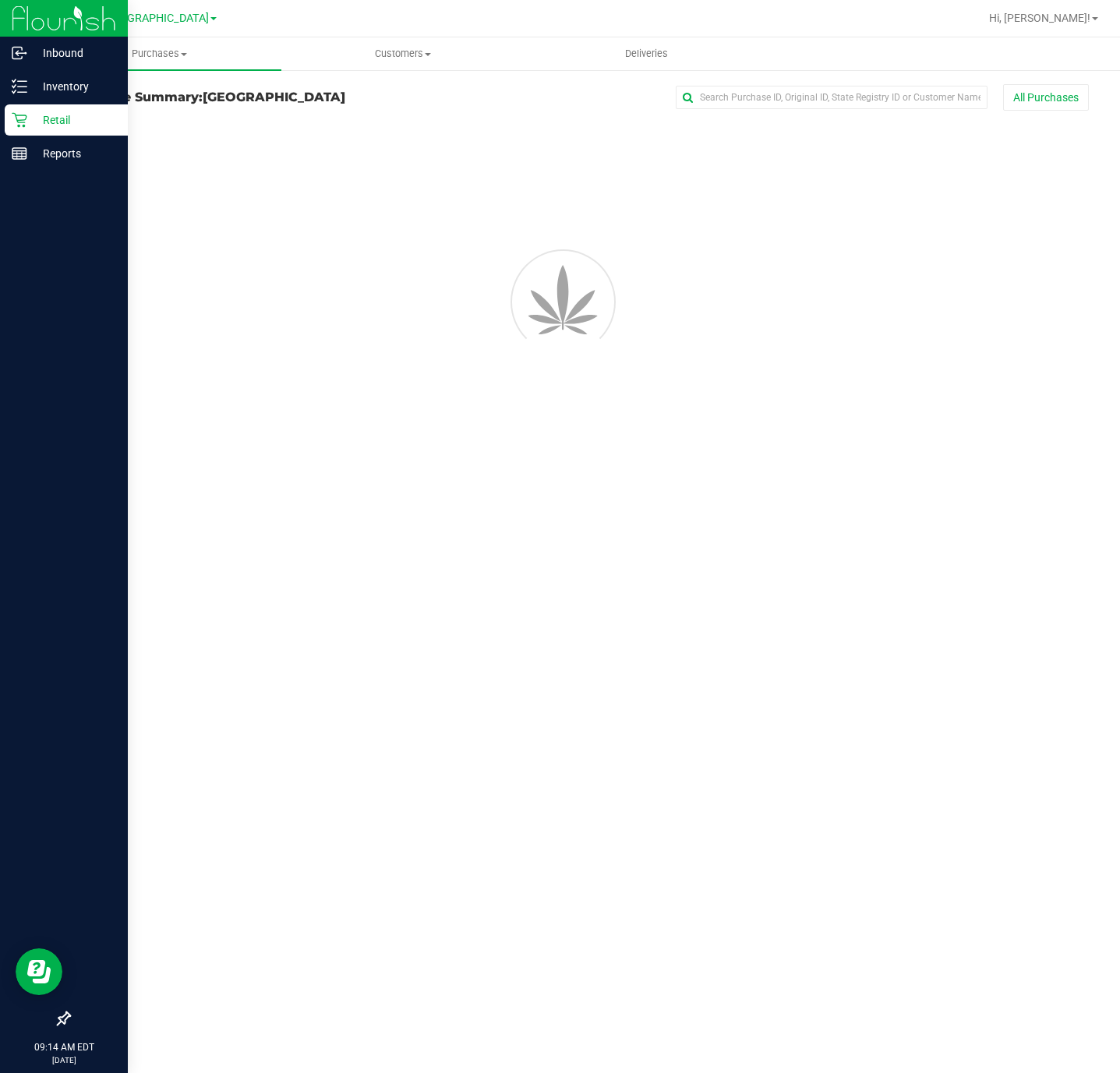 scroll, scrollTop: 0, scrollLeft: 0, axis: both 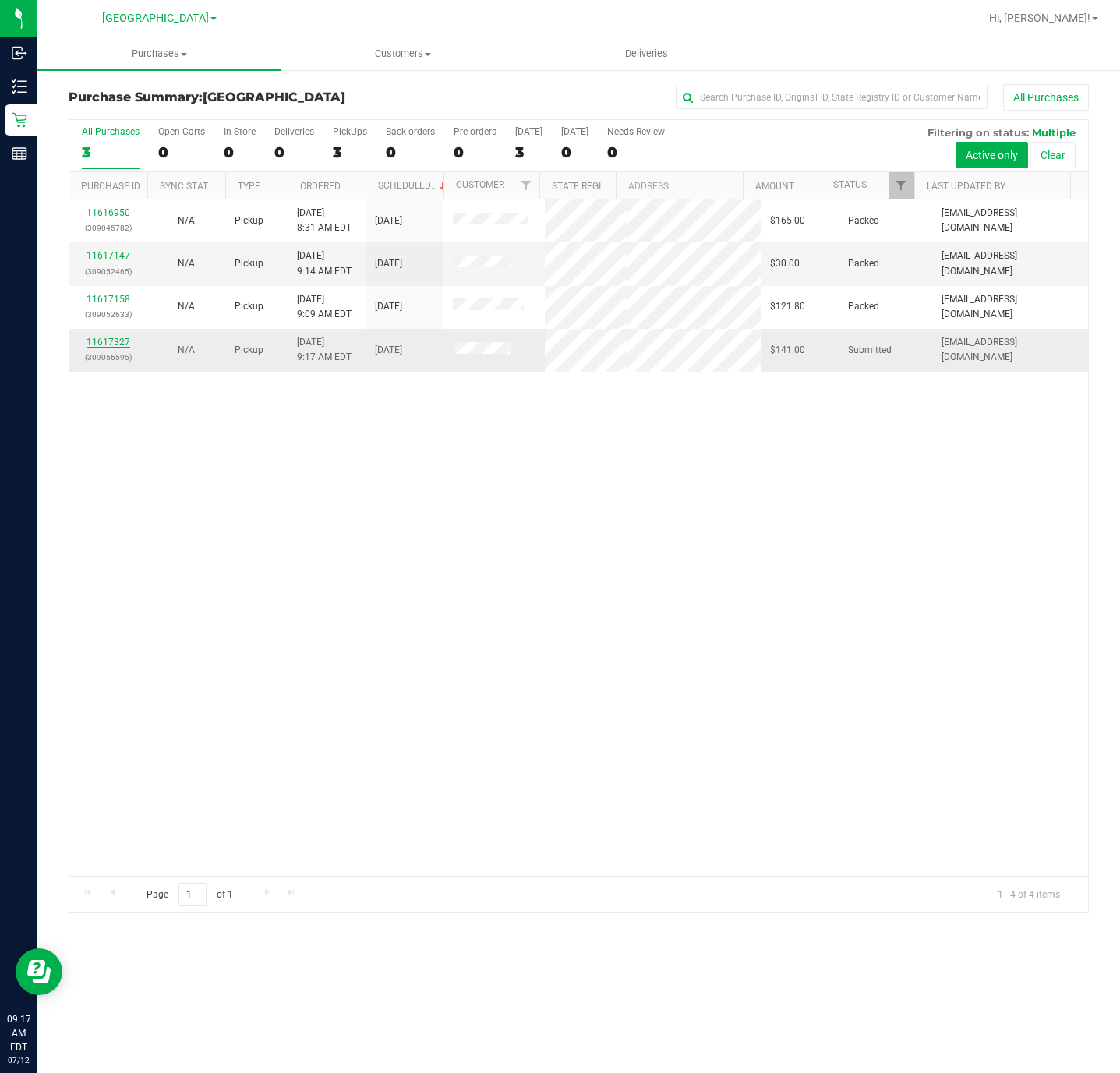 click on "11617327" at bounding box center (108, 342) 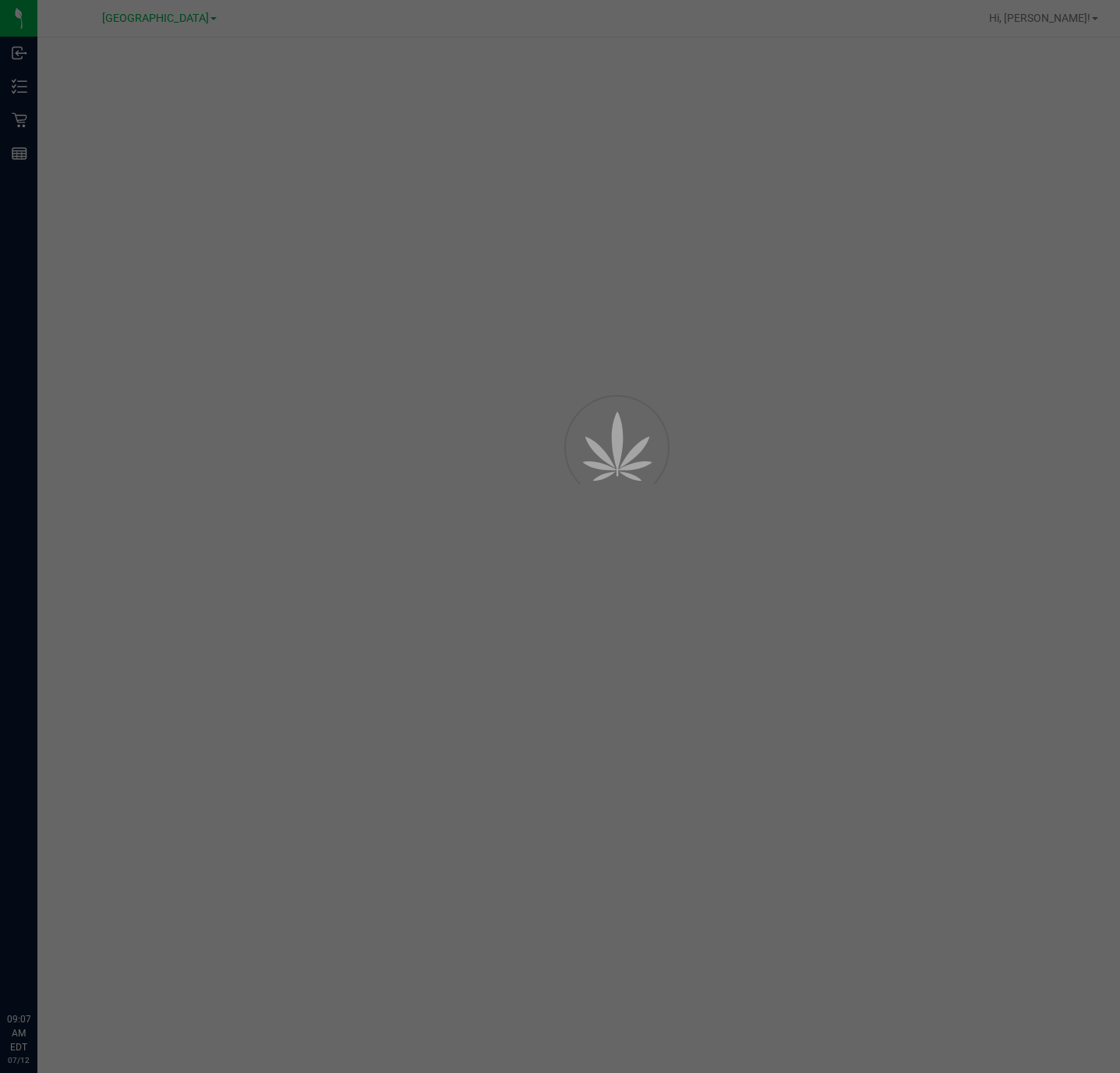 scroll, scrollTop: 0, scrollLeft: 0, axis: both 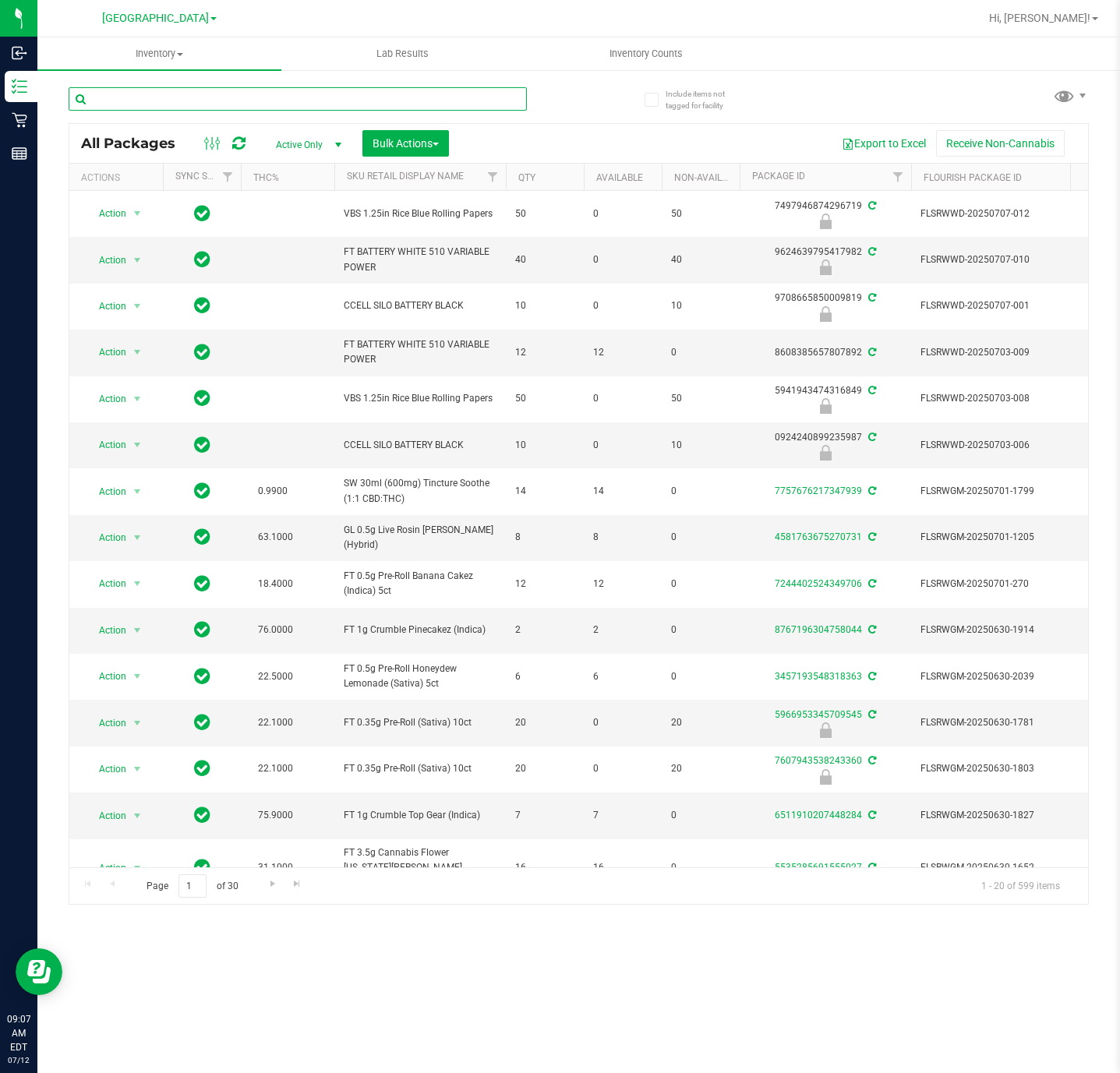 click at bounding box center [298, 99] 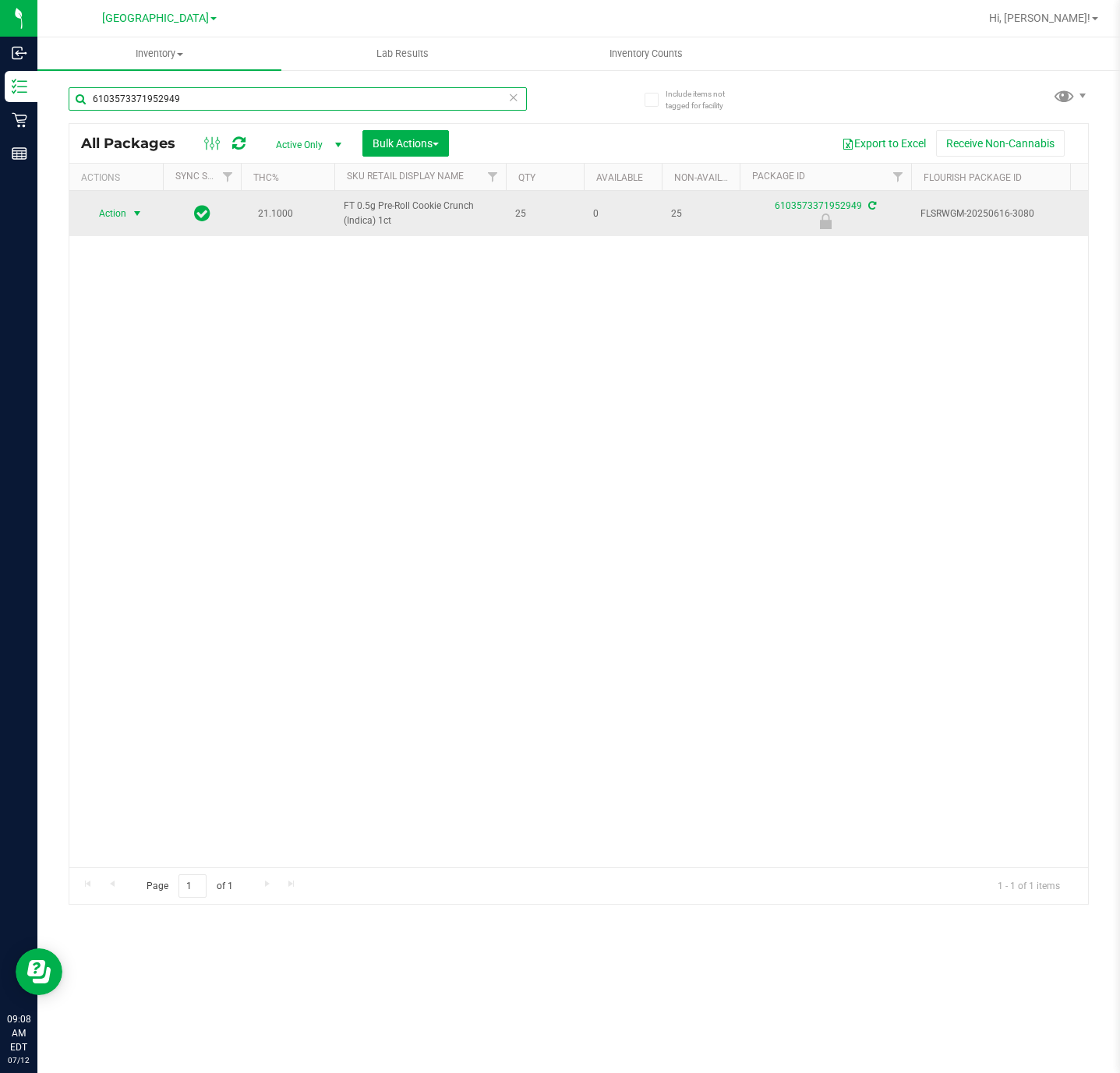 type on "6103573371952949" 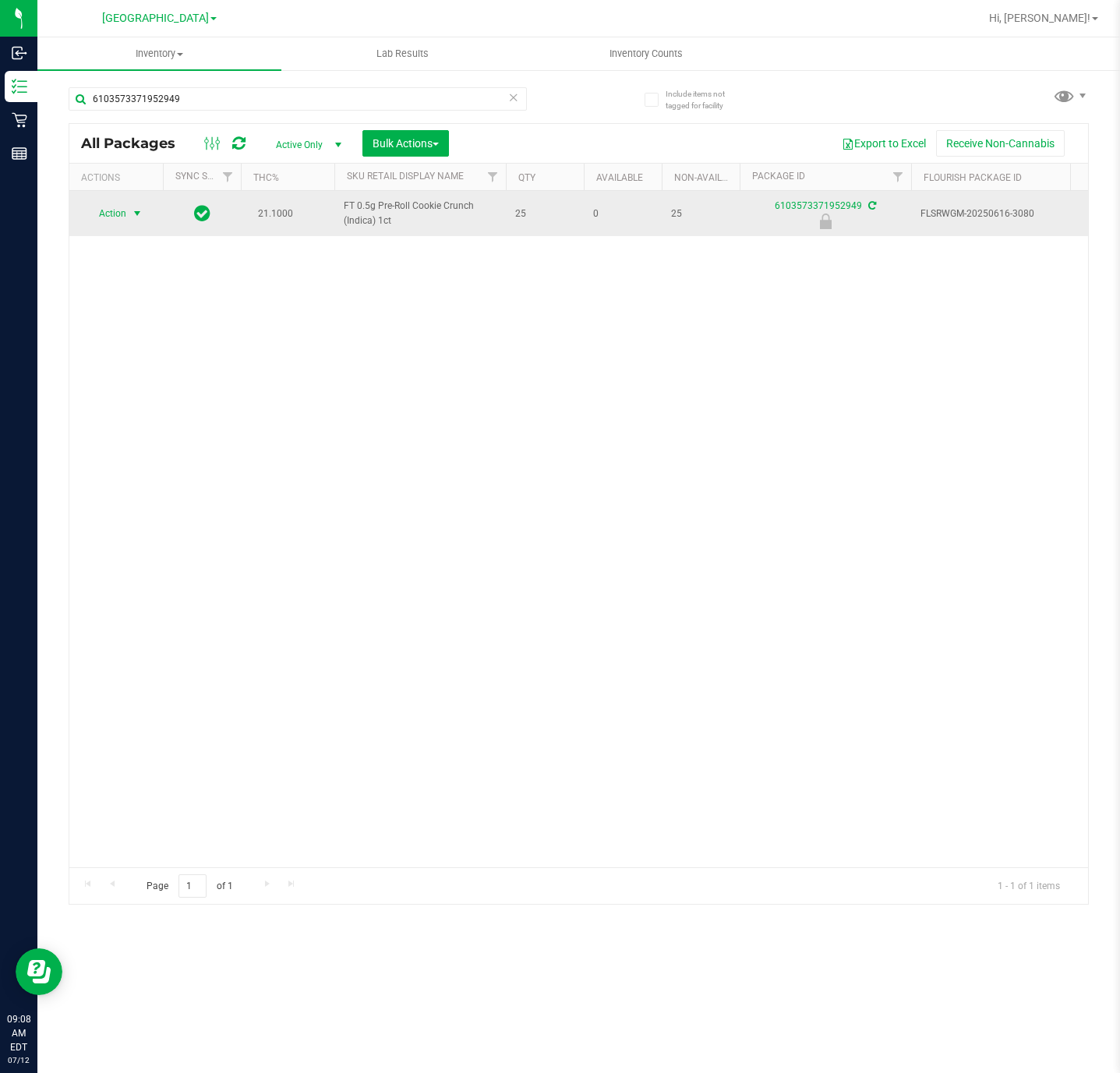 click on "Action" at bounding box center [106, 214] 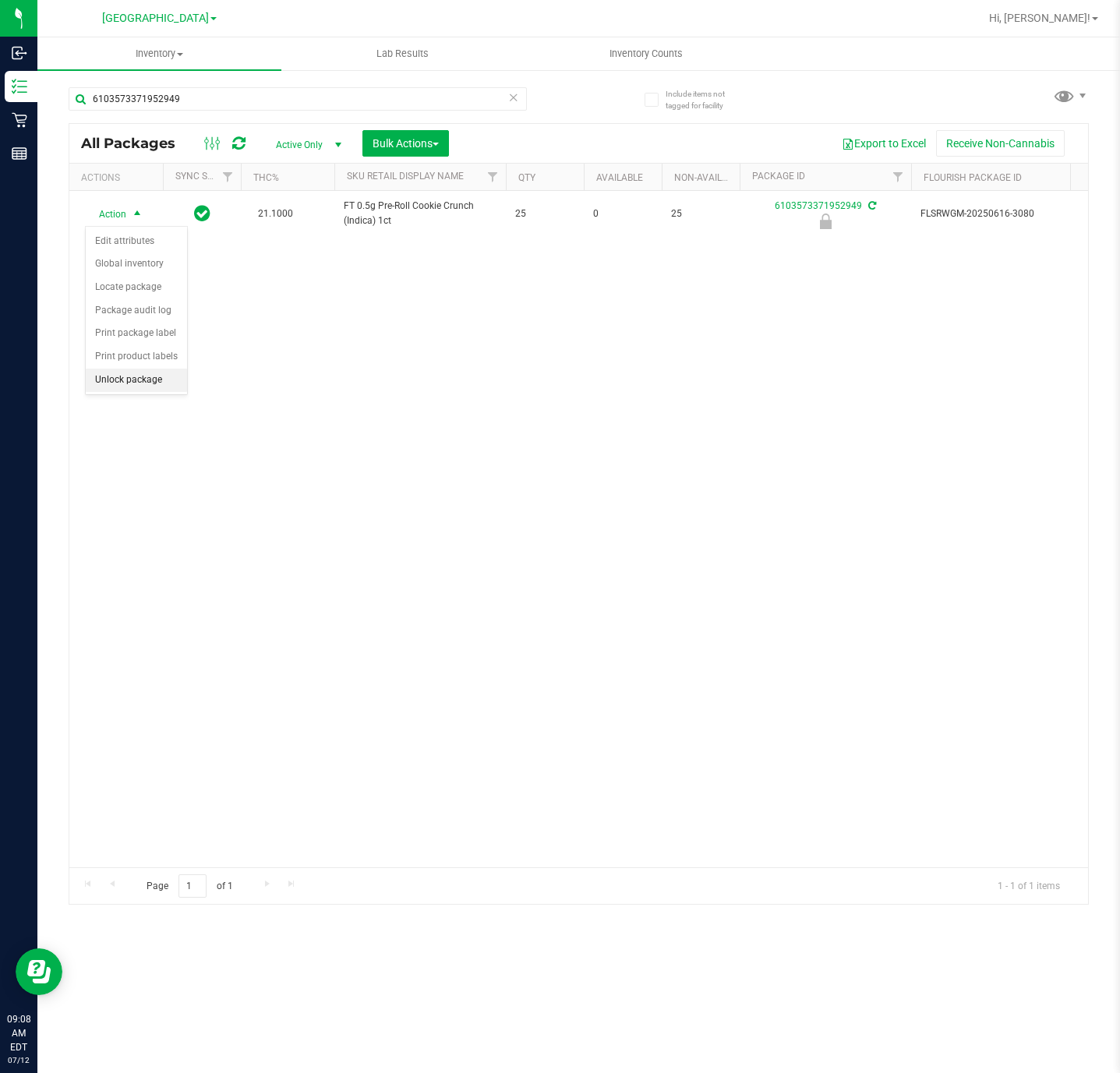 click on "Unlock package" at bounding box center [136, 380] 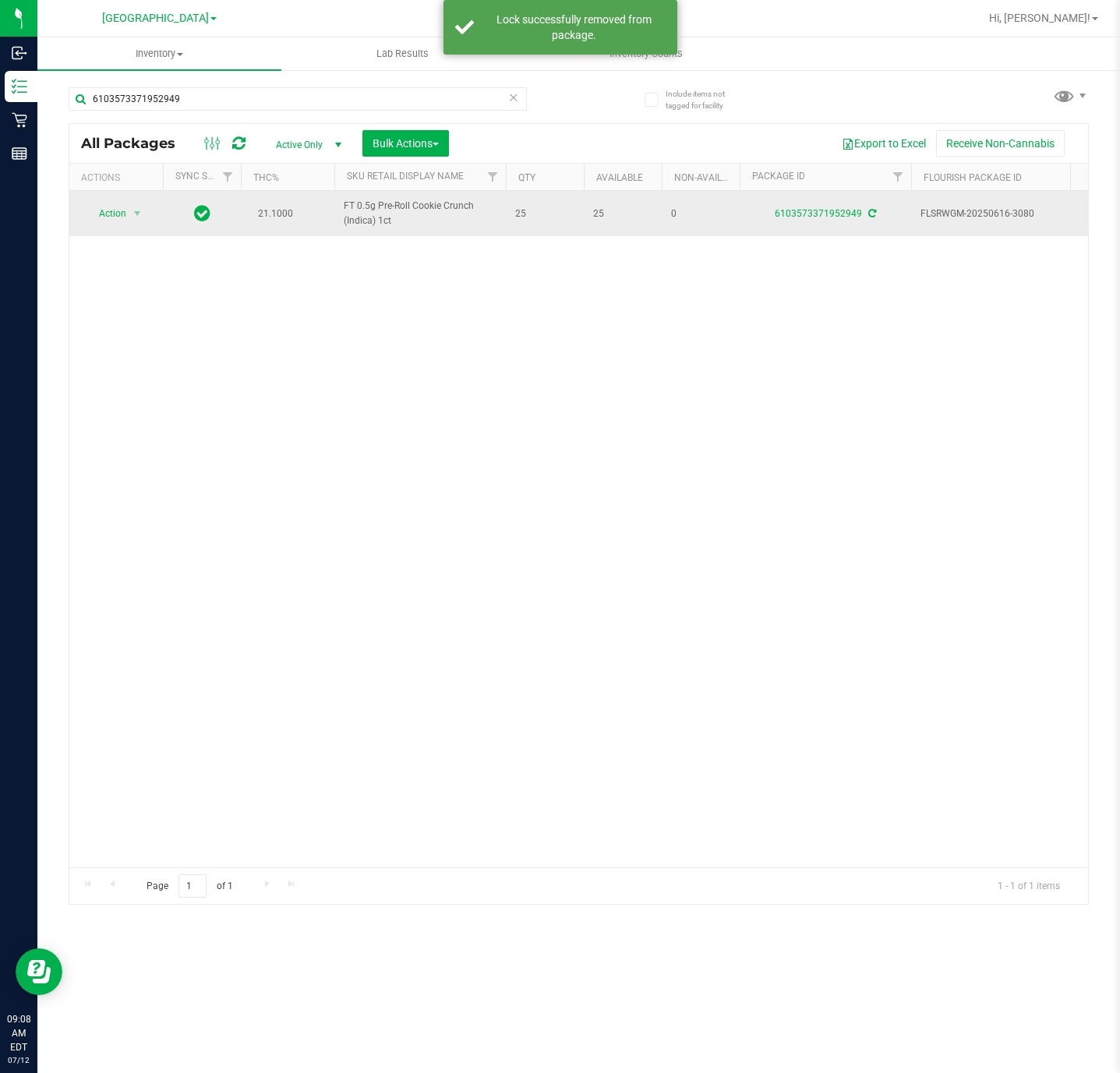 drag, startPoint x: 421, startPoint y: 225, endPoint x: 337, endPoint y: 228, distance: 84.053554 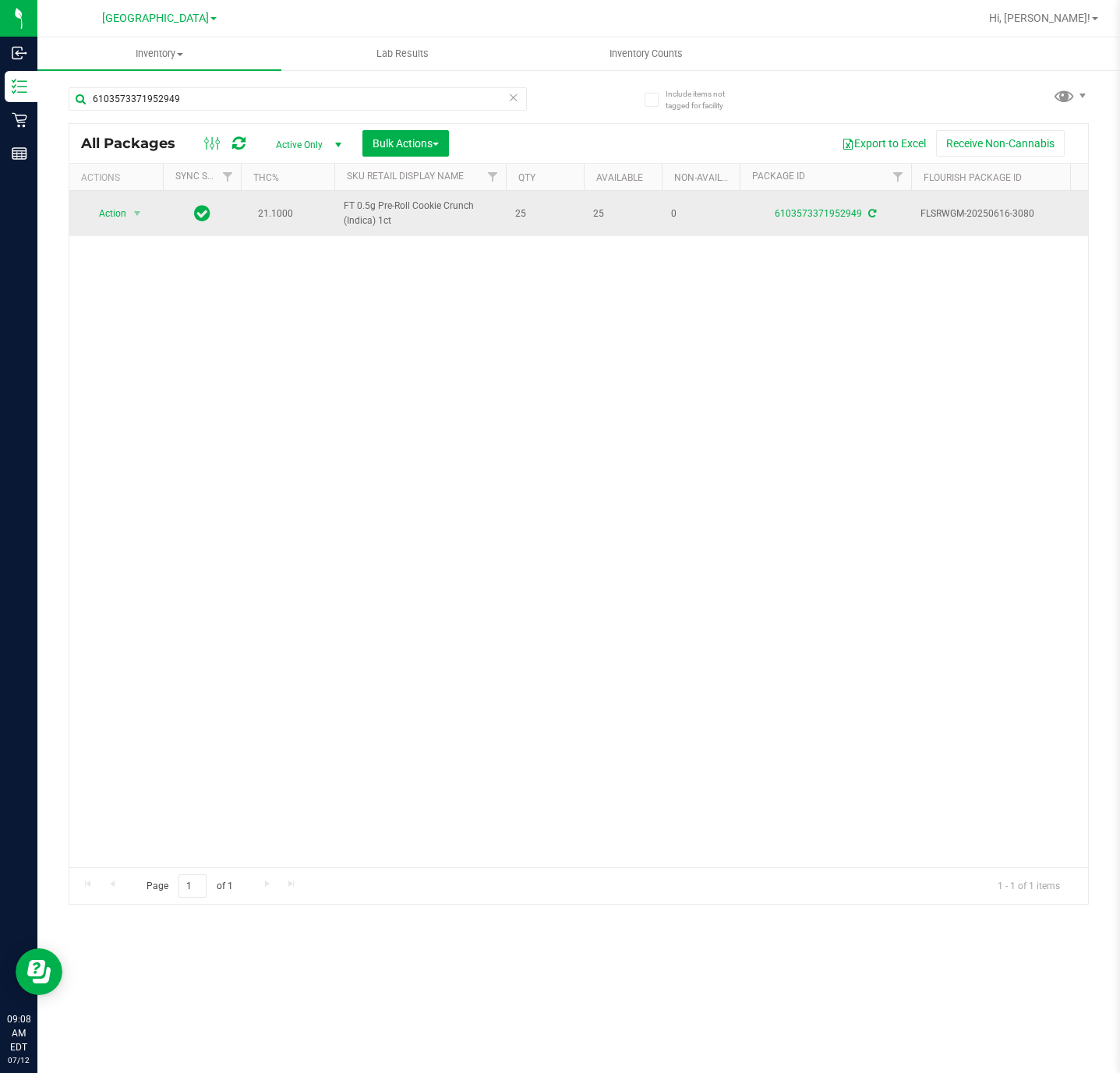 copy on "FT 0.5g Pre-Roll Cookie Crunch (Indica) 1ct" 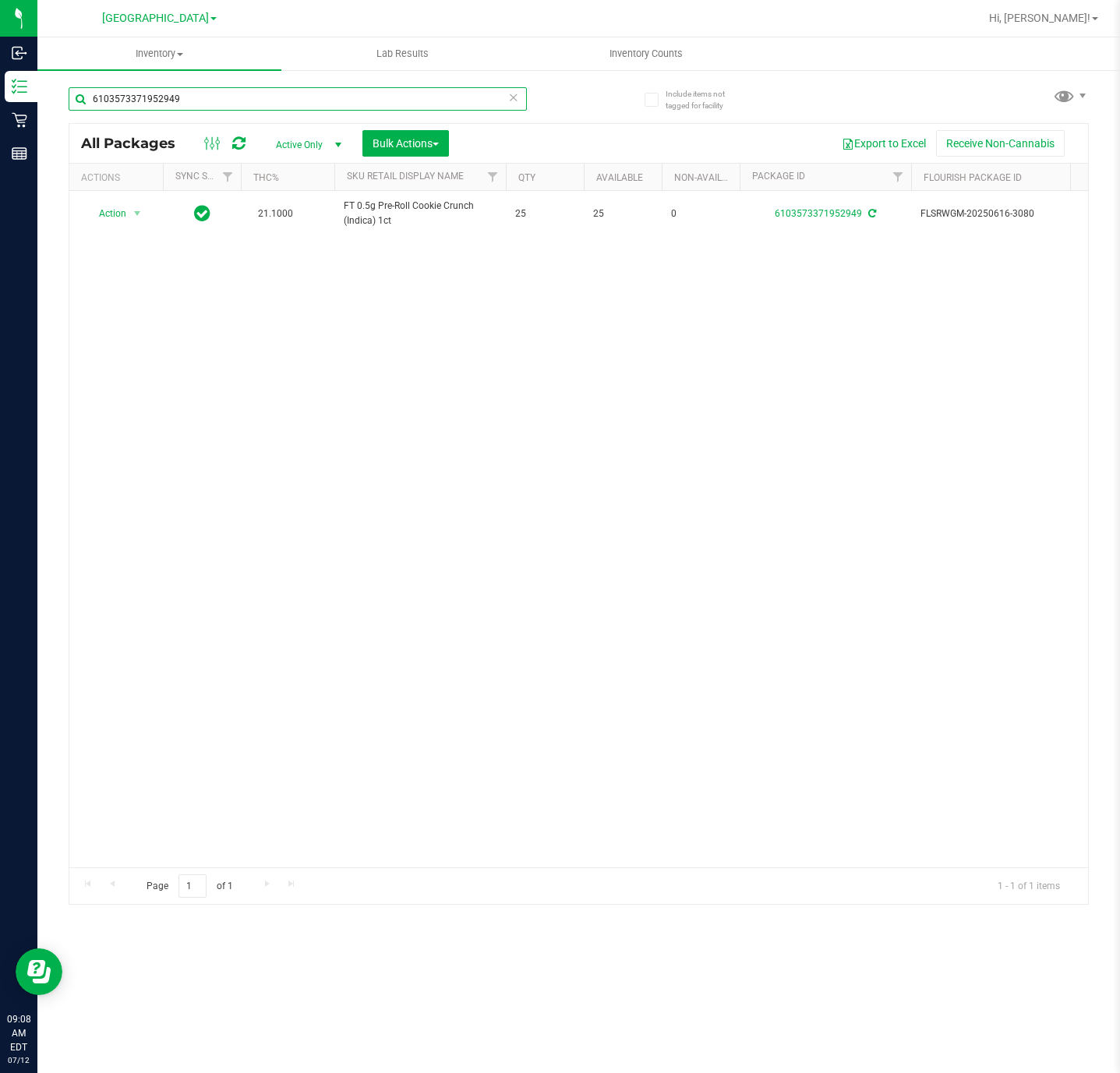click on "6103573371952949" at bounding box center (298, 99) 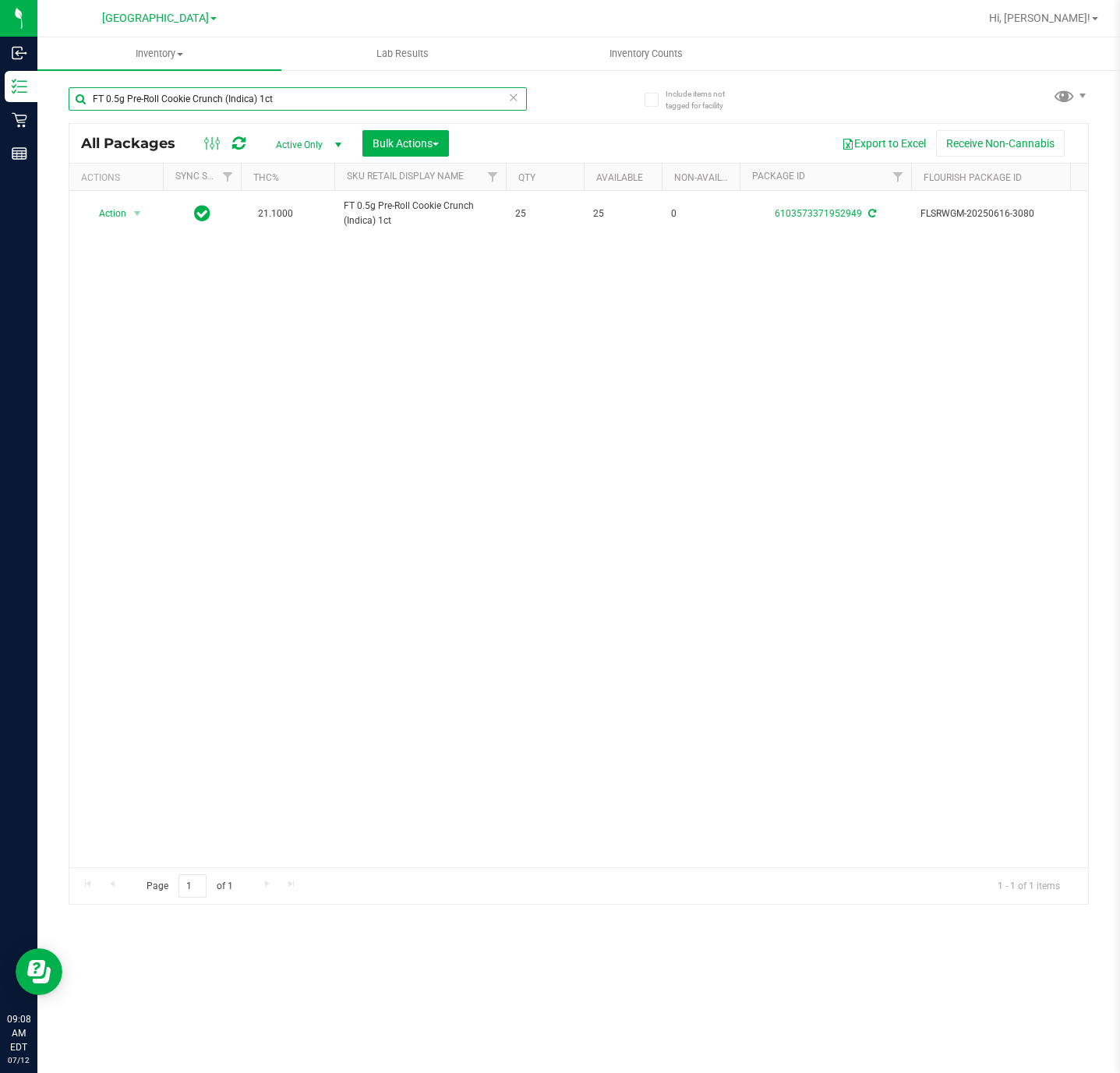 type on "FT 0.5g Pre-Roll Cookie Crunch (Indica) 1ct" 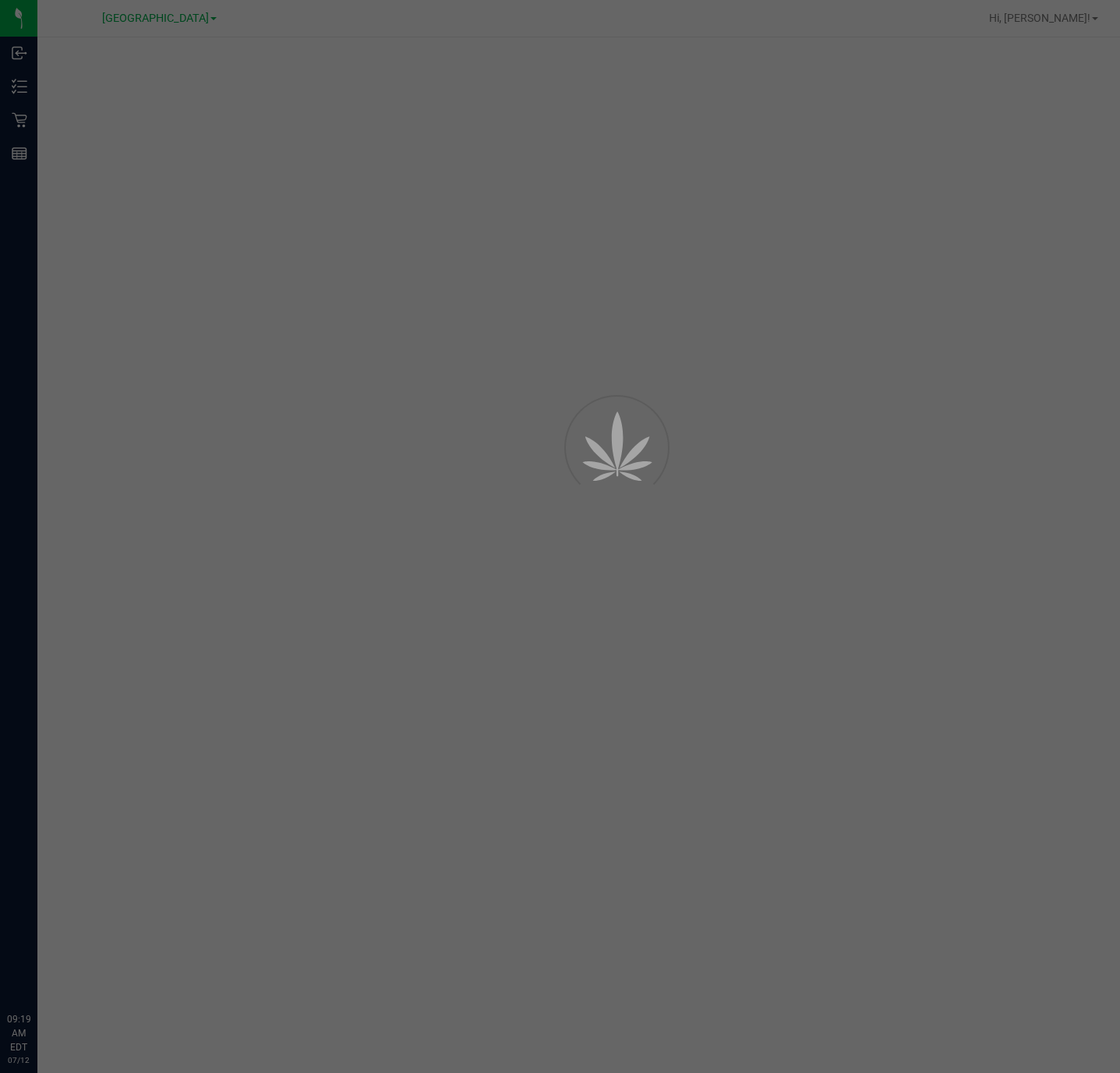 scroll, scrollTop: 0, scrollLeft: 0, axis: both 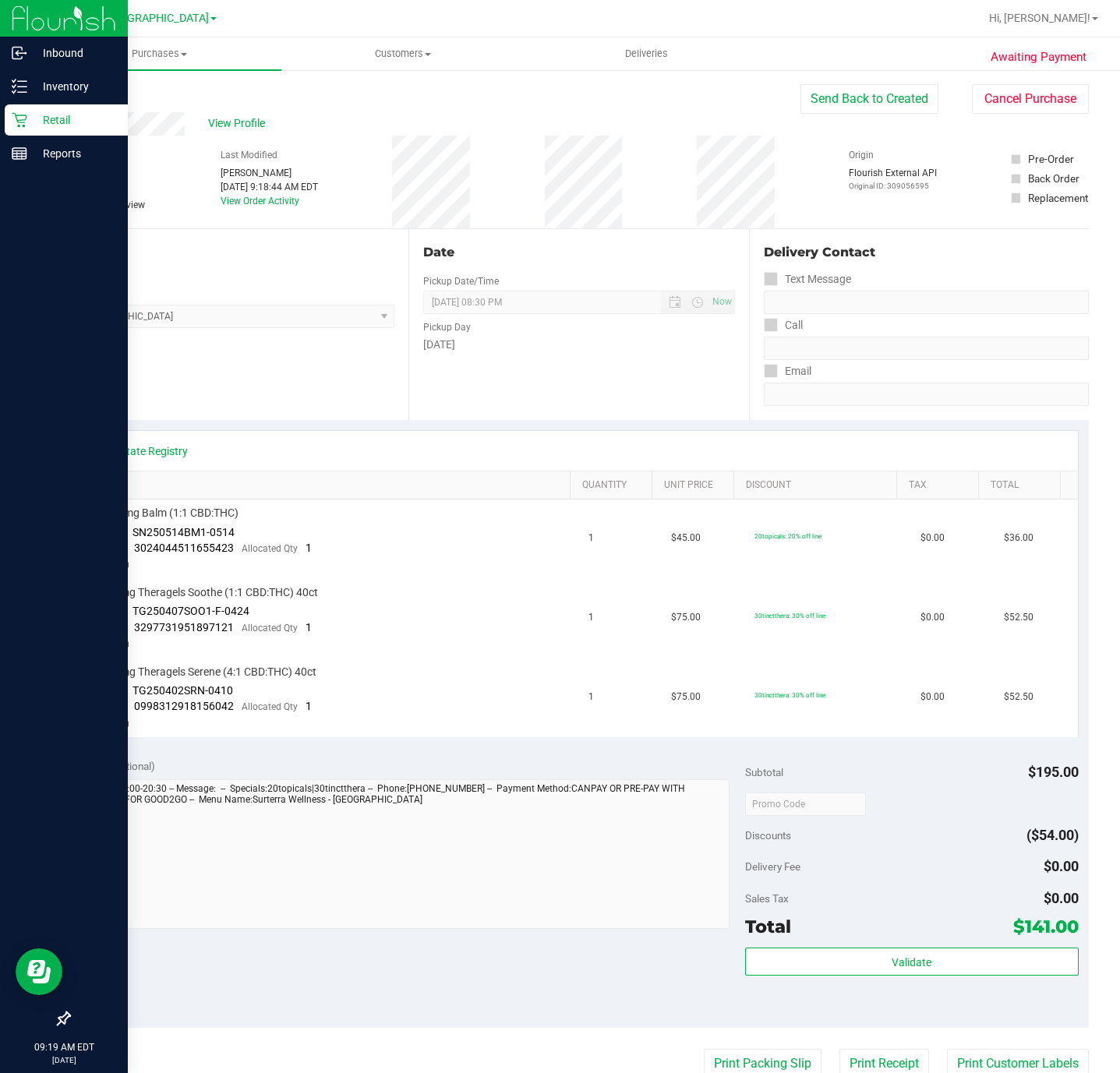 click on "Retail" at bounding box center [74, 120] 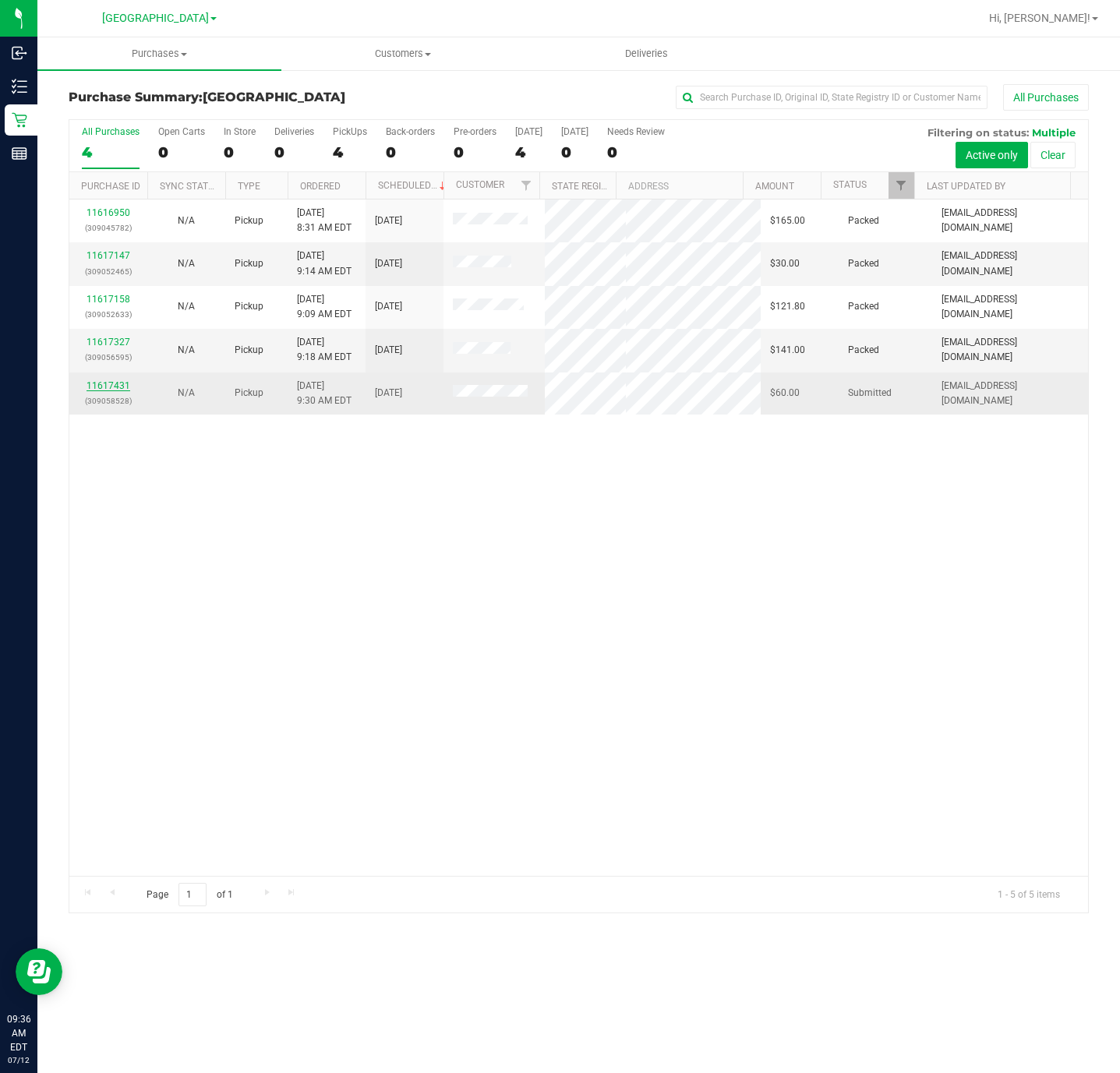 click on "11617431" at bounding box center [108, 386] 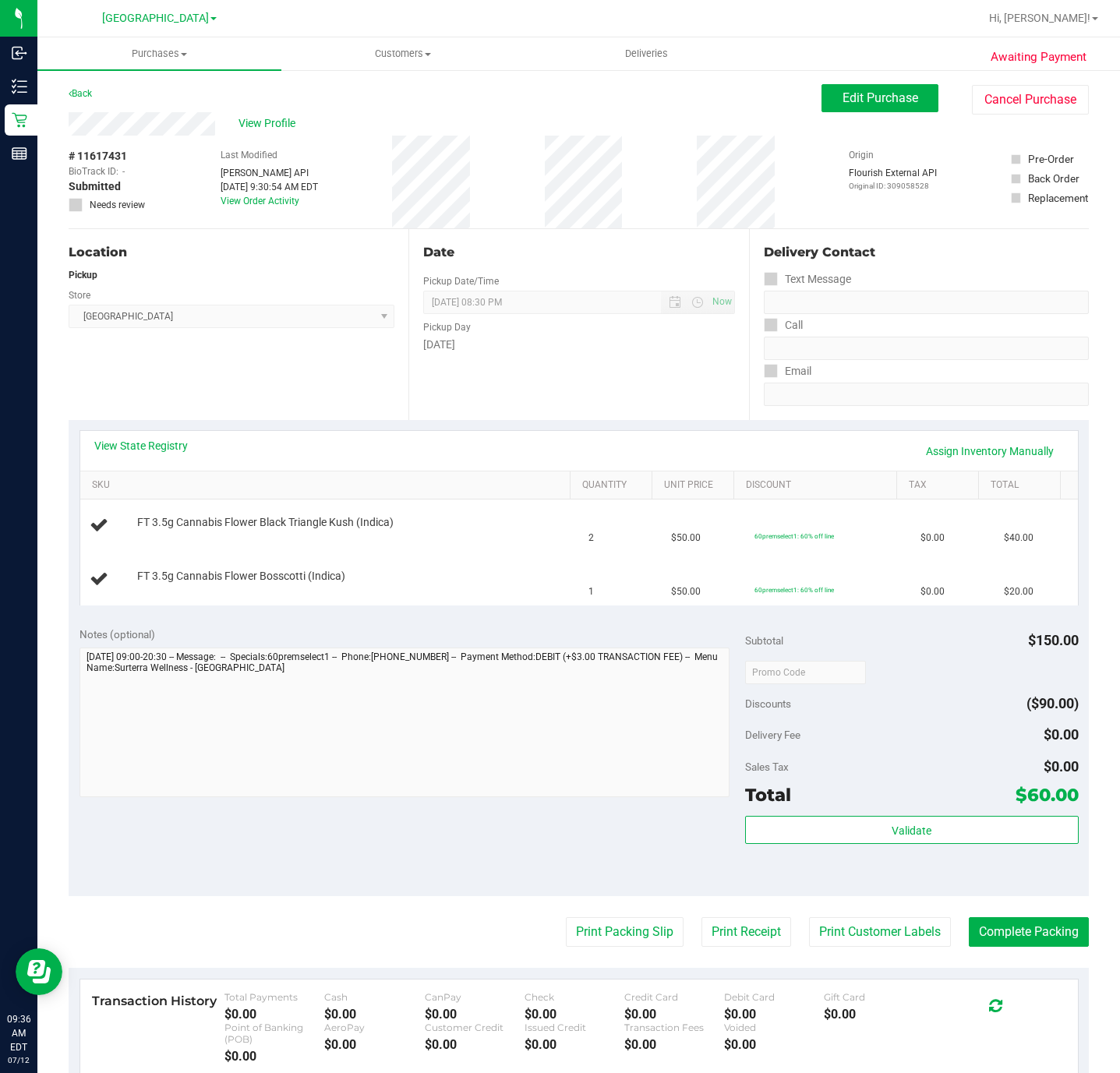 type 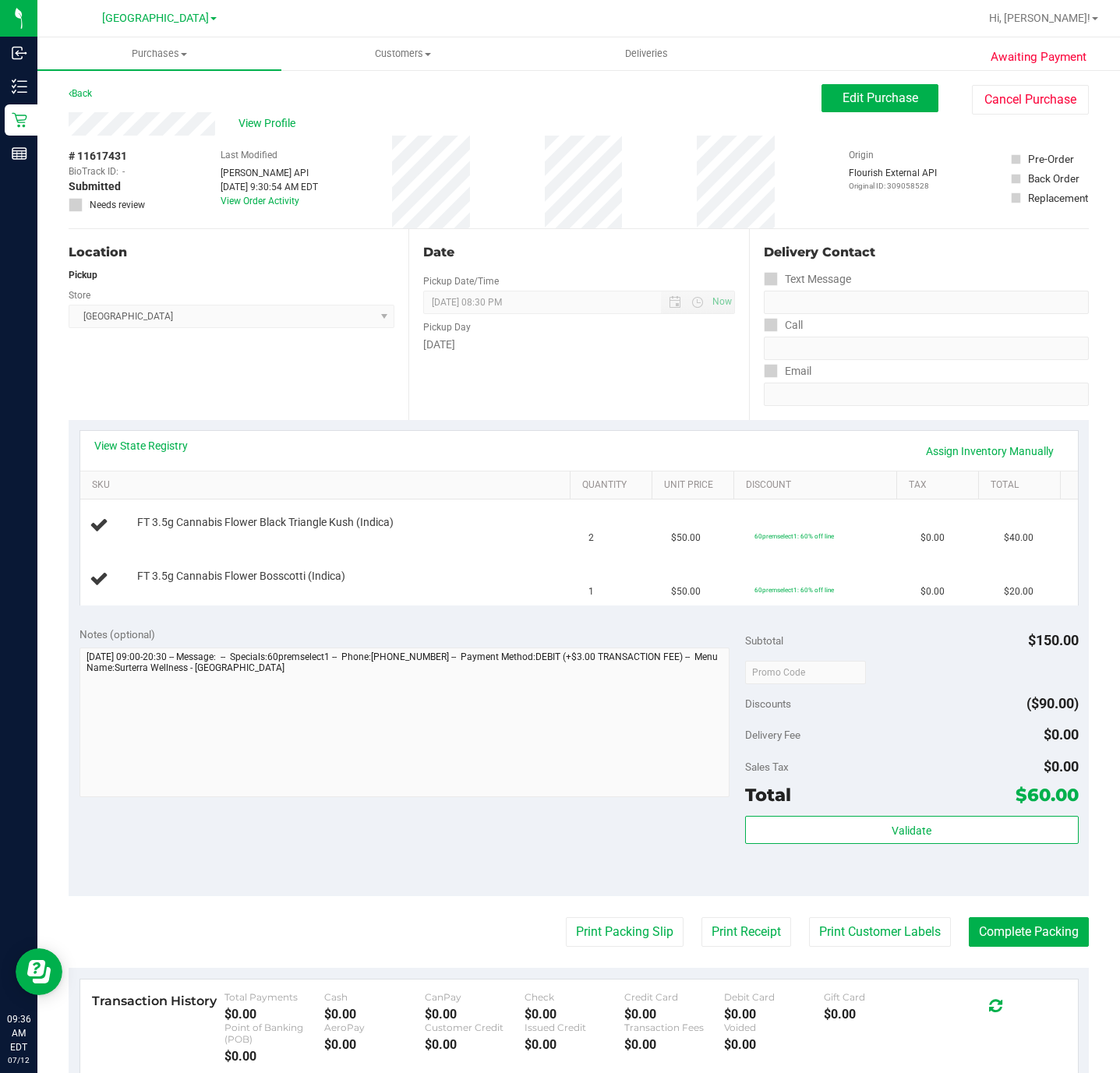 click at bounding box center [39, 972] 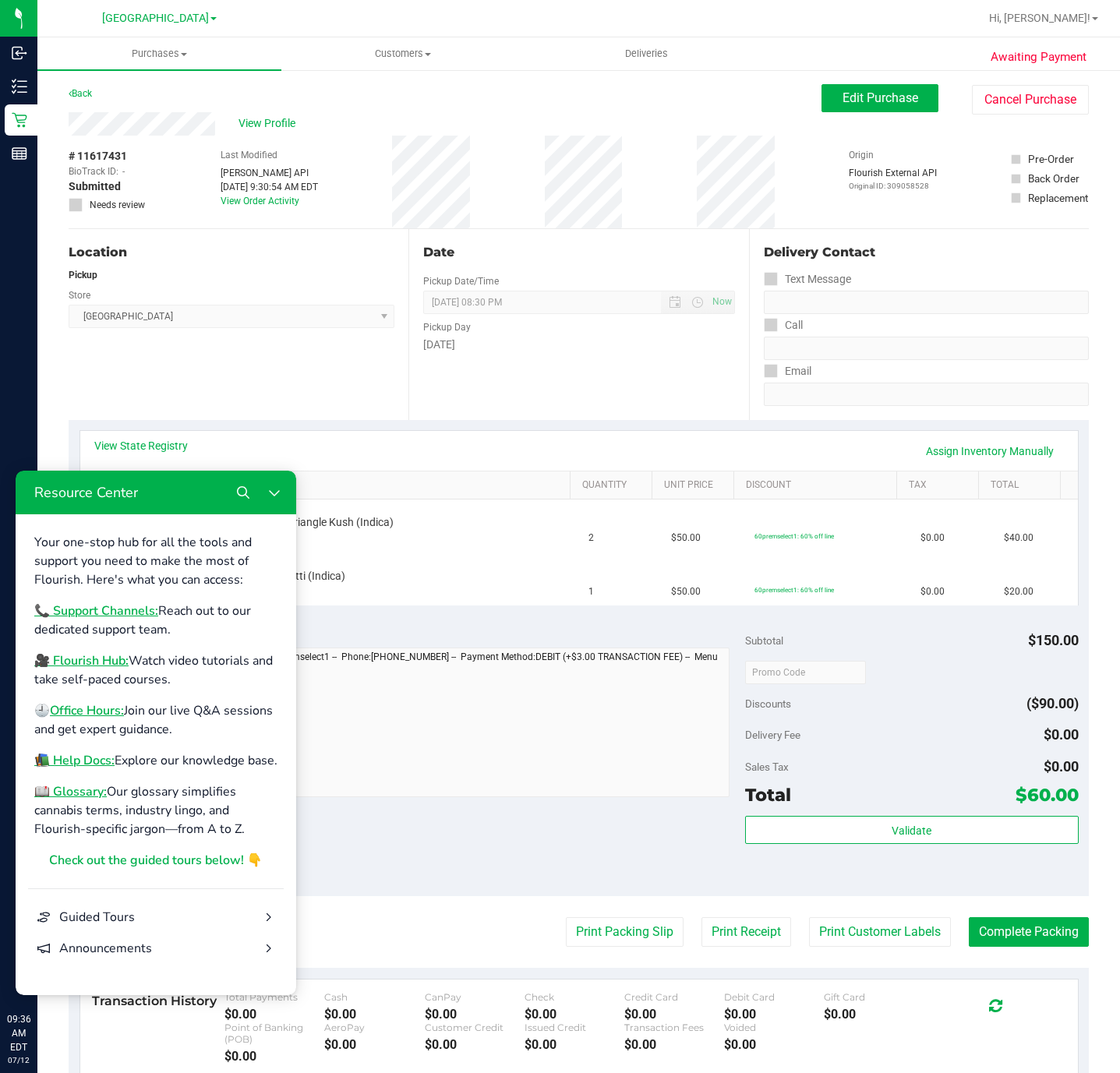 click on "Location
Pickup
Store
[GEOGRAPHIC_DATA] WC Select Store [PERSON_NAME][GEOGRAPHIC_DATA] [PERSON_NAME][GEOGRAPHIC_DATA] [GEOGRAPHIC_DATA] [GEOGRAPHIC_DATA] [PERSON_NAME][GEOGRAPHIC_DATA] WC [GEOGRAPHIC_DATA] WC Call Center [PERSON_NAME] [GEOGRAPHIC_DATA] WC [GEOGRAPHIC_DATA] WC [GEOGRAPHIC_DATA] WC [GEOGRAPHIC_DATA] WC [GEOGRAPHIC_DATA][PERSON_NAME] Ft. Lauderdale WC Ft. [PERSON_NAME] [GEOGRAPHIC_DATA] WC Jax Atlantic WC JAX [GEOGRAPHIC_DATA] REP Jax WC [GEOGRAPHIC_DATA][PERSON_NAME] WC [GEOGRAPHIC_DATA][PERSON_NAME][GEOGRAPHIC_DATA] [GEOGRAPHIC_DATA] REP [PERSON_NAME][GEOGRAPHIC_DATA] [GEOGRAPHIC_DATA] [GEOGRAPHIC_DATA] 72nd WC [GEOGRAPHIC_DATA] WC [GEOGRAPHIC_DATA] [GEOGRAPHIC_DATA] [GEOGRAPHIC_DATA] [GEOGRAPHIC_DATA] [GEOGRAPHIC_DATA] [GEOGRAPHIC_DATA] [GEOGRAPHIC_DATA][PERSON_NAME] [GEOGRAPHIC_DATA] WC [GEOGRAPHIC_DATA] Ocala WC [GEOGRAPHIC_DATA] [PERSON_NAME][GEOGRAPHIC_DATA] Colonial [PERSON_NAME][GEOGRAPHIC_DATA] [GEOGRAPHIC_DATA] REP [GEOGRAPHIC_DATA] [PERSON_NAME][GEOGRAPHIC_DATA] WC [GEOGRAPHIC_DATA] WC [GEOGRAPHIC_DATA] WC [GEOGRAPHIC_DATA] [GEOGRAPHIC_DATA] [GEOGRAPHIC_DATA] WC [GEOGRAPHIC_DATA] WC [GEOGRAPHIC_DATA][PERSON_NAME] [PERSON_NAME][GEOGRAPHIC_DATA] WC [GEOGRAPHIC_DATA] WC [GEOGRAPHIC_DATA][PERSON_NAME][GEOGRAPHIC_DATA] WC [GEOGRAPHIC_DATA] [GEOGRAPHIC_DATA] REP [GEOGRAPHIC_DATA] WC [GEOGRAPHIC_DATA] [GEOGRAPHIC_DATA] Testing [GEOGRAPHIC_DATA] Warehouse [GEOGRAPHIC_DATA] [GEOGRAPHIC_DATA] [GEOGRAPHIC_DATA] [GEOGRAPHIC_DATA] [GEOGRAPHIC_DATA] [GEOGRAPHIC_DATA] Plano Retail WPB DC" at bounding box center (238, 324) 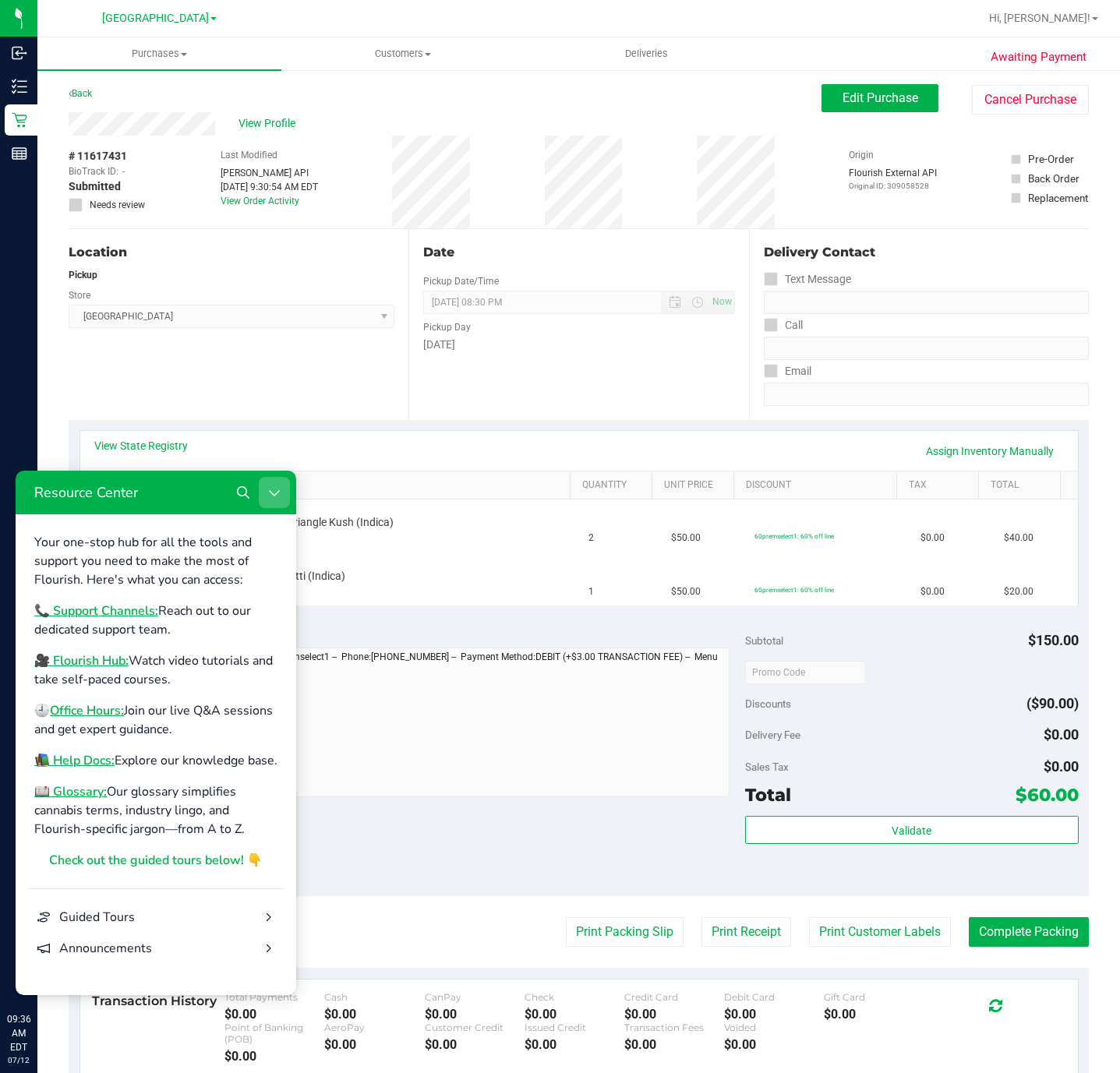 click 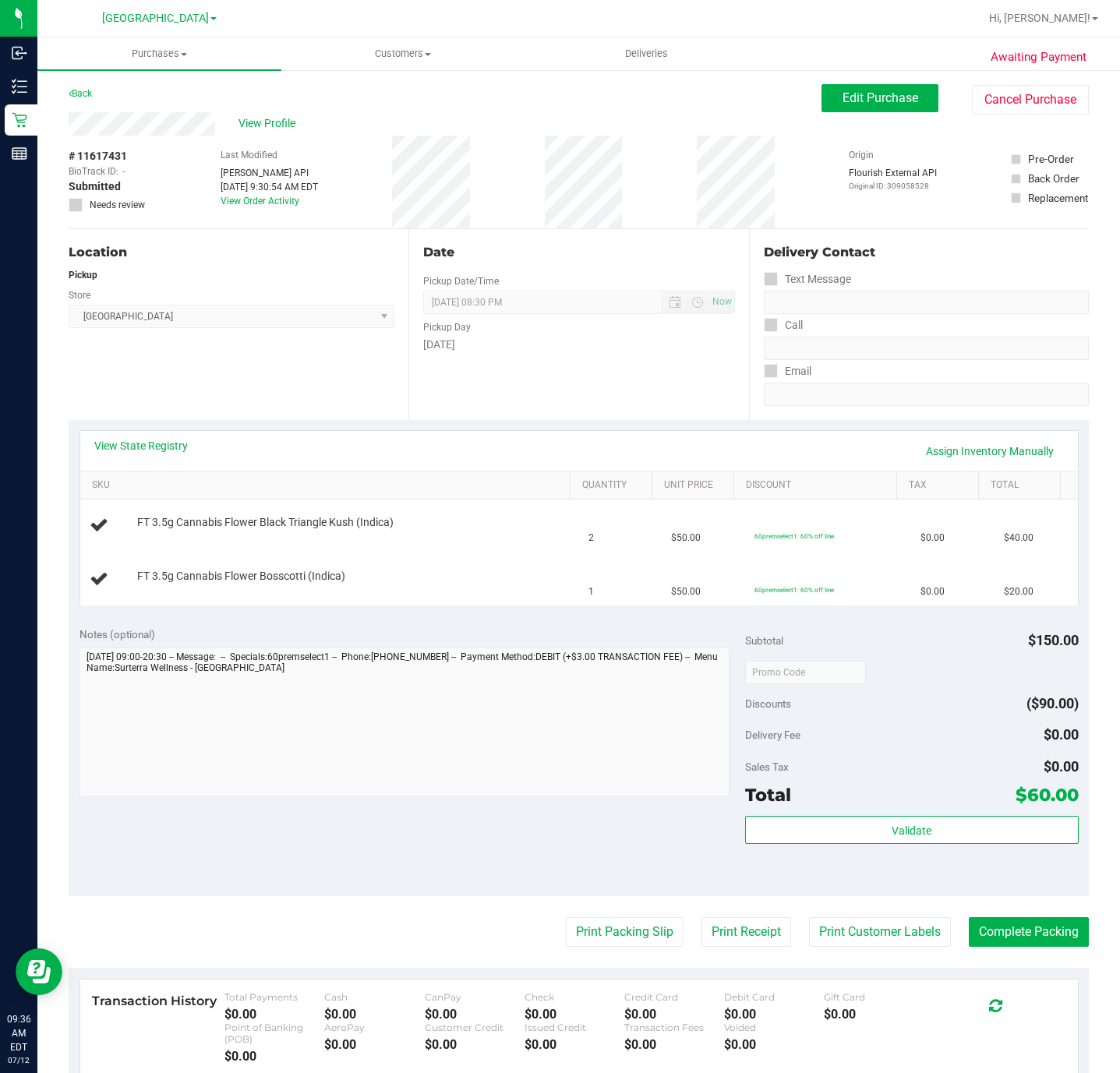 click on "Location
Pickup
Store
[GEOGRAPHIC_DATA] WC Select Store [PERSON_NAME][GEOGRAPHIC_DATA] [PERSON_NAME][GEOGRAPHIC_DATA] [GEOGRAPHIC_DATA] [GEOGRAPHIC_DATA] [PERSON_NAME][GEOGRAPHIC_DATA] WC [GEOGRAPHIC_DATA] WC Call Center [PERSON_NAME] [GEOGRAPHIC_DATA] WC [GEOGRAPHIC_DATA] WC [GEOGRAPHIC_DATA] WC [GEOGRAPHIC_DATA] WC [GEOGRAPHIC_DATA][PERSON_NAME] Ft. Lauderdale WC Ft. [PERSON_NAME] [GEOGRAPHIC_DATA] WC Jax Atlantic WC JAX [GEOGRAPHIC_DATA] REP Jax WC [GEOGRAPHIC_DATA][PERSON_NAME] WC [GEOGRAPHIC_DATA][PERSON_NAME][GEOGRAPHIC_DATA] [GEOGRAPHIC_DATA] REP [PERSON_NAME][GEOGRAPHIC_DATA] [GEOGRAPHIC_DATA] [GEOGRAPHIC_DATA] 72nd WC [GEOGRAPHIC_DATA] WC [GEOGRAPHIC_DATA] [GEOGRAPHIC_DATA] [GEOGRAPHIC_DATA] [GEOGRAPHIC_DATA] [GEOGRAPHIC_DATA] [GEOGRAPHIC_DATA] [GEOGRAPHIC_DATA][PERSON_NAME] [GEOGRAPHIC_DATA] WC [GEOGRAPHIC_DATA] Ocala WC [GEOGRAPHIC_DATA] [PERSON_NAME][GEOGRAPHIC_DATA] Colonial [PERSON_NAME][GEOGRAPHIC_DATA] [GEOGRAPHIC_DATA] REP [GEOGRAPHIC_DATA] [PERSON_NAME][GEOGRAPHIC_DATA] WC [GEOGRAPHIC_DATA] WC [GEOGRAPHIC_DATA] WC [GEOGRAPHIC_DATA] [GEOGRAPHIC_DATA] [GEOGRAPHIC_DATA] WC [GEOGRAPHIC_DATA] WC [GEOGRAPHIC_DATA][PERSON_NAME] [PERSON_NAME][GEOGRAPHIC_DATA] WC [GEOGRAPHIC_DATA] WC [GEOGRAPHIC_DATA][PERSON_NAME][GEOGRAPHIC_DATA] WC [GEOGRAPHIC_DATA] [GEOGRAPHIC_DATA] REP [GEOGRAPHIC_DATA] WC [GEOGRAPHIC_DATA] [GEOGRAPHIC_DATA] Testing [GEOGRAPHIC_DATA] Warehouse [GEOGRAPHIC_DATA] [GEOGRAPHIC_DATA] [GEOGRAPHIC_DATA] [GEOGRAPHIC_DATA] [GEOGRAPHIC_DATA] [GEOGRAPHIC_DATA] Plano Retail WPB DC" at bounding box center (238, 324) 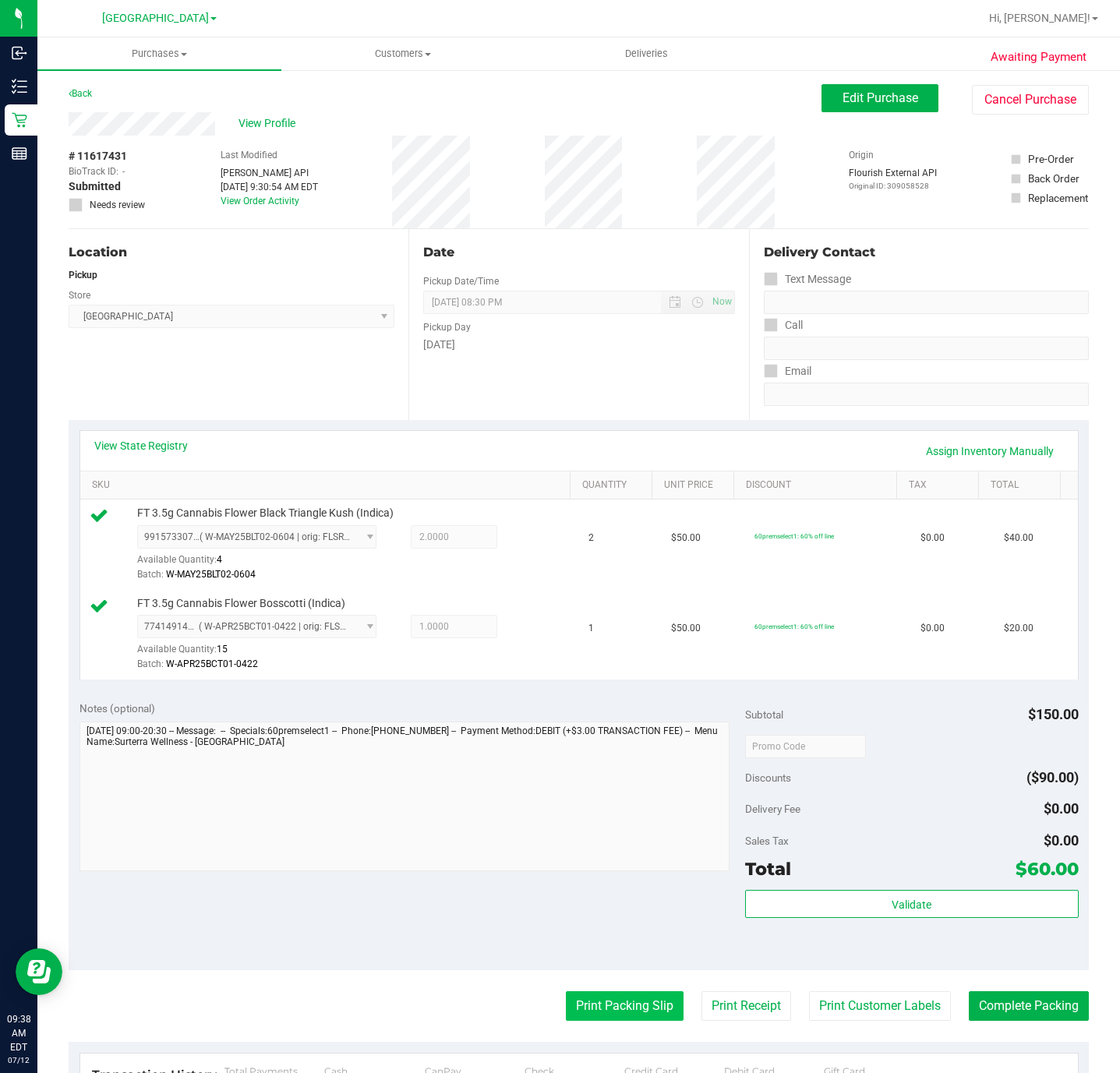 click on "Print Packing Slip" at bounding box center [624, 1006] 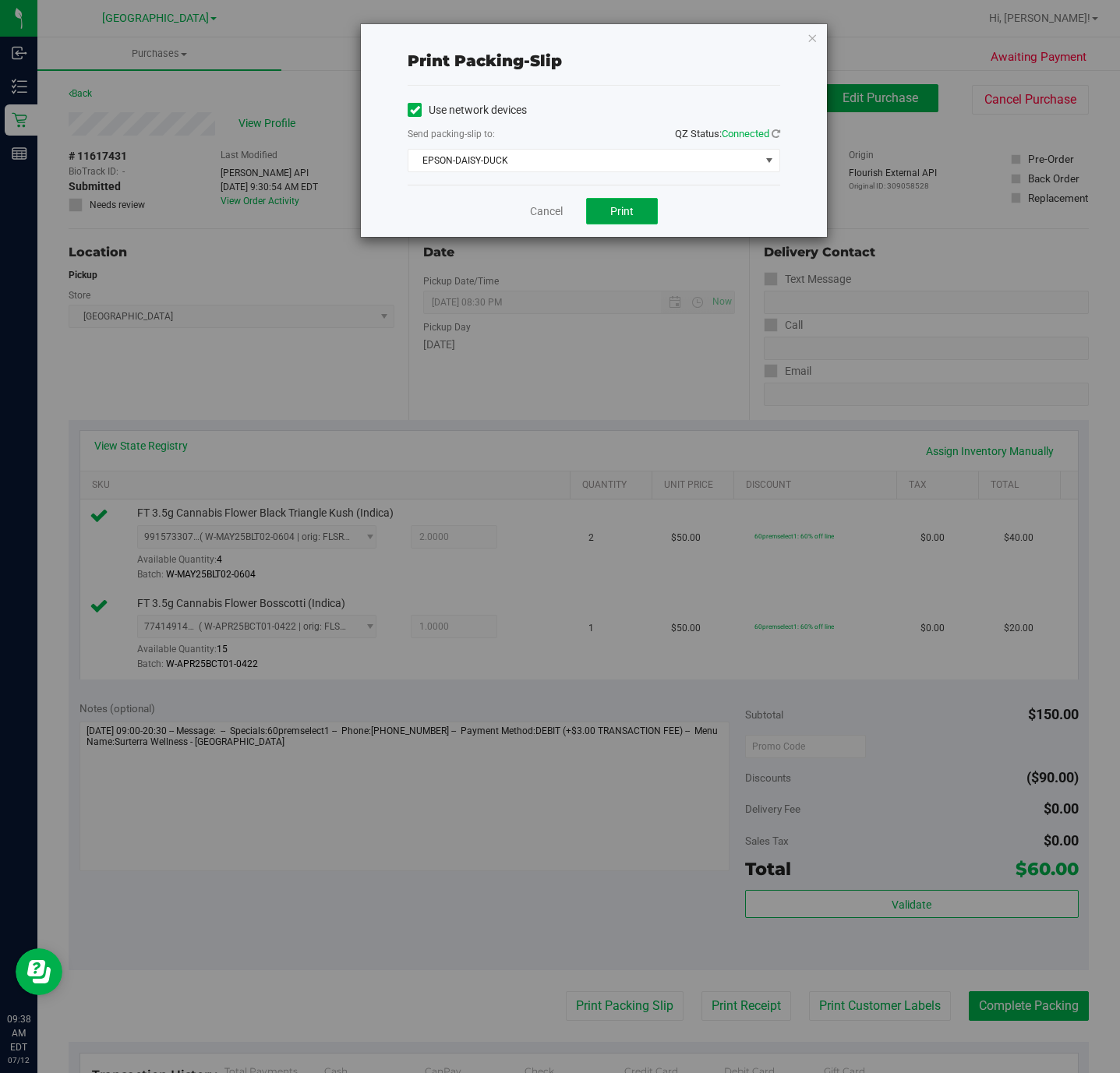 click on "Print" at bounding box center [622, 211] 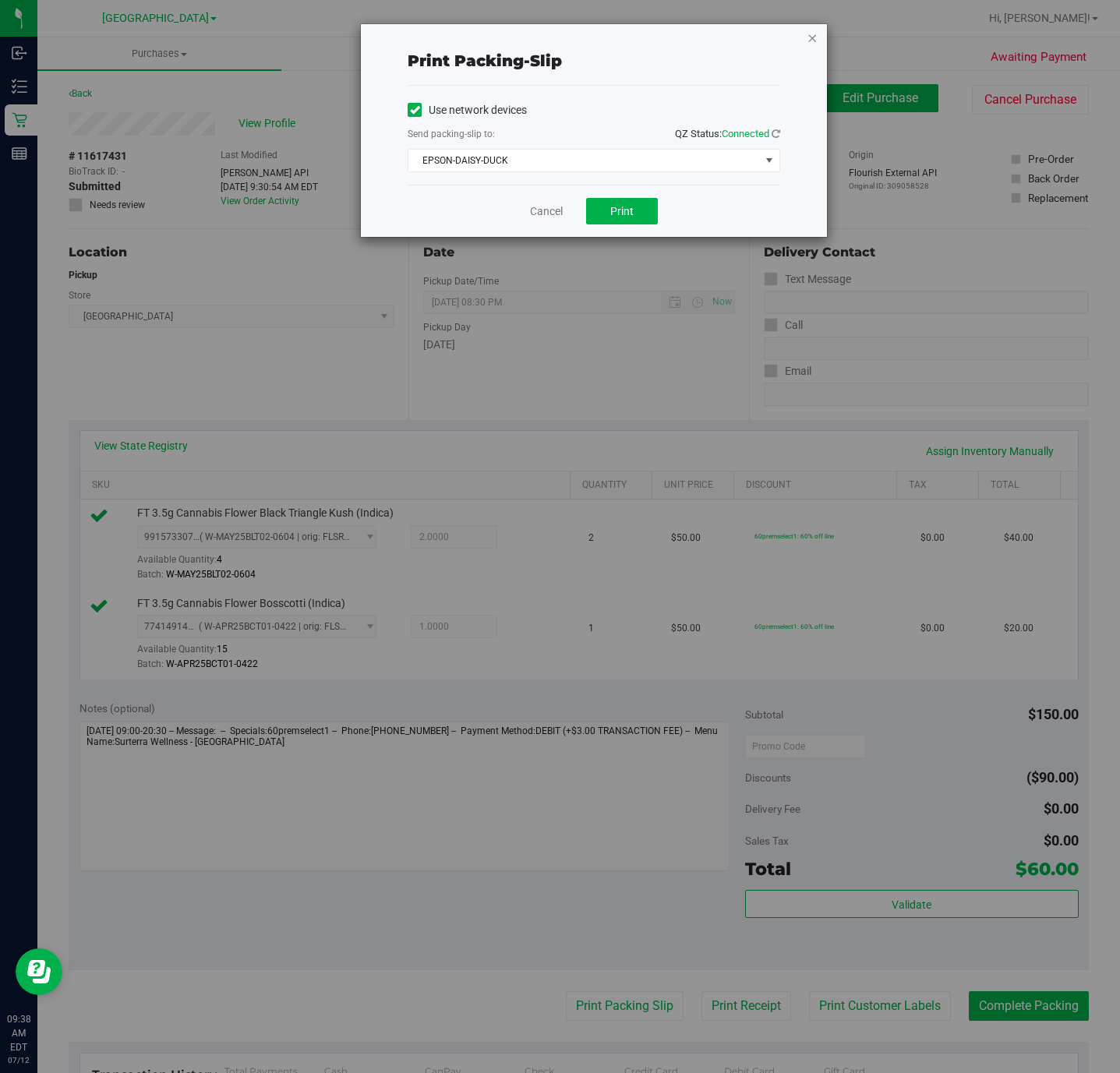 click at bounding box center (812, 37) 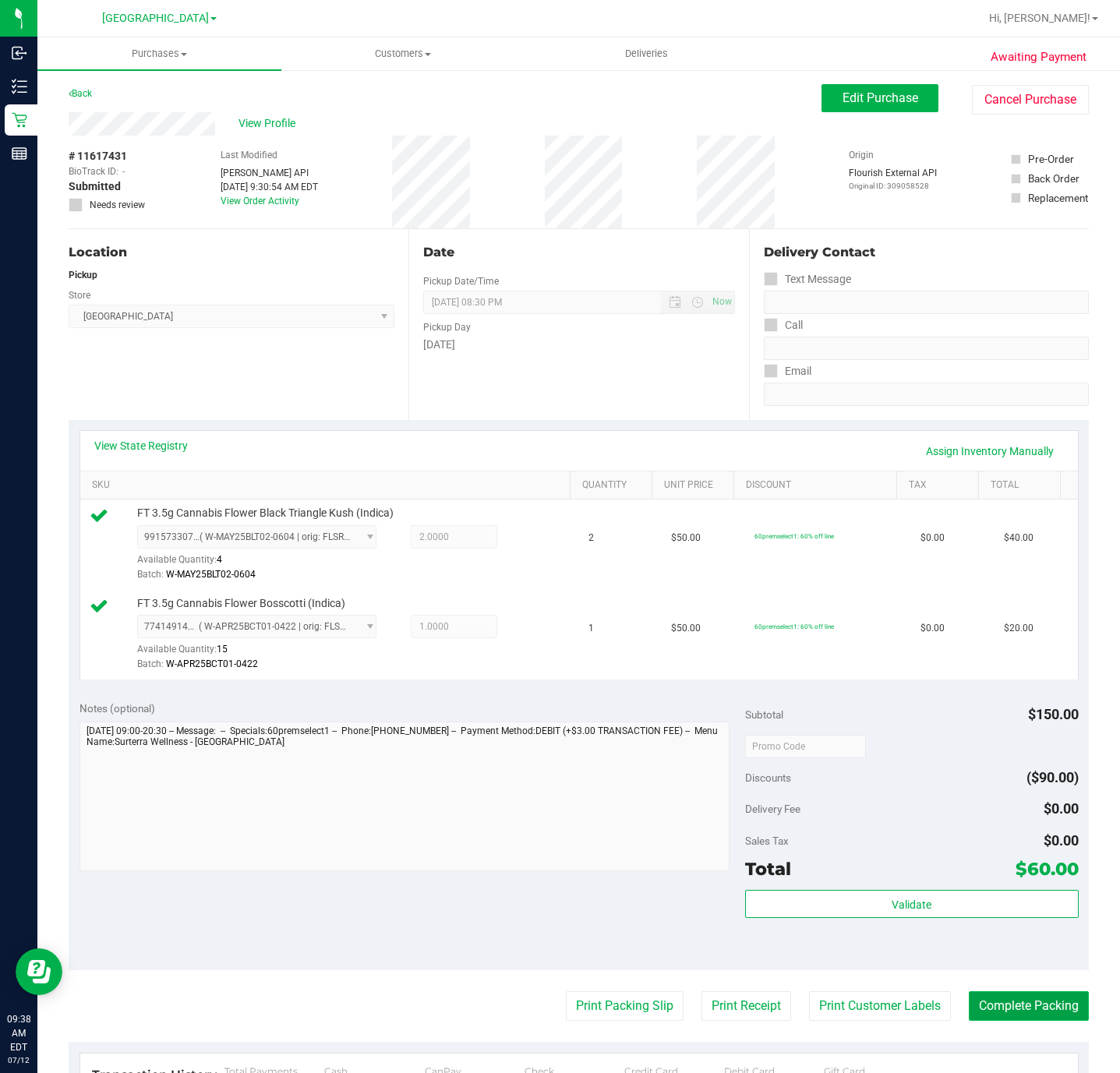 click on "Complete Packing" at bounding box center [1029, 1006] 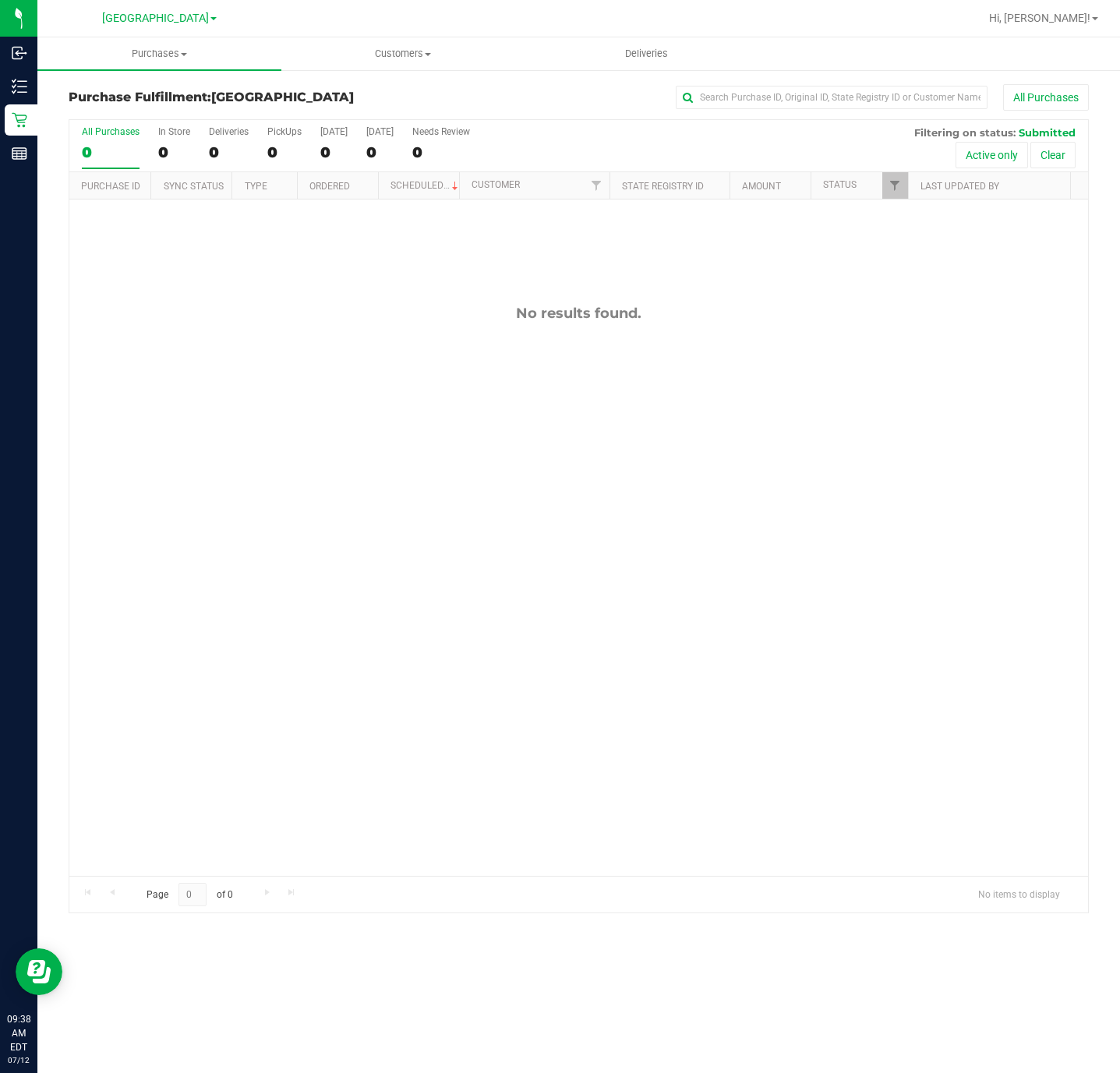 click on "Purchases
Summary of purchases
Fulfillment
All purchases
Customers
All customers
Add a new customer
All physicians" at bounding box center [578, 555] 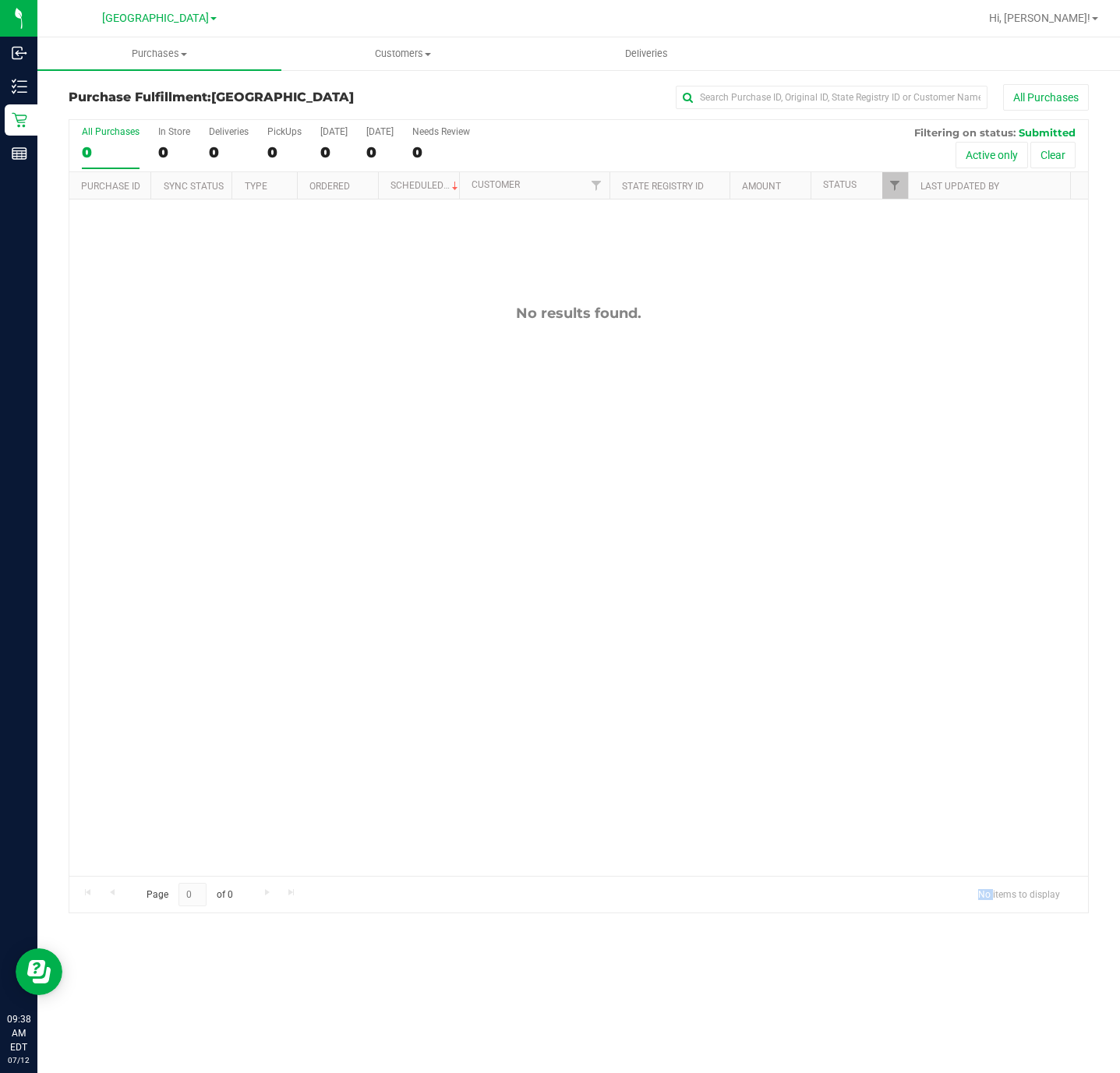 click on "Purchases
Summary of purchases
Fulfillment
All purchases
Customers
All customers
Add a new customer
All physicians" at bounding box center [578, 555] 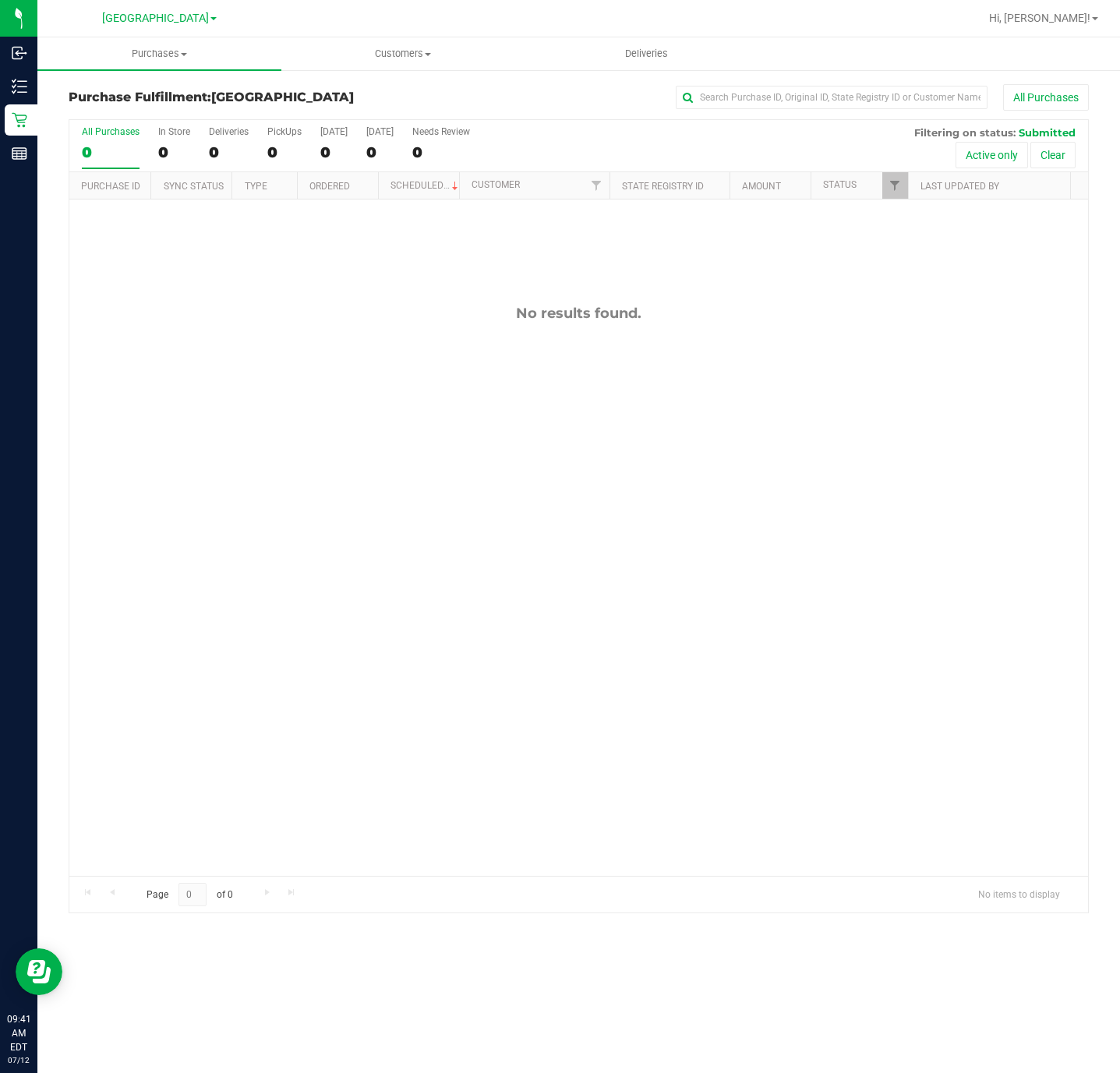 drag, startPoint x: 697, startPoint y: 957, endPoint x: 218, endPoint y: 482, distance: 674.5858 